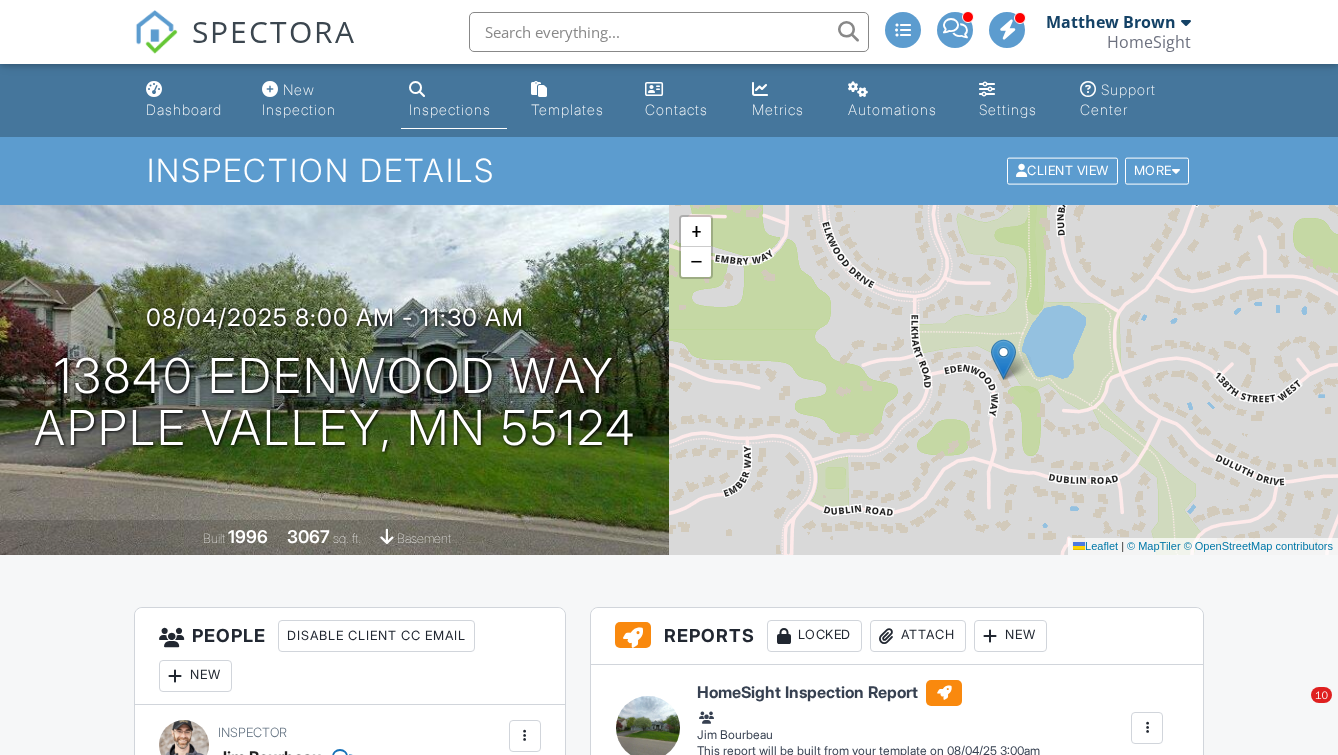 scroll, scrollTop: 0, scrollLeft: 0, axis: both 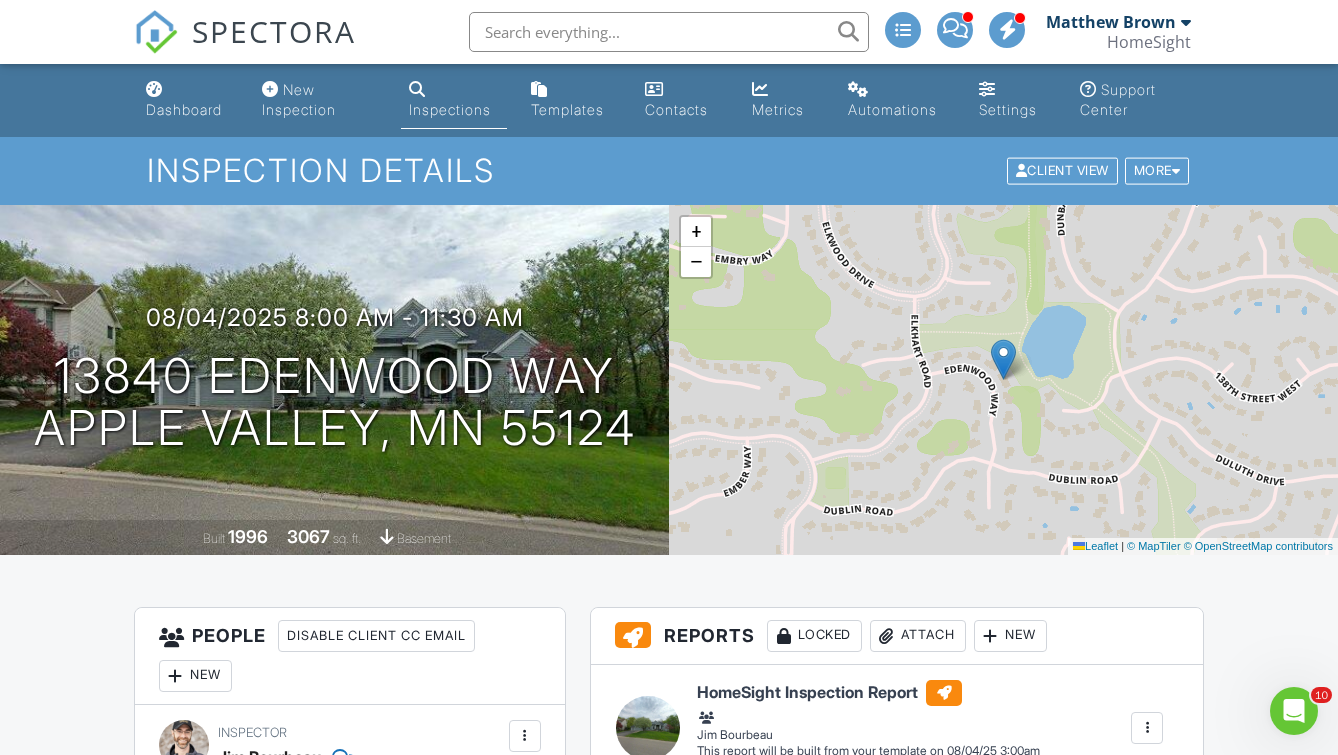 click on "Dashboard" at bounding box center (188, 100) 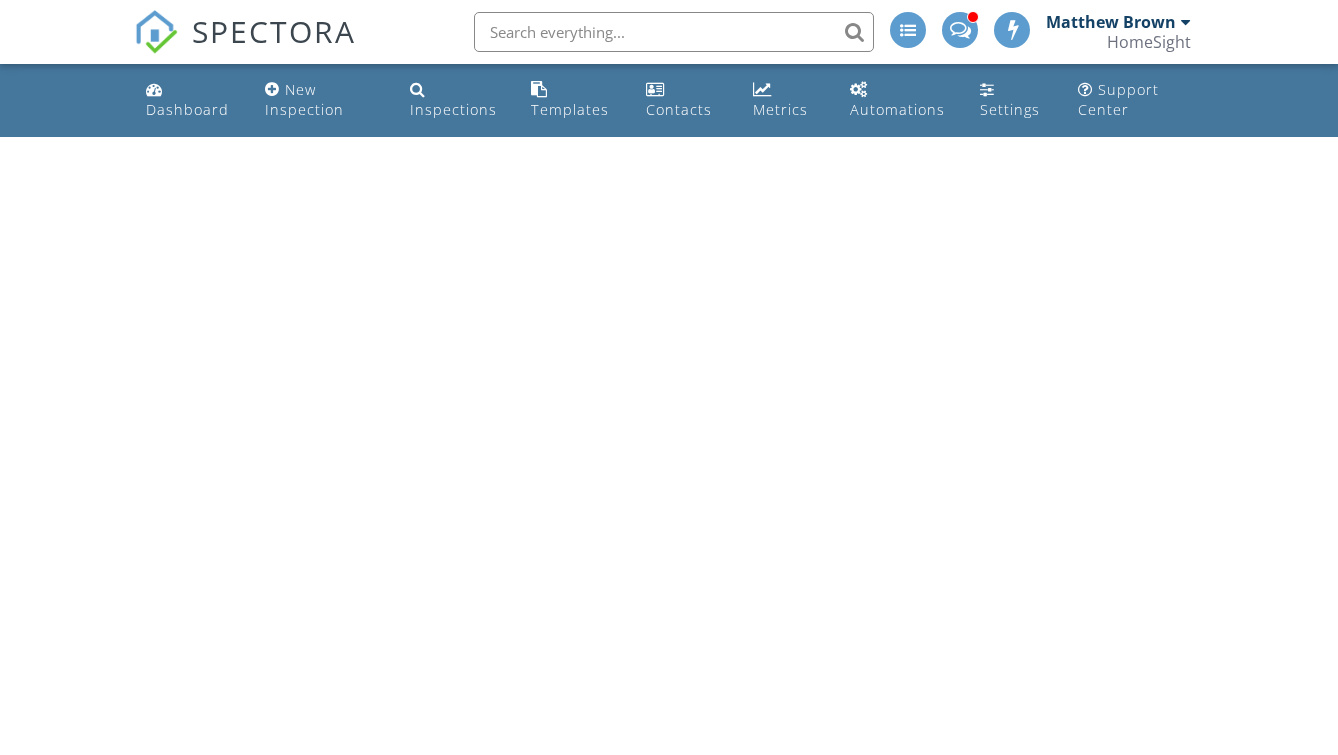 scroll, scrollTop: 0, scrollLeft: 0, axis: both 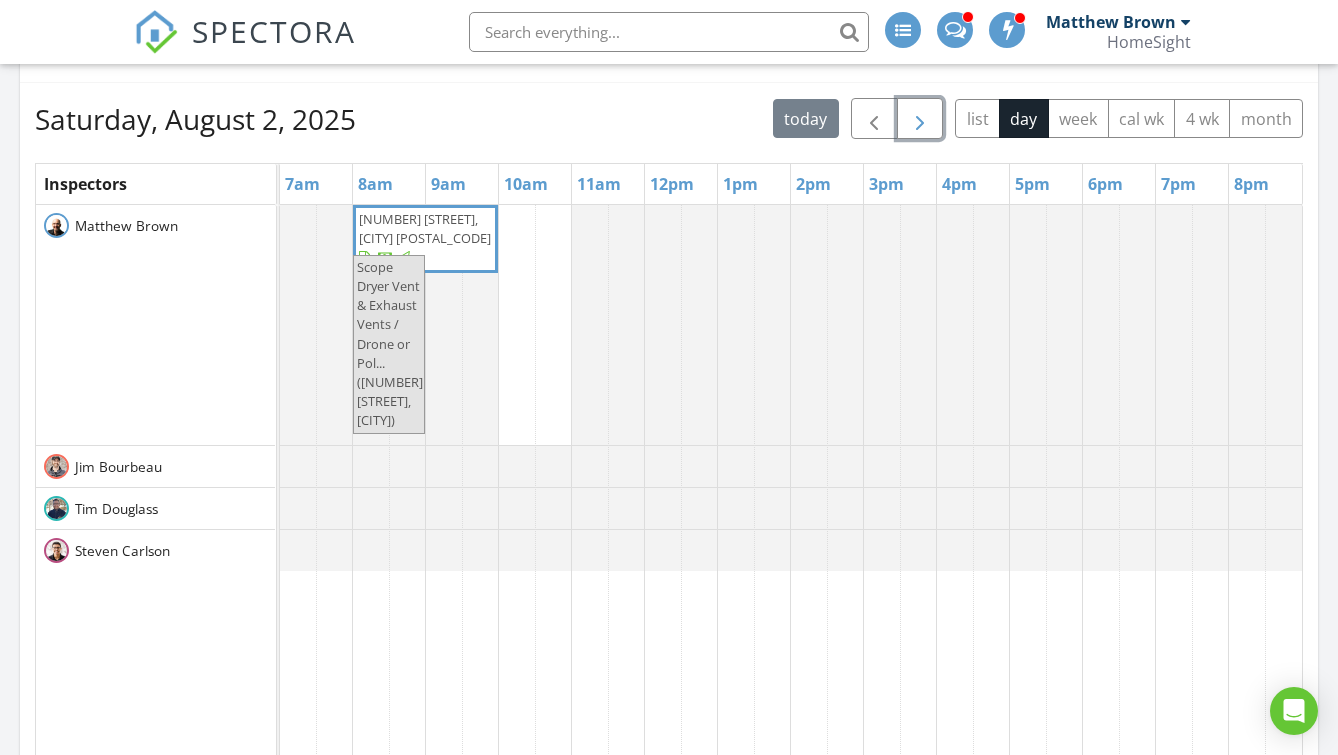click at bounding box center [920, 119] 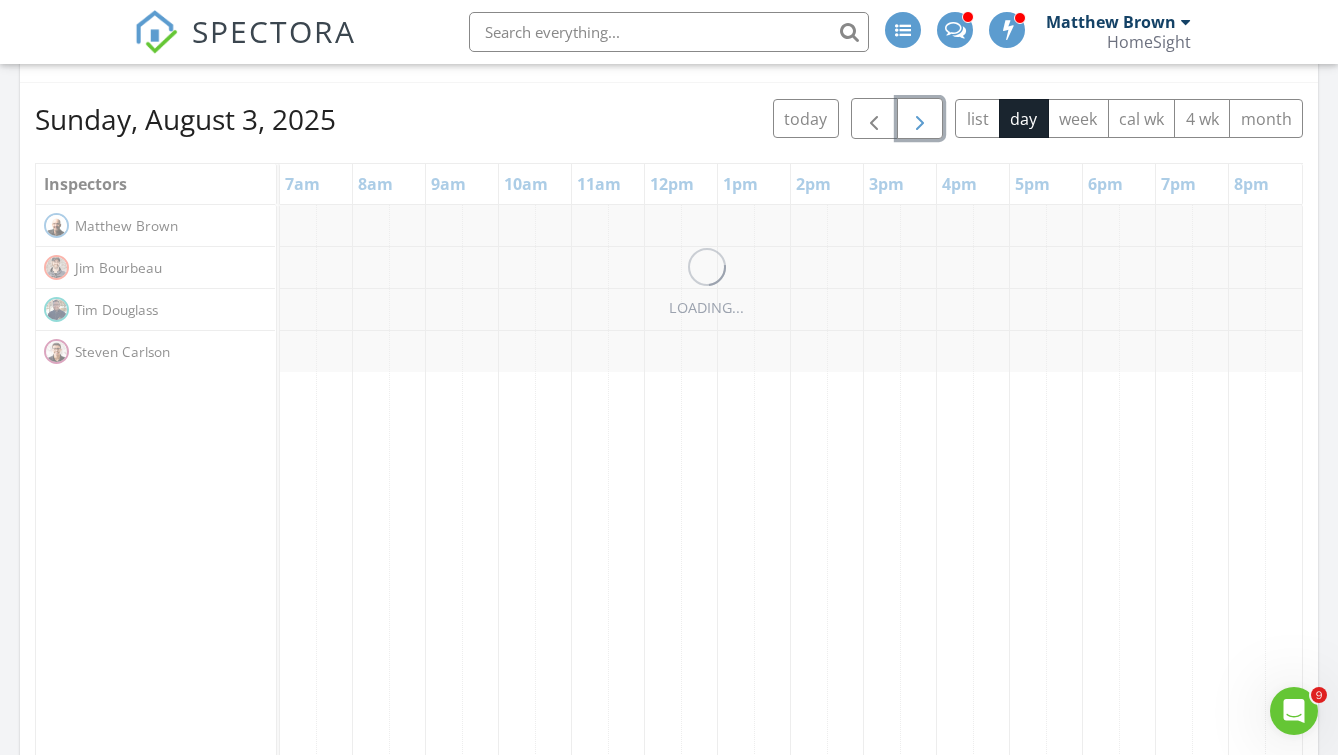 scroll, scrollTop: 0, scrollLeft: 0, axis: both 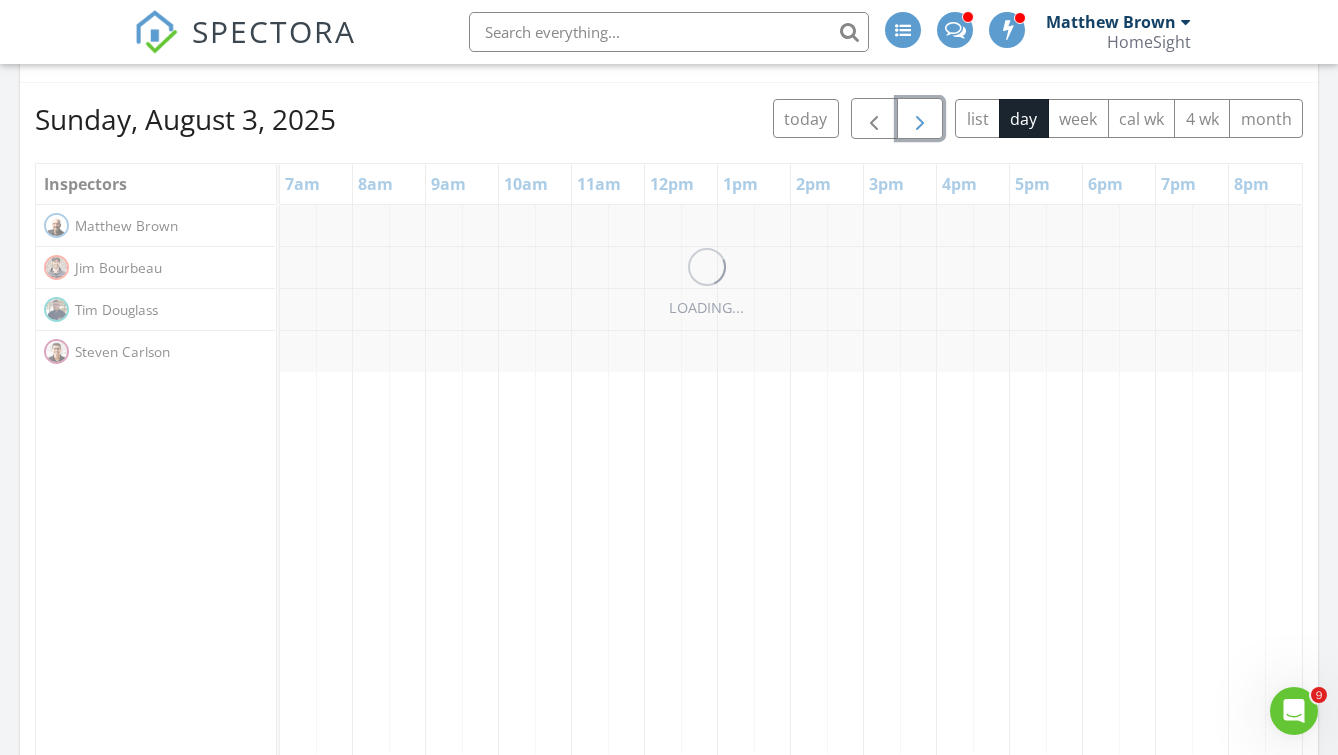 click at bounding box center (920, 119) 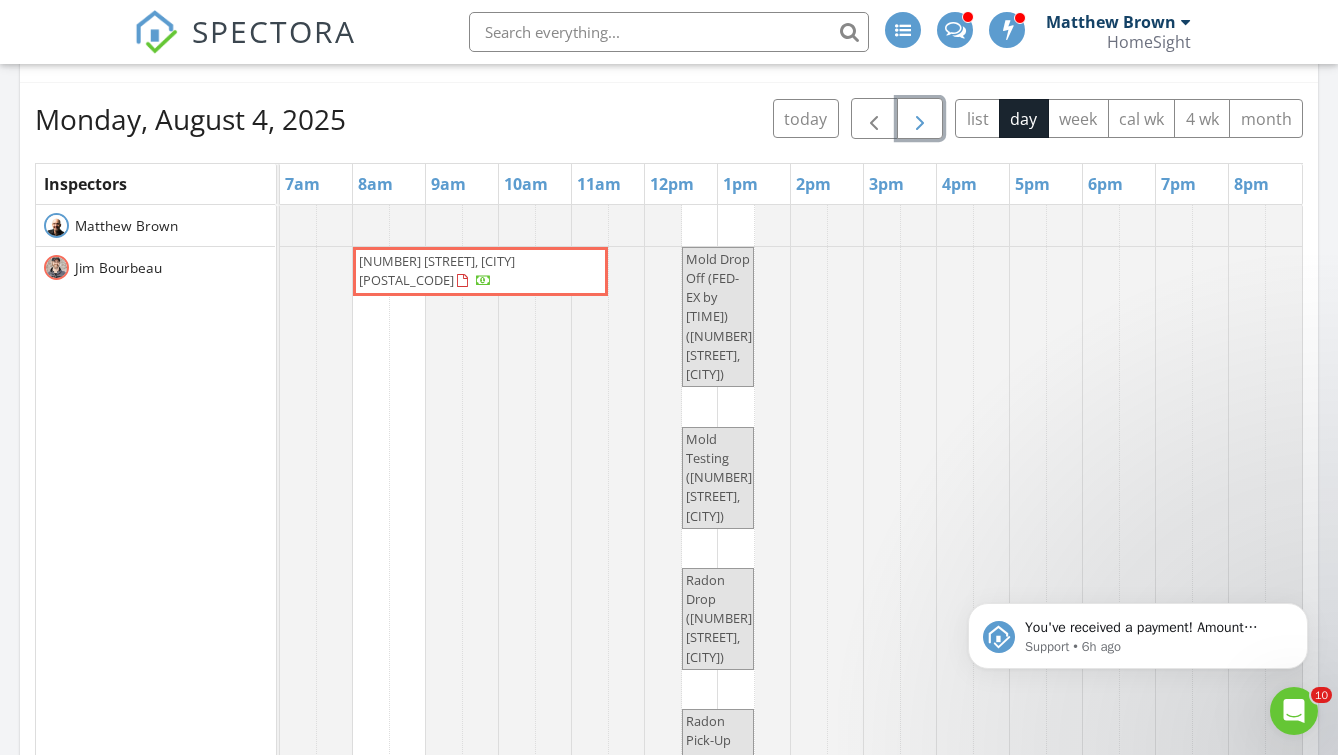 scroll, scrollTop: 0, scrollLeft: 0, axis: both 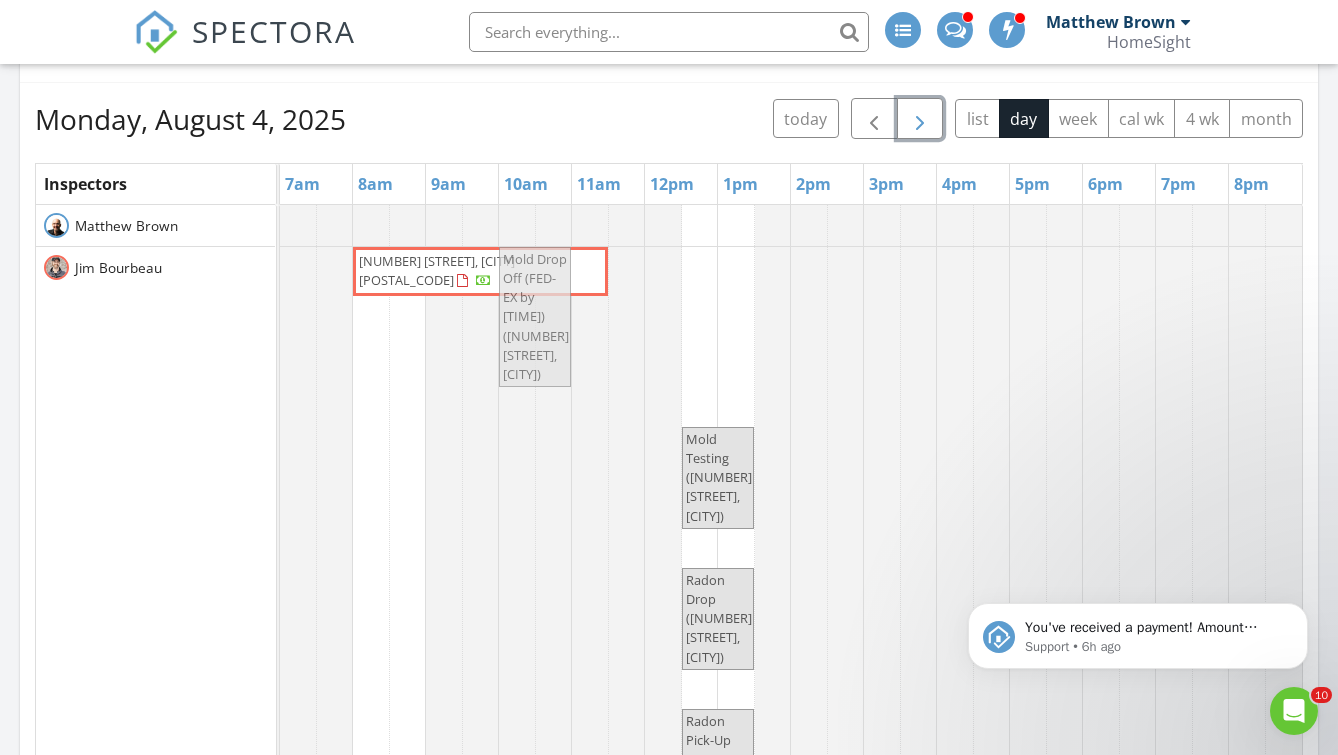 drag, startPoint x: 704, startPoint y: 302, endPoint x: 538, endPoint y: 300, distance: 166.01205 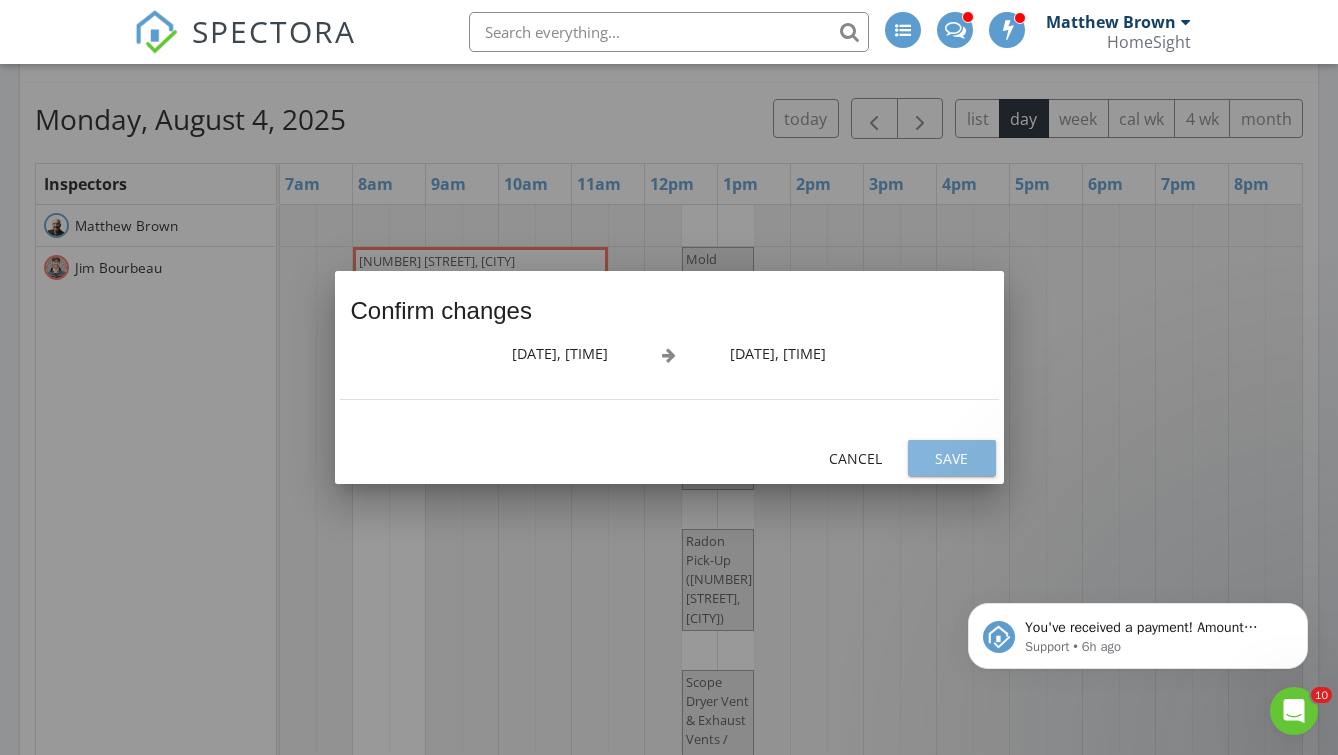 click on "Save" at bounding box center [952, 458] 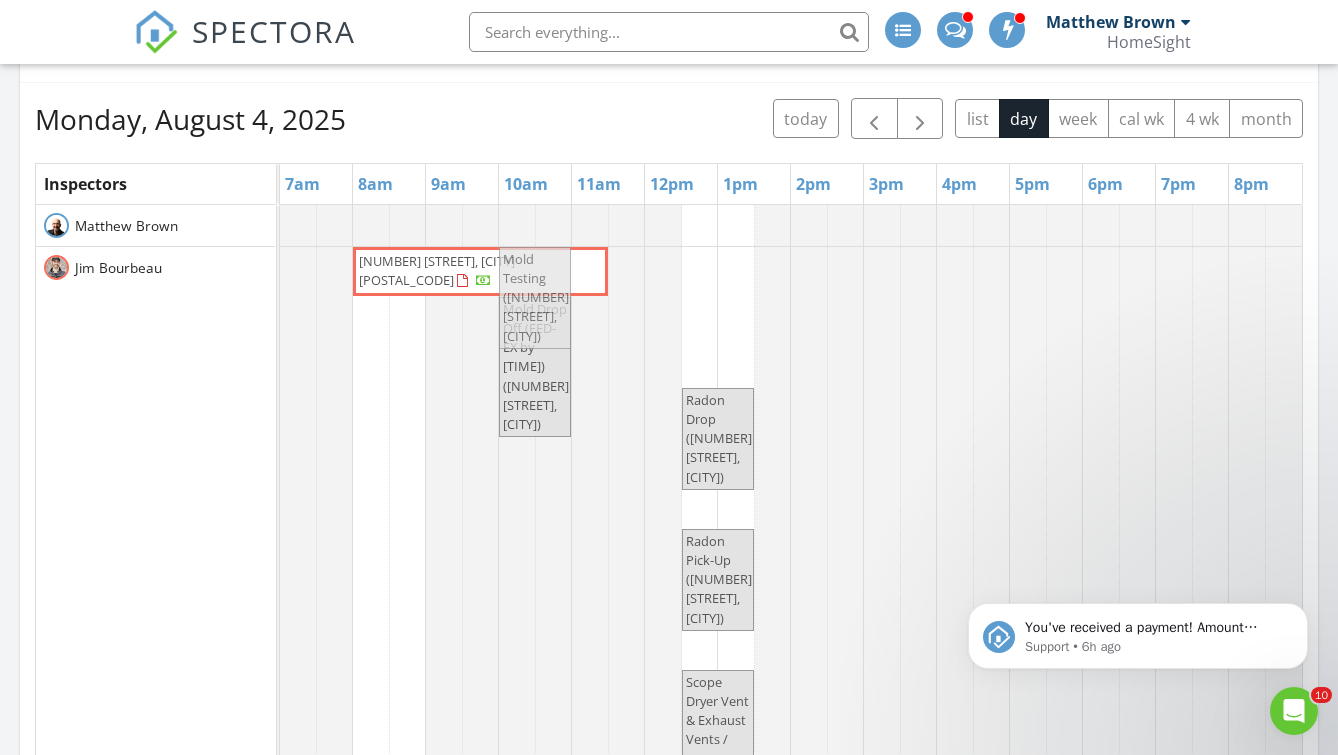drag, startPoint x: 718, startPoint y: 346, endPoint x: 531, endPoint y: 351, distance: 187.06683 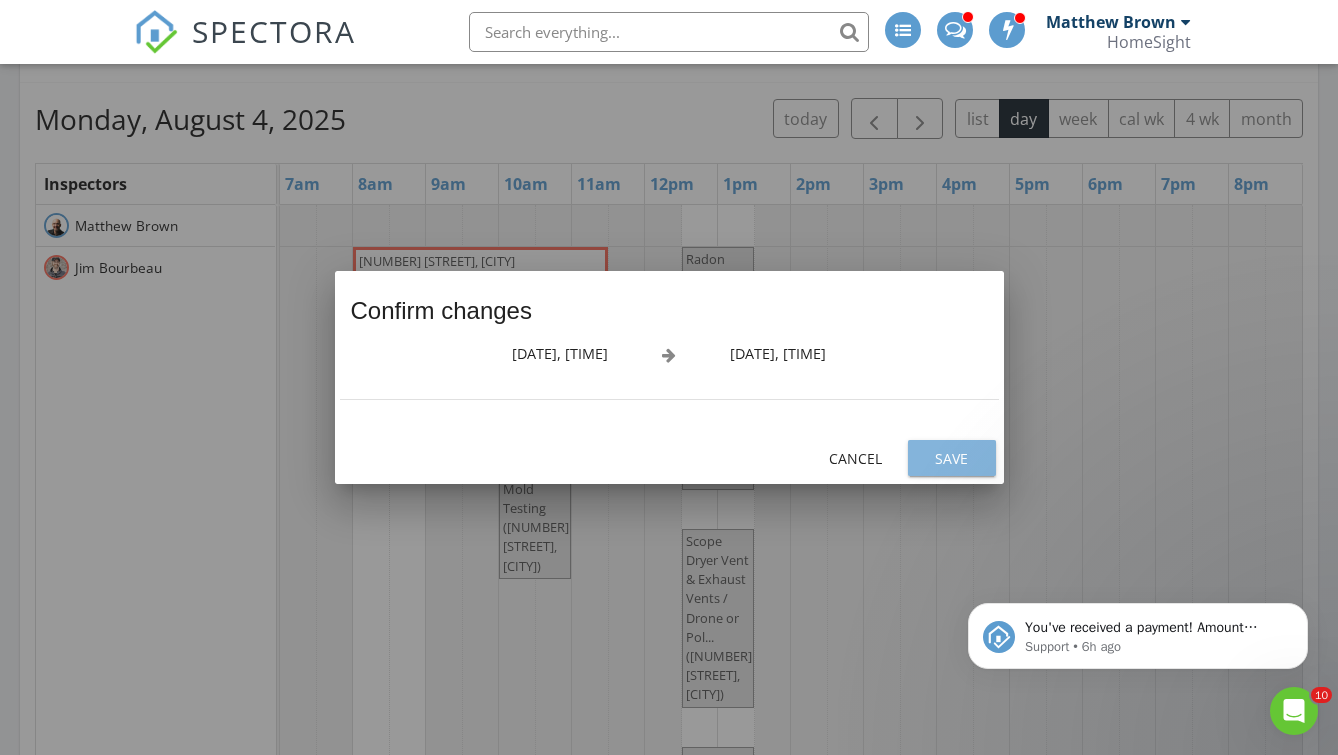 click on "Save" at bounding box center [952, 458] 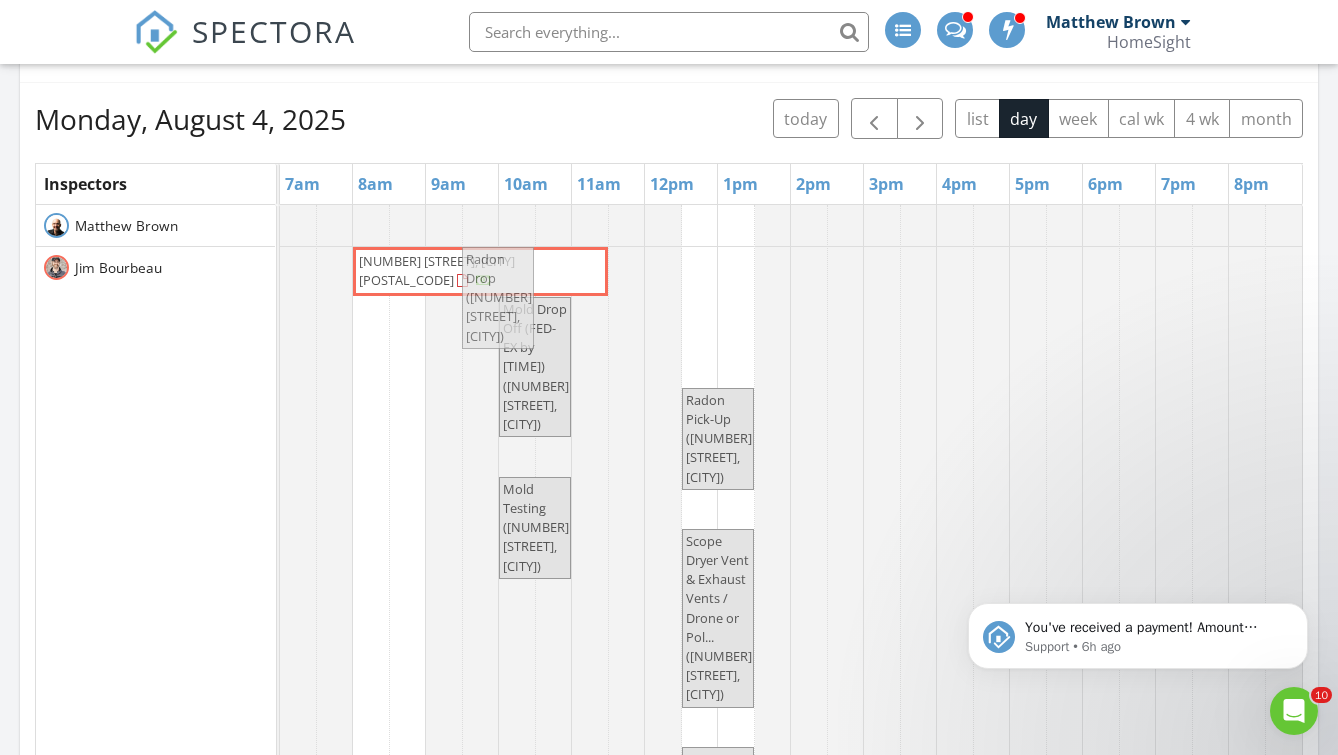 click on "13840 Edenwood Way, Apple Valley 55124
Radon Drop (13840 Edenwood Way, Apple Valley)
Mold Drop Off (FED-EX by 2:30) (13840 Edenwood Way, Apple Valley)
Radon Pick-Up (13840 Edenwood Way, Apple Valley)
Mold Testing (13840 Edenwood Way, Apple Valley)
Scope Dryer Vent & Exhaust Vents / Drone or Pol... (13840 Edenwood Way, Apple Valley)" at bounding box center [280, 572] 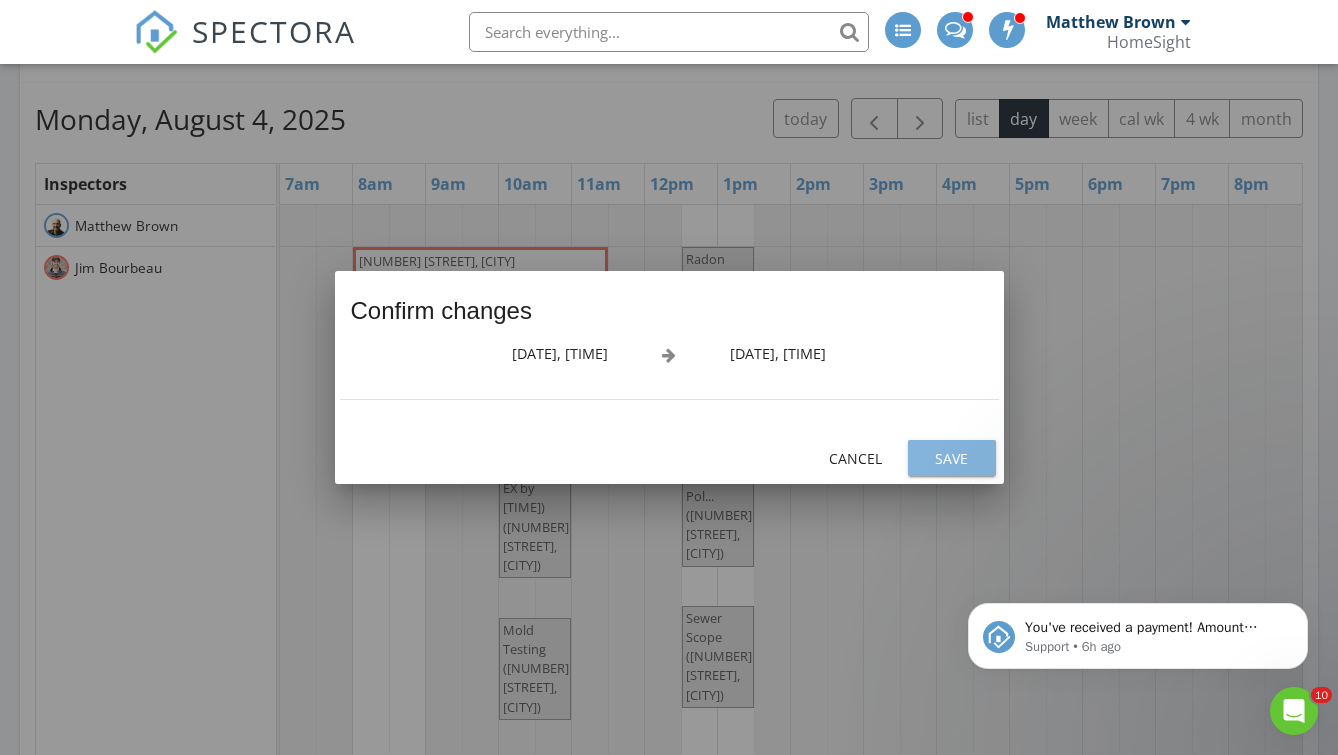 click on "Save" at bounding box center [952, 458] 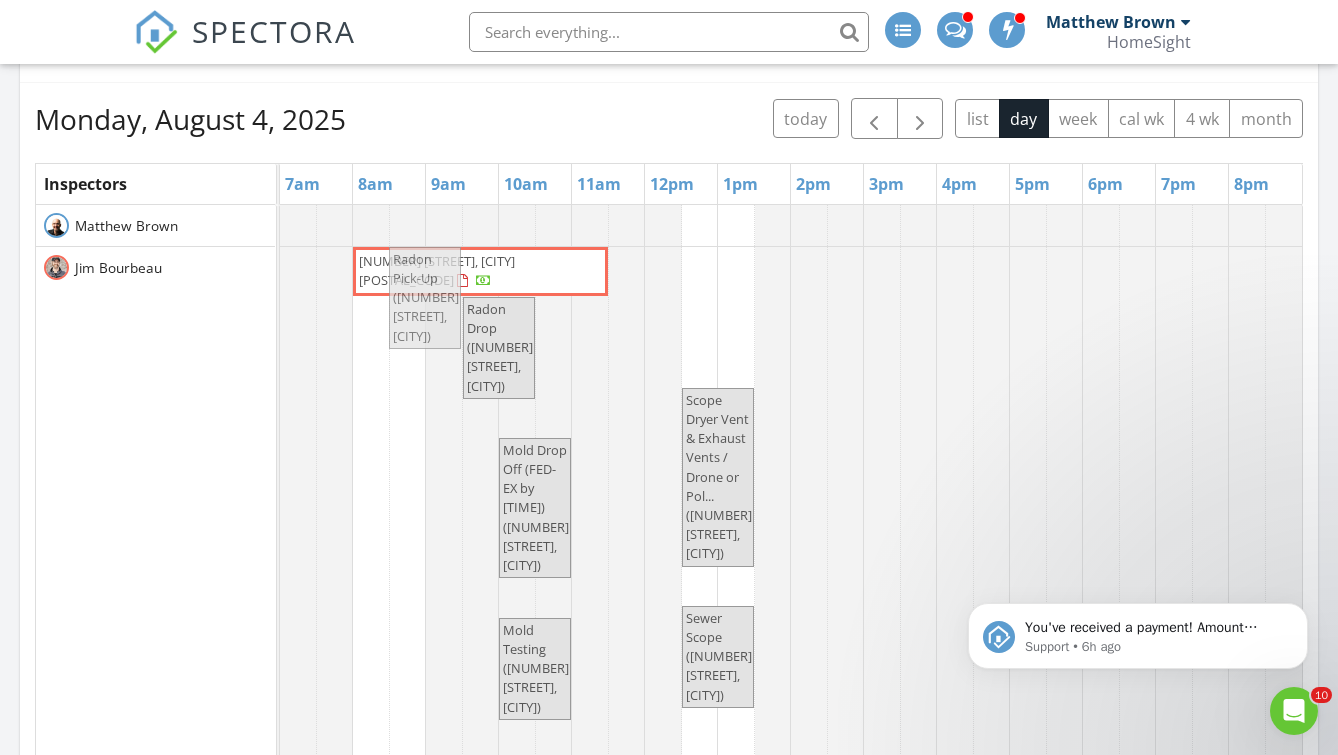 drag, startPoint x: 732, startPoint y: 345, endPoint x: 431, endPoint y: 399, distance: 305.80548 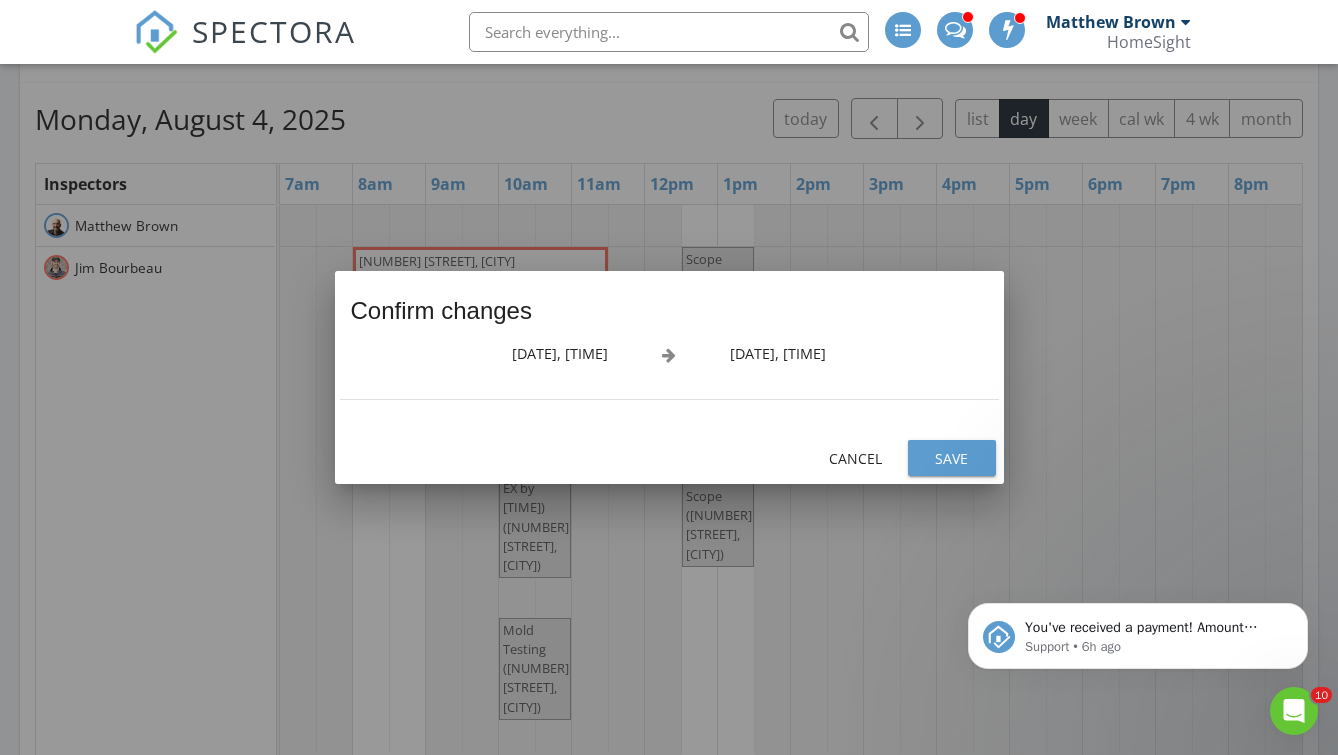 click on "Save" at bounding box center [952, 458] 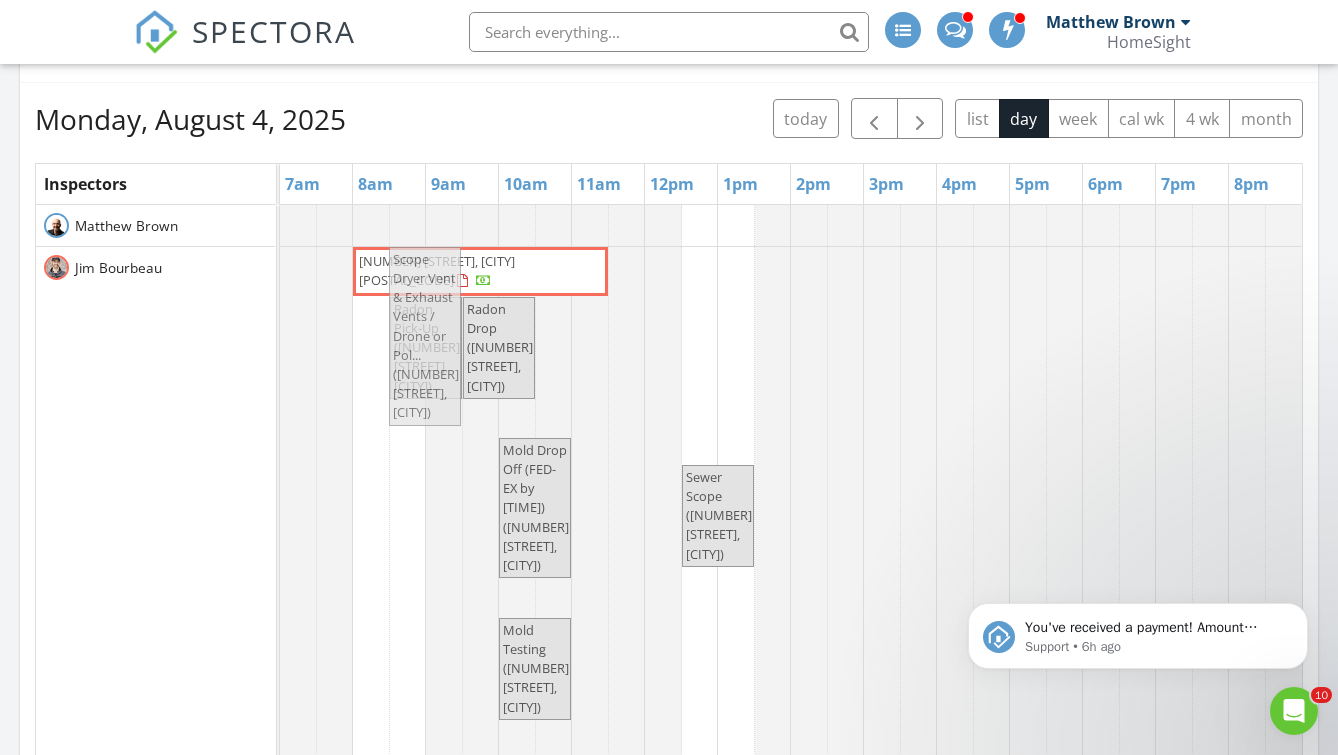 drag, startPoint x: 731, startPoint y: 347, endPoint x: 434, endPoint y: 363, distance: 297.43066 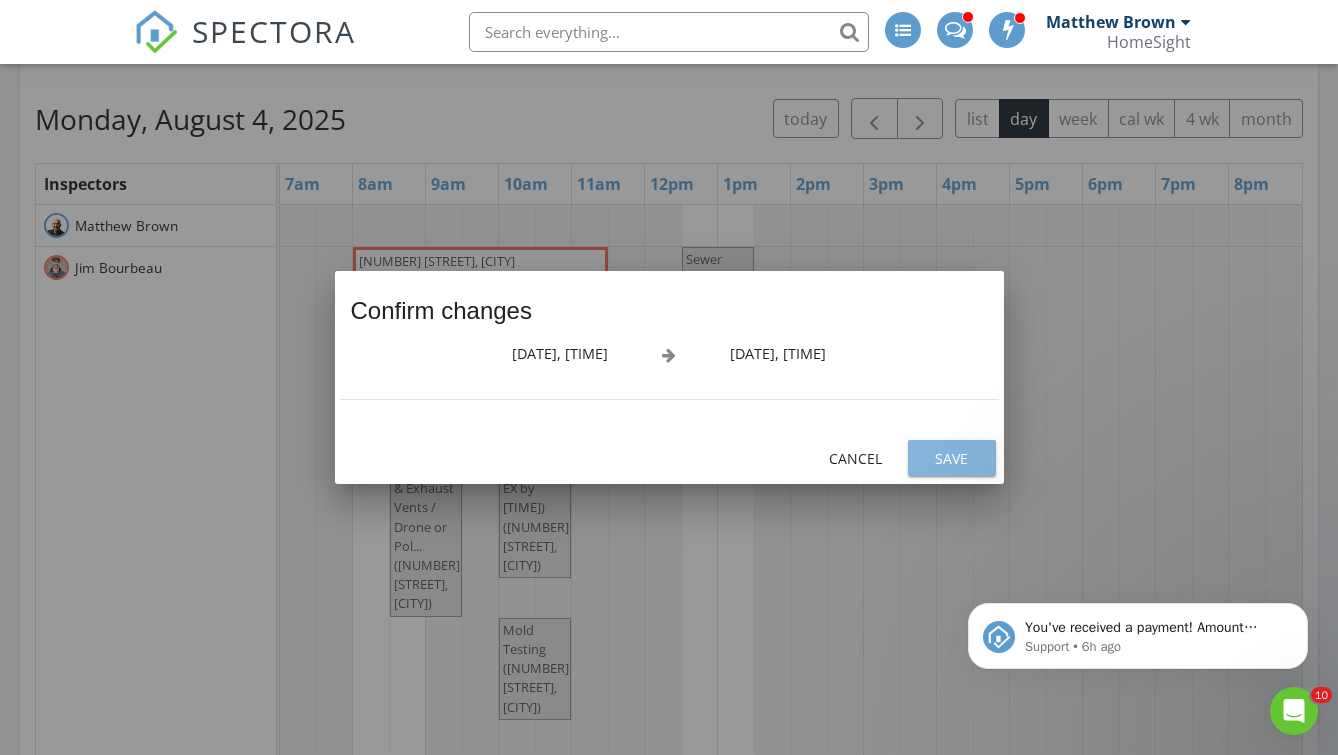 click on "Save" at bounding box center (952, 458) 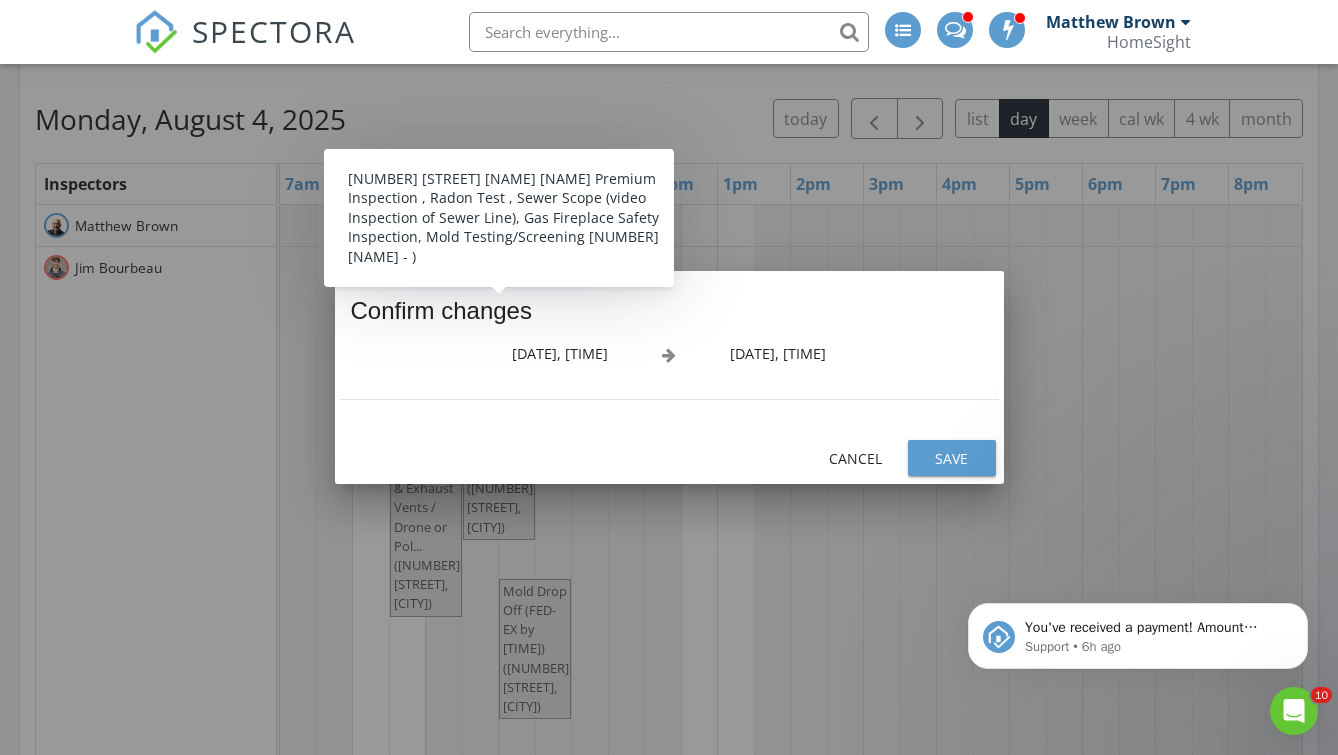 click on "Save" at bounding box center (952, 458) 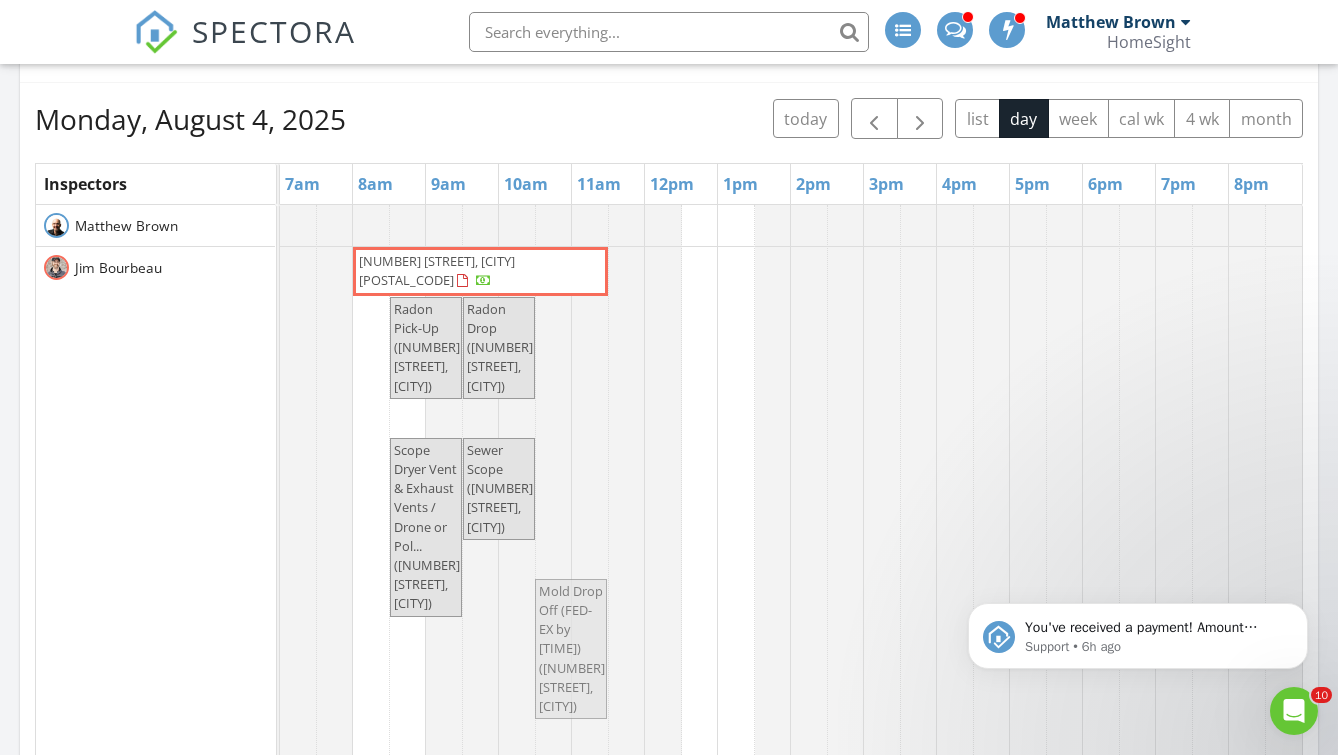 drag, startPoint x: 528, startPoint y: 647, endPoint x: 578, endPoint y: 513, distance: 143.02448 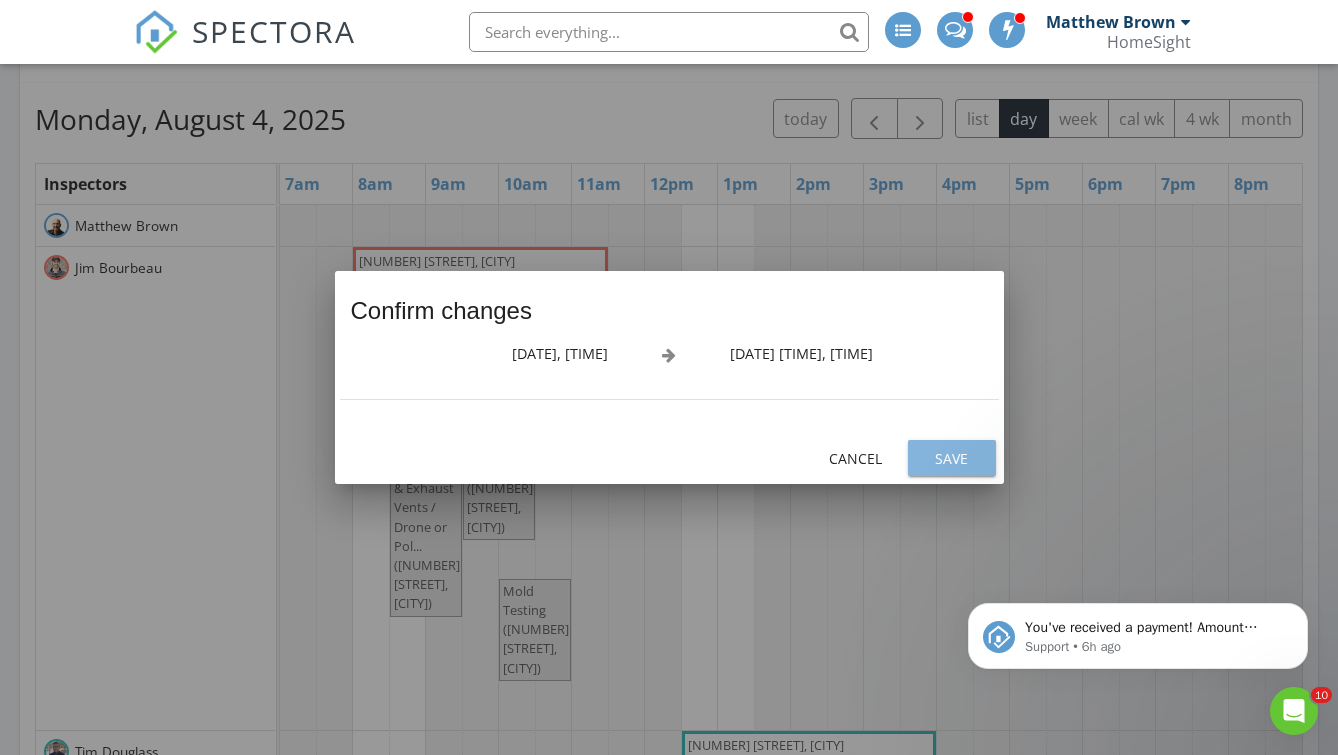click on "Save" at bounding box center (952, 458) 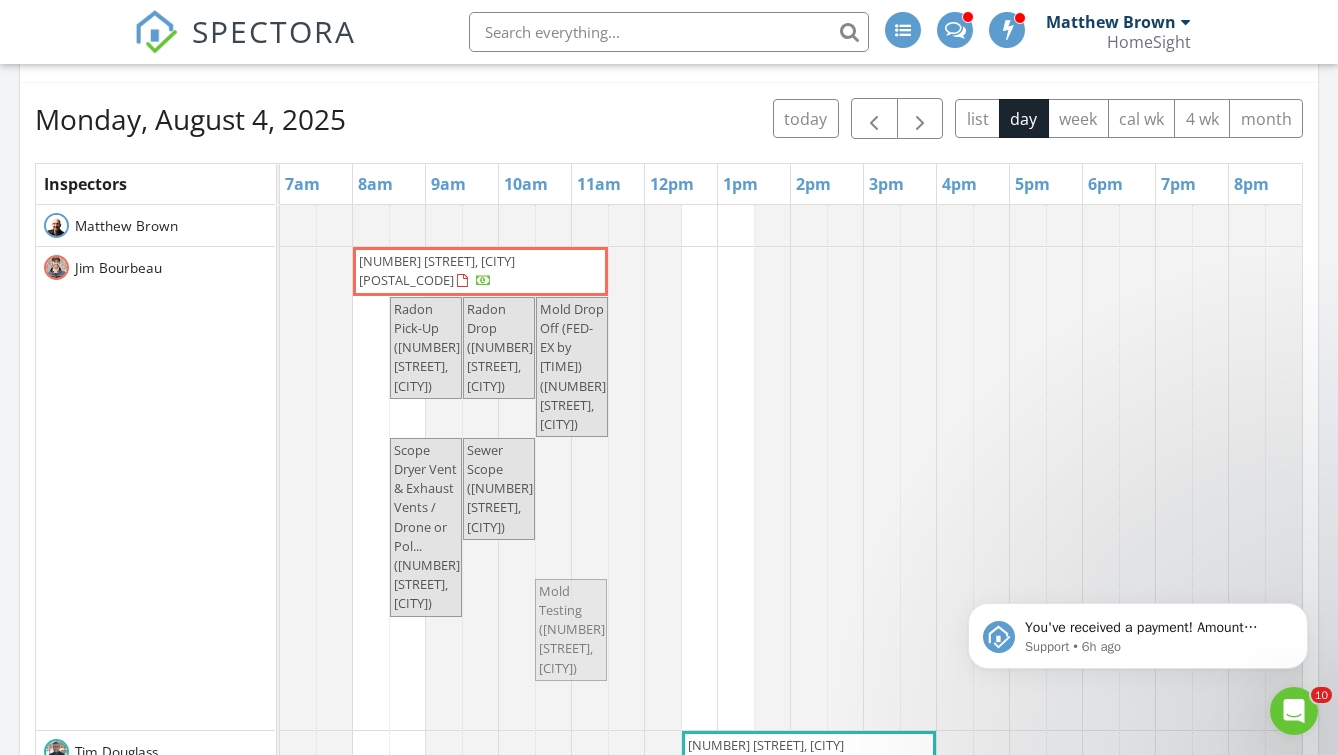 drag, startPoint x: 532, startPoint y: 640, endPoint x: 577, endPoint y: 640, distance: 45 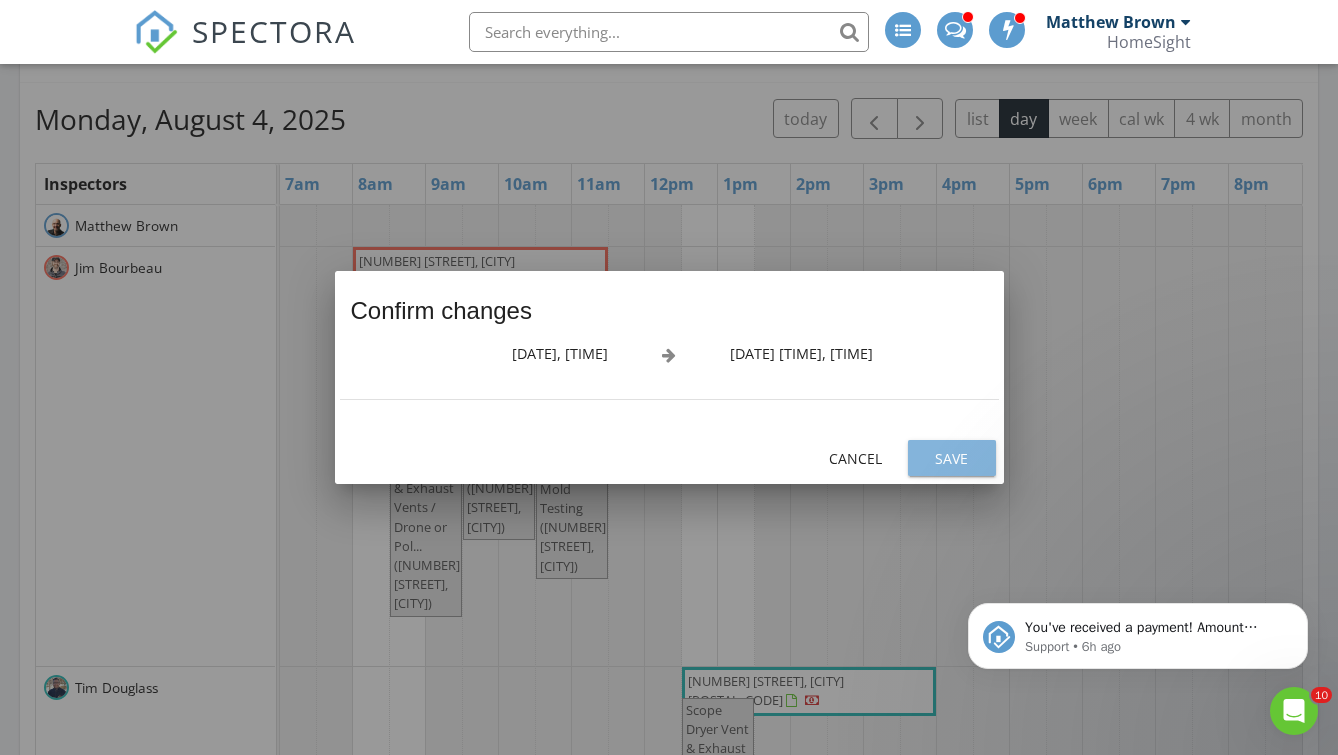 click on "Save" at bounding box center (952, 458) 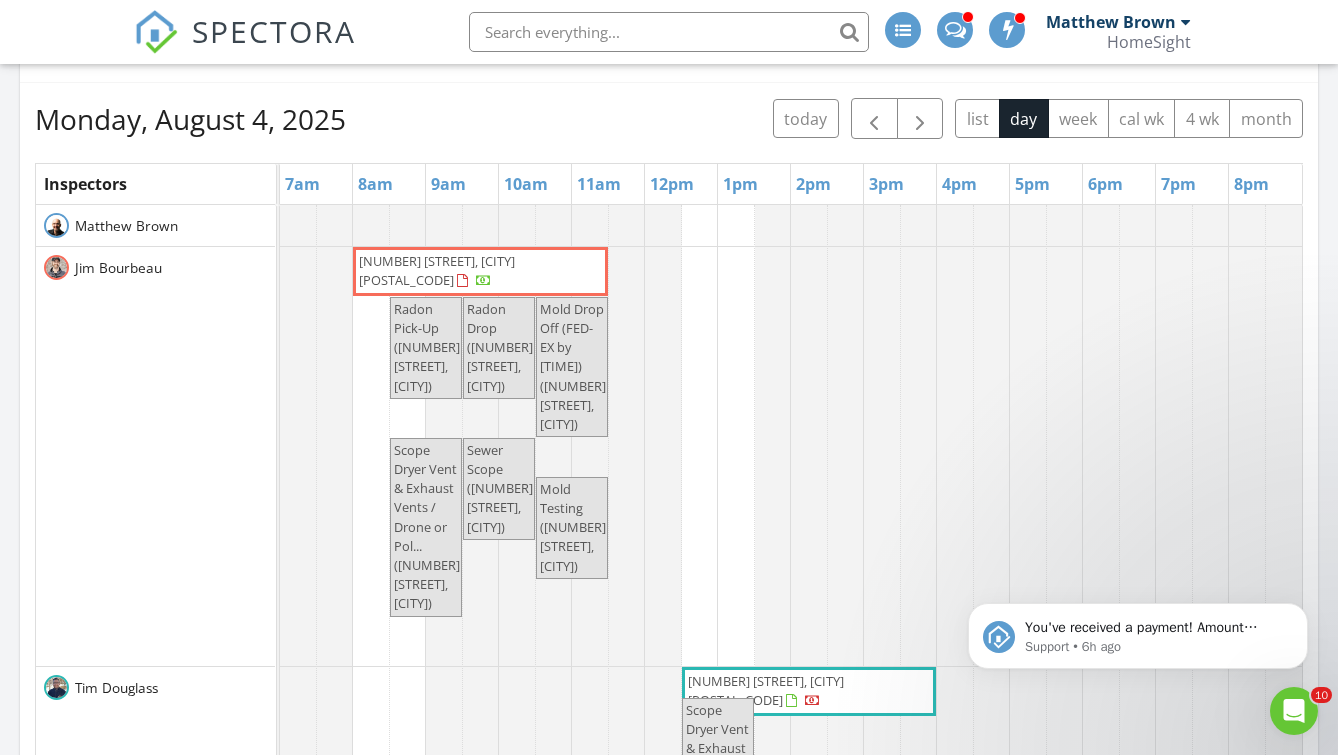 scroll, scrollTop: 44, scrollLeft: 0, axis: vertical 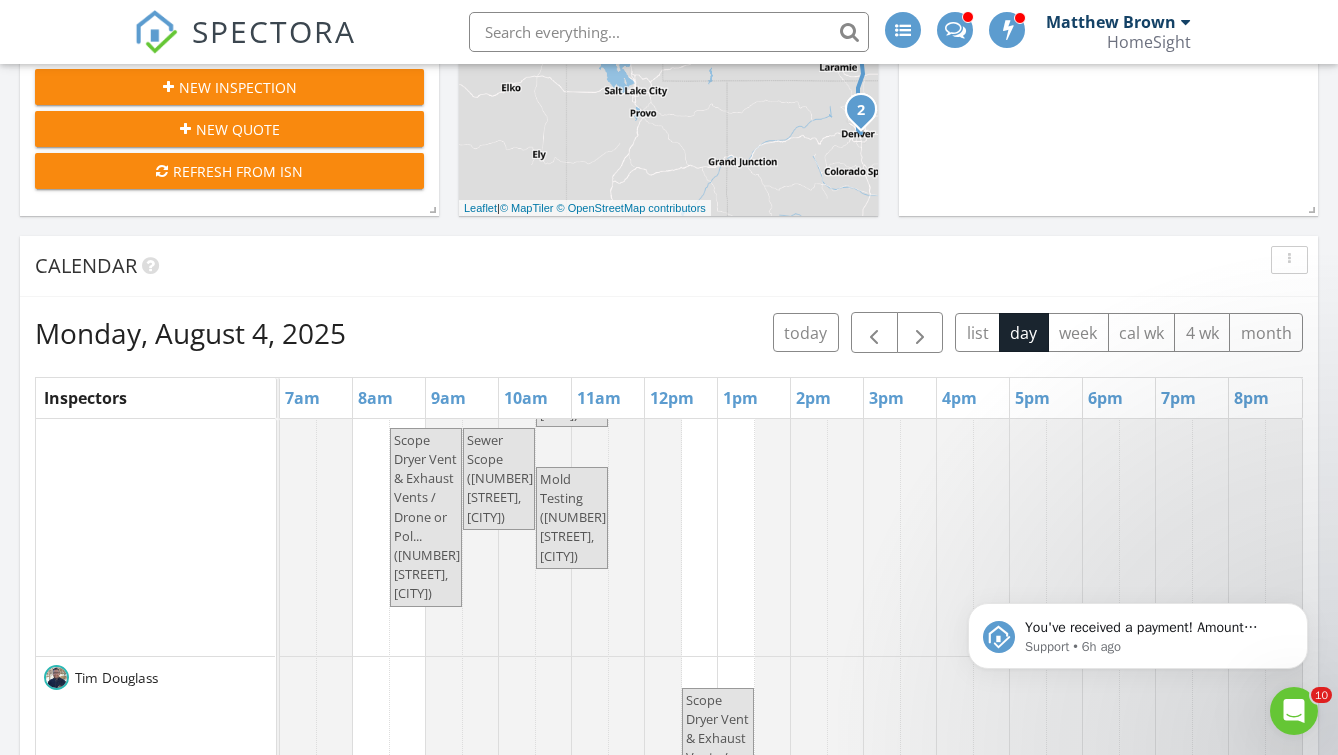 drag, startPoint x: 723, startPoint y: 671, endPoint x: 723, endPoint y: 602, distance: 69 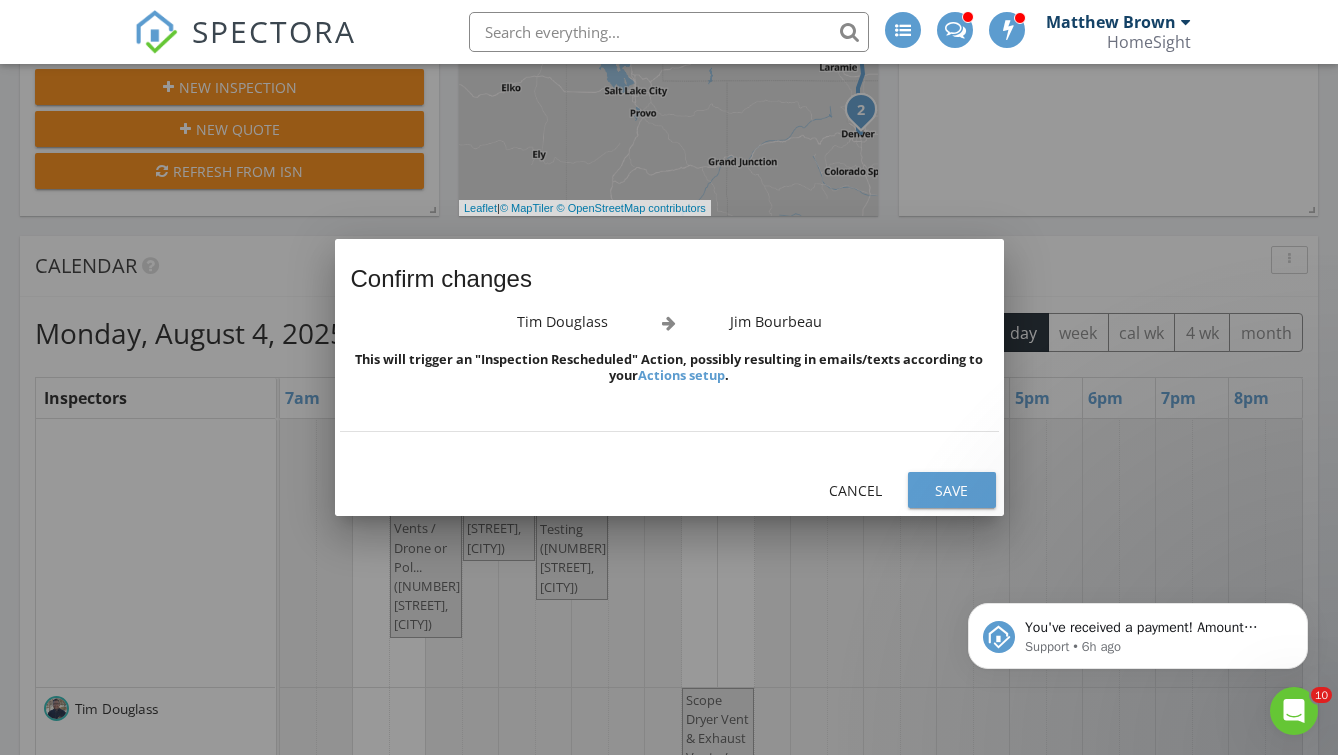 click on "Save" at bounding box center [952, 490] 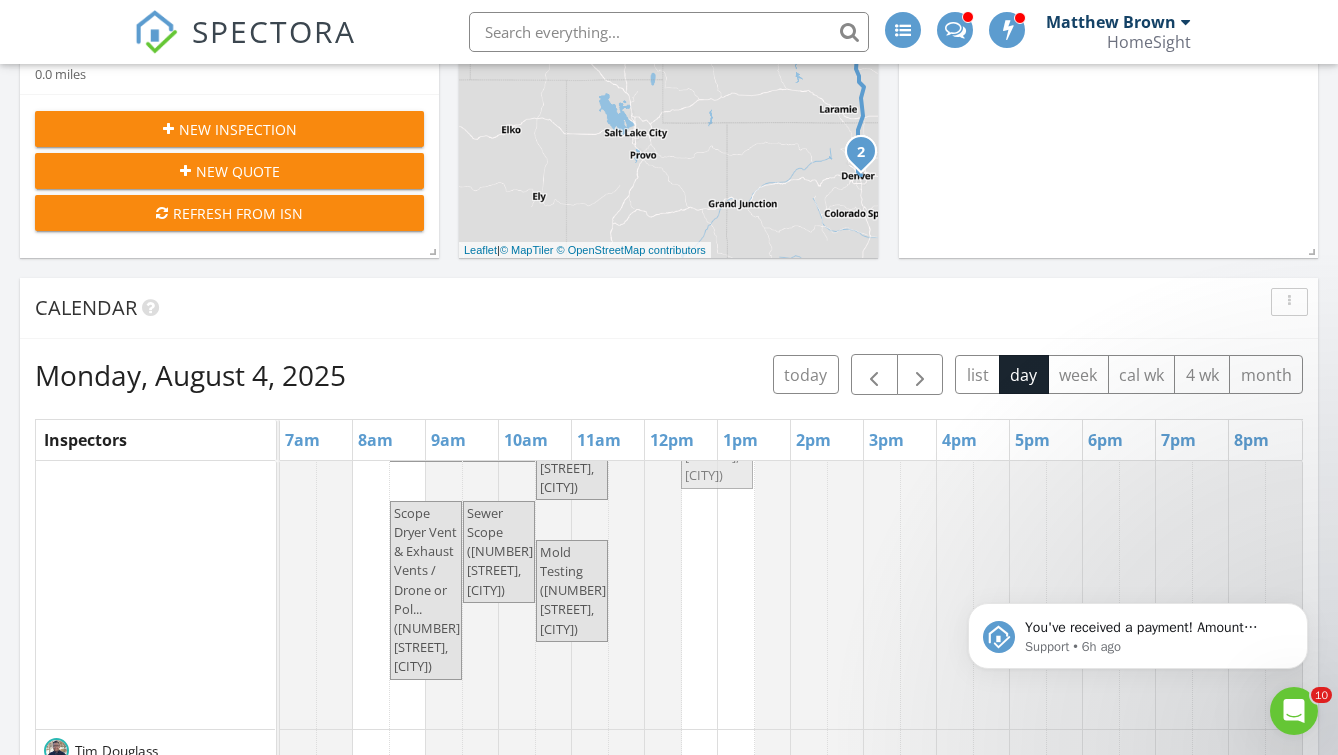 drag, startPoint x: 733, startPoint y: 743, endPoint x: 733, endPoint y: 633, distance: 110 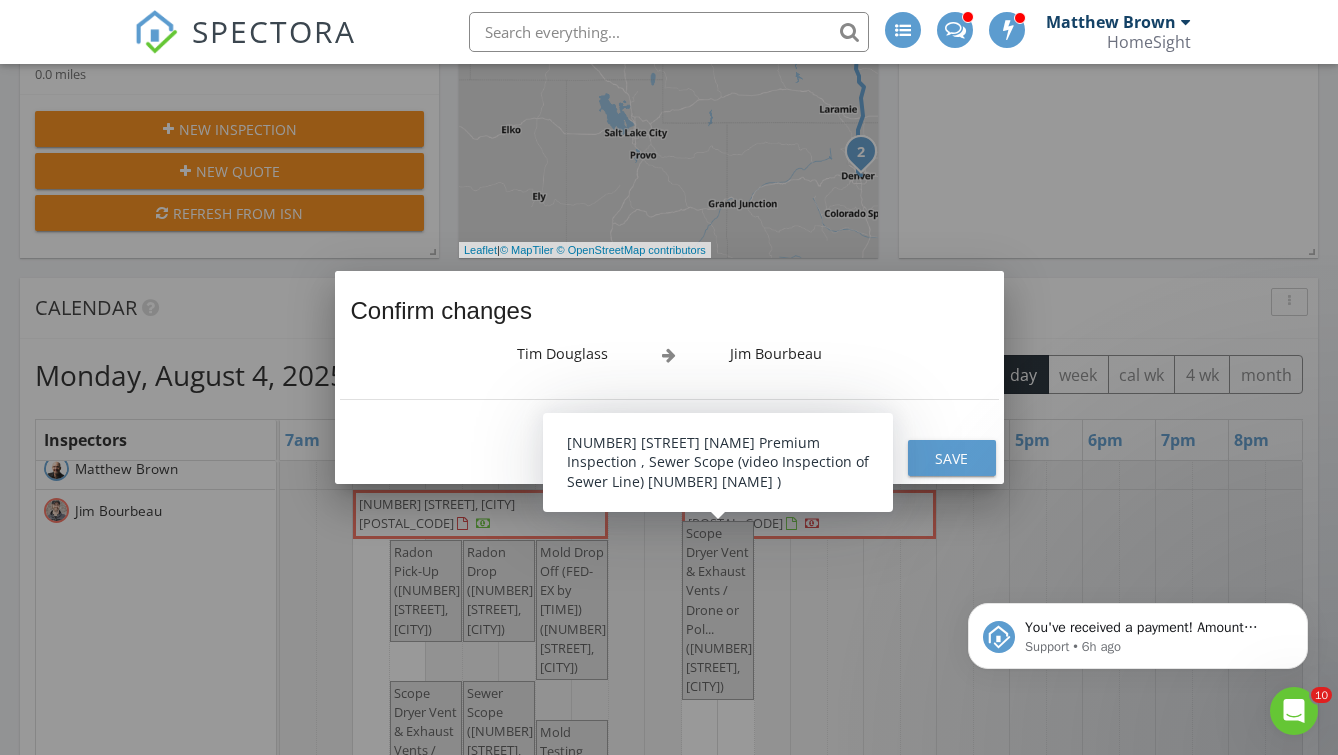 click on "Save" at bounding box center [952, 458] 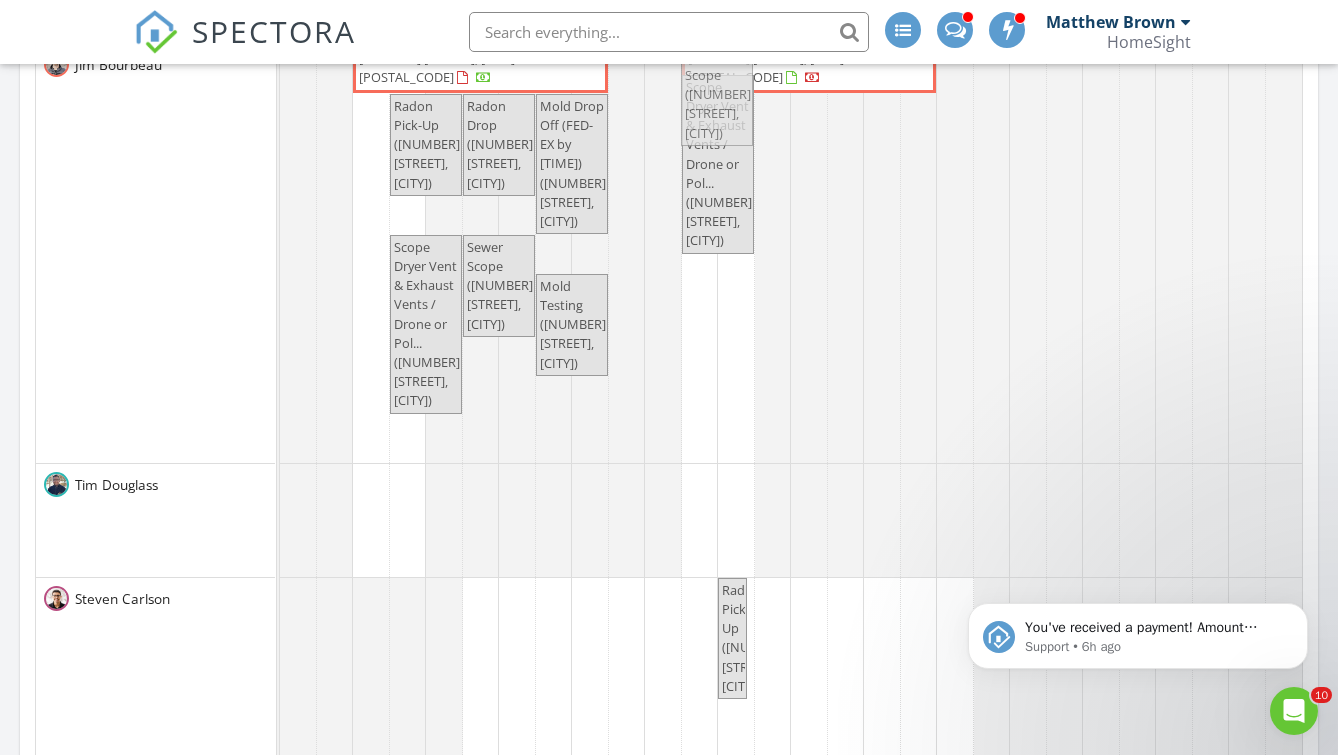 drag, startPoint x: 724, startPoint y: 522, endPoint x: 729, endPoint y: 425, distance: 97.128784 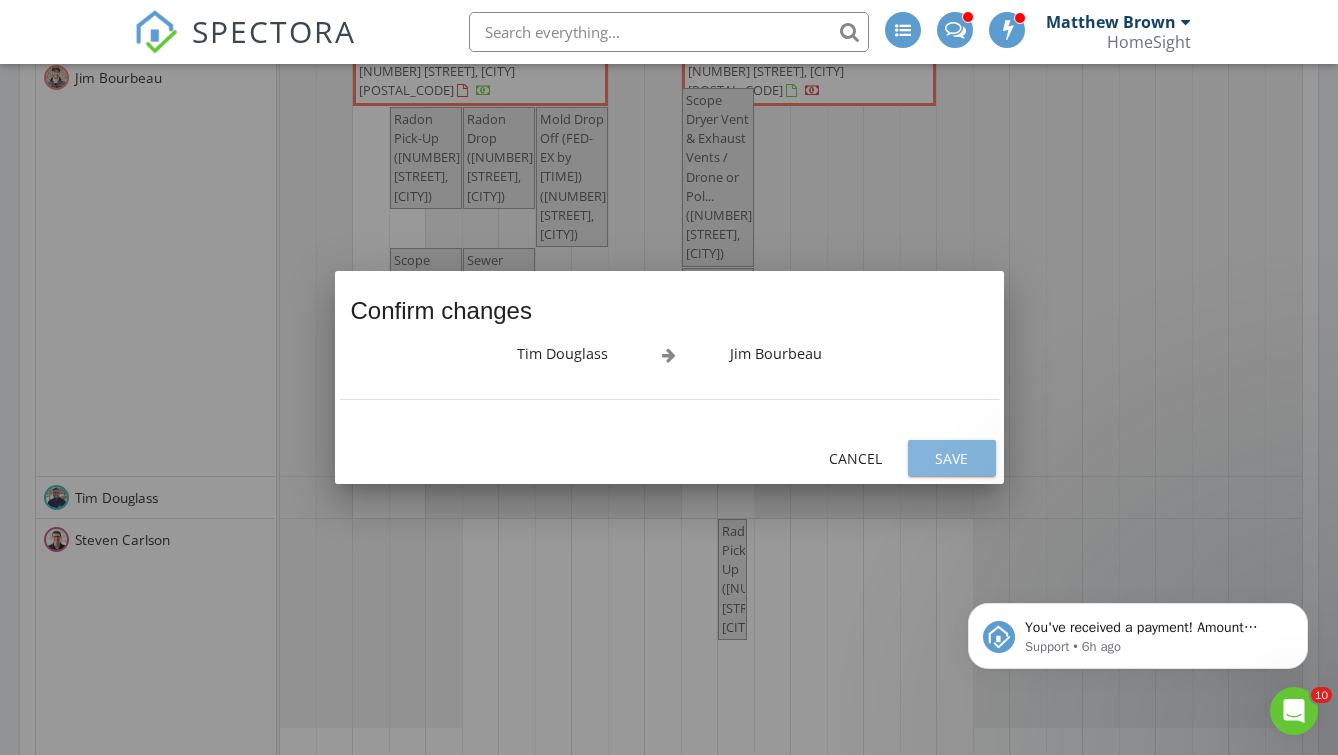 click on "Save" at bounding box center (952, 458) 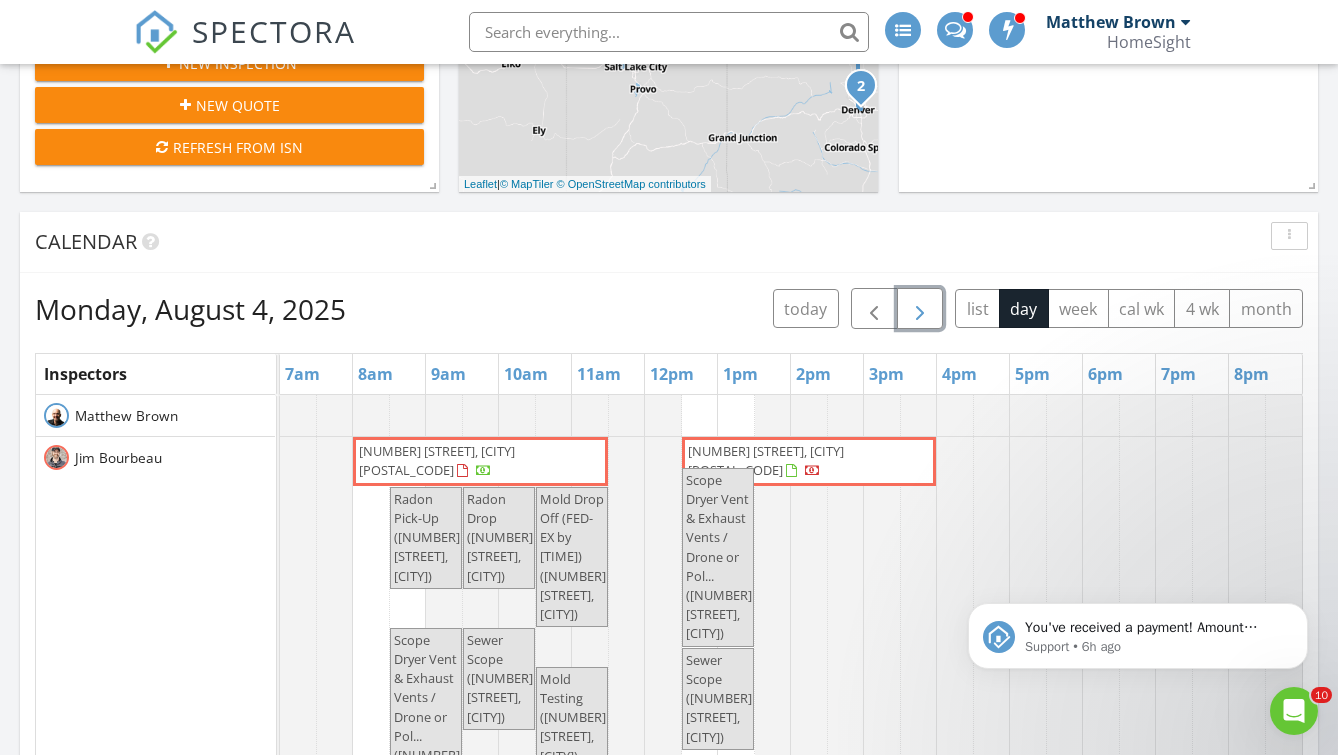 click at bounding box center (920, 309) 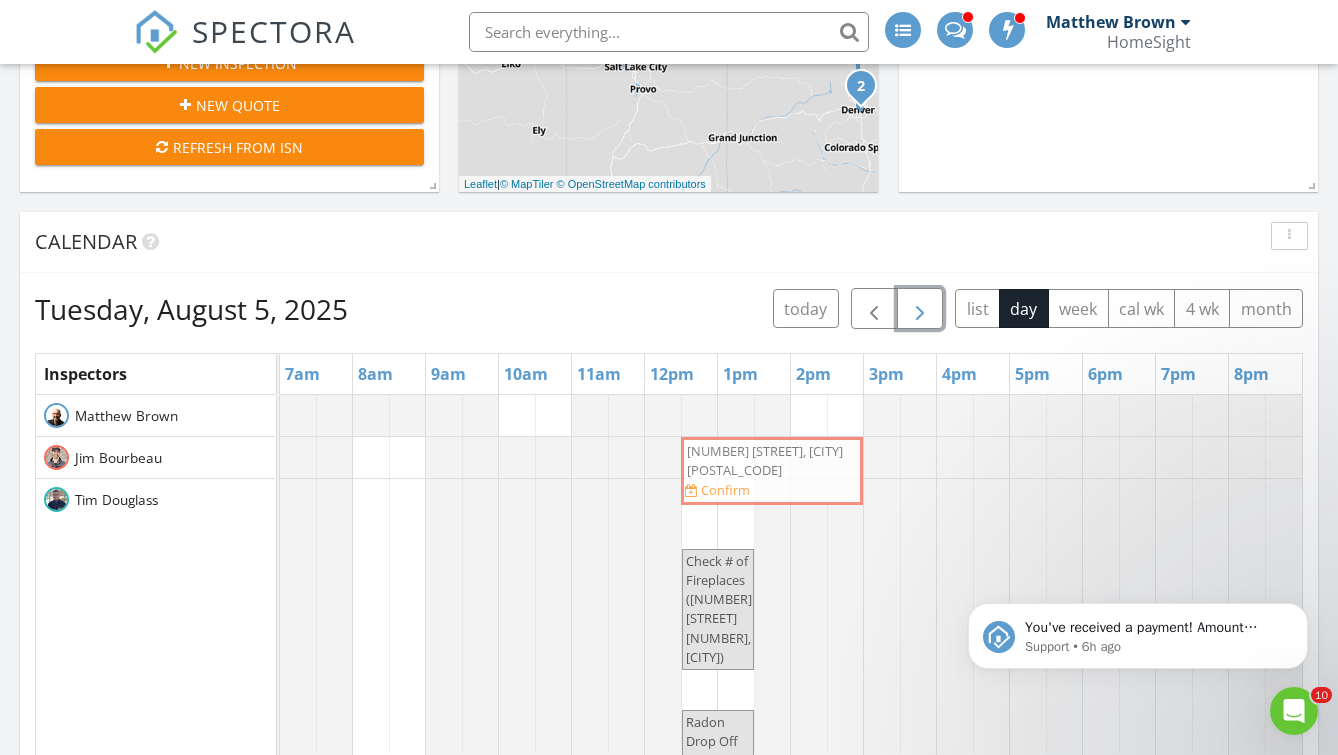 drag, startPoint x: 750, startPoint y: 510, endPoint x: 750, endPoint y: 469, distance: 41 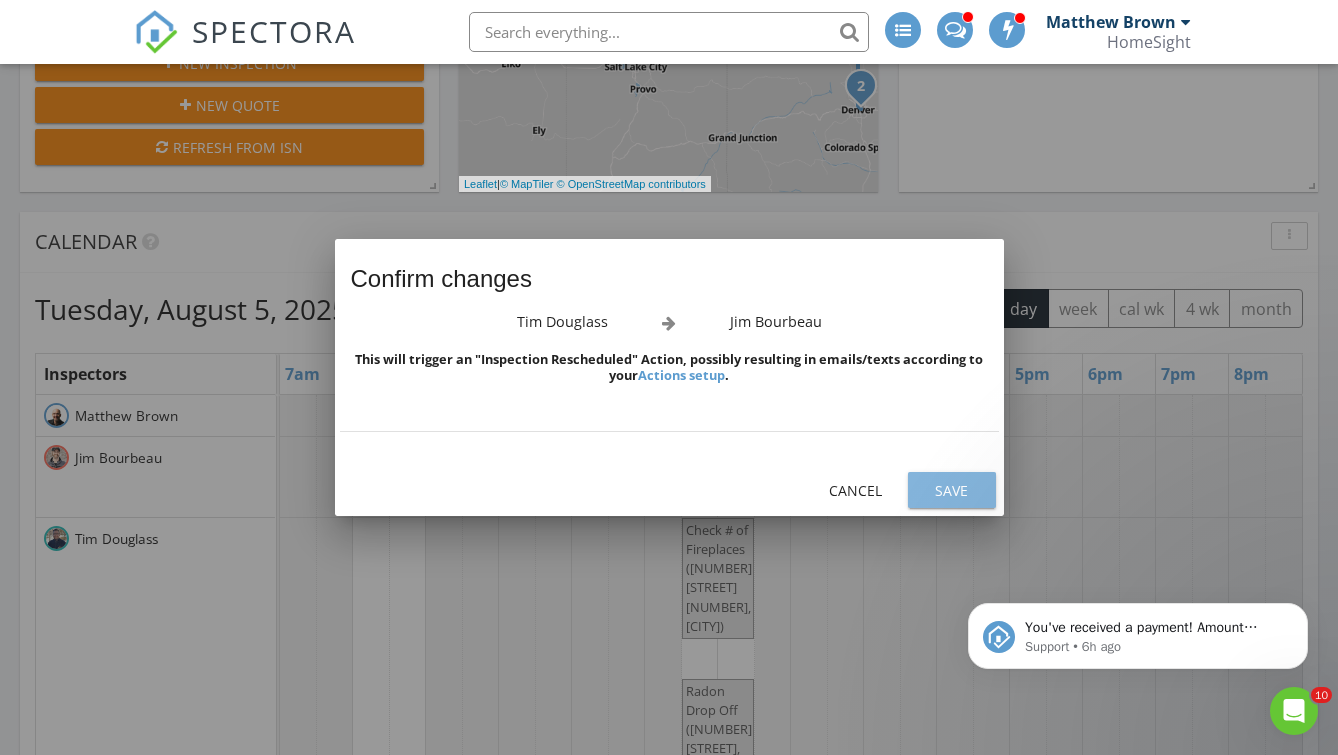 click on "Save" at bounding box center [952, 490] 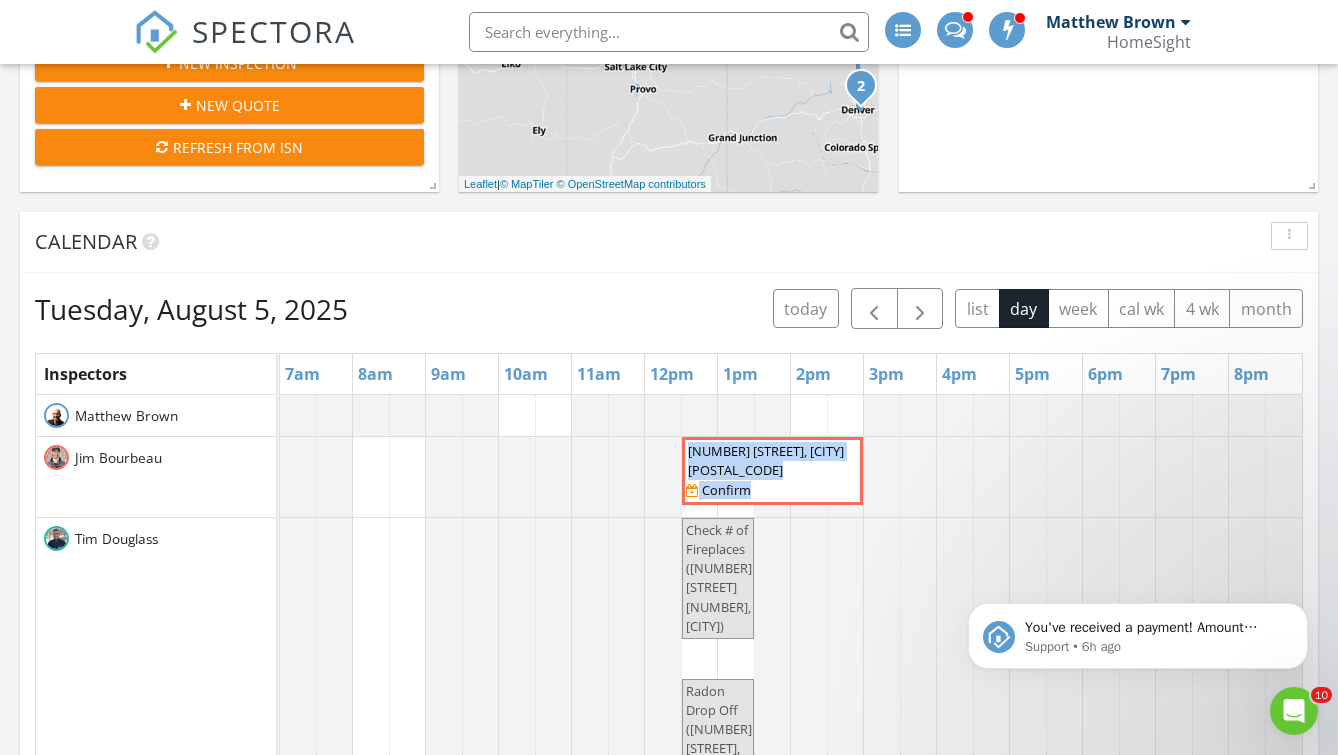 drag, startPoint x: 723, startPoint y: 585, endPoint x: 722, endPoint y: 503, distance: 82.006096 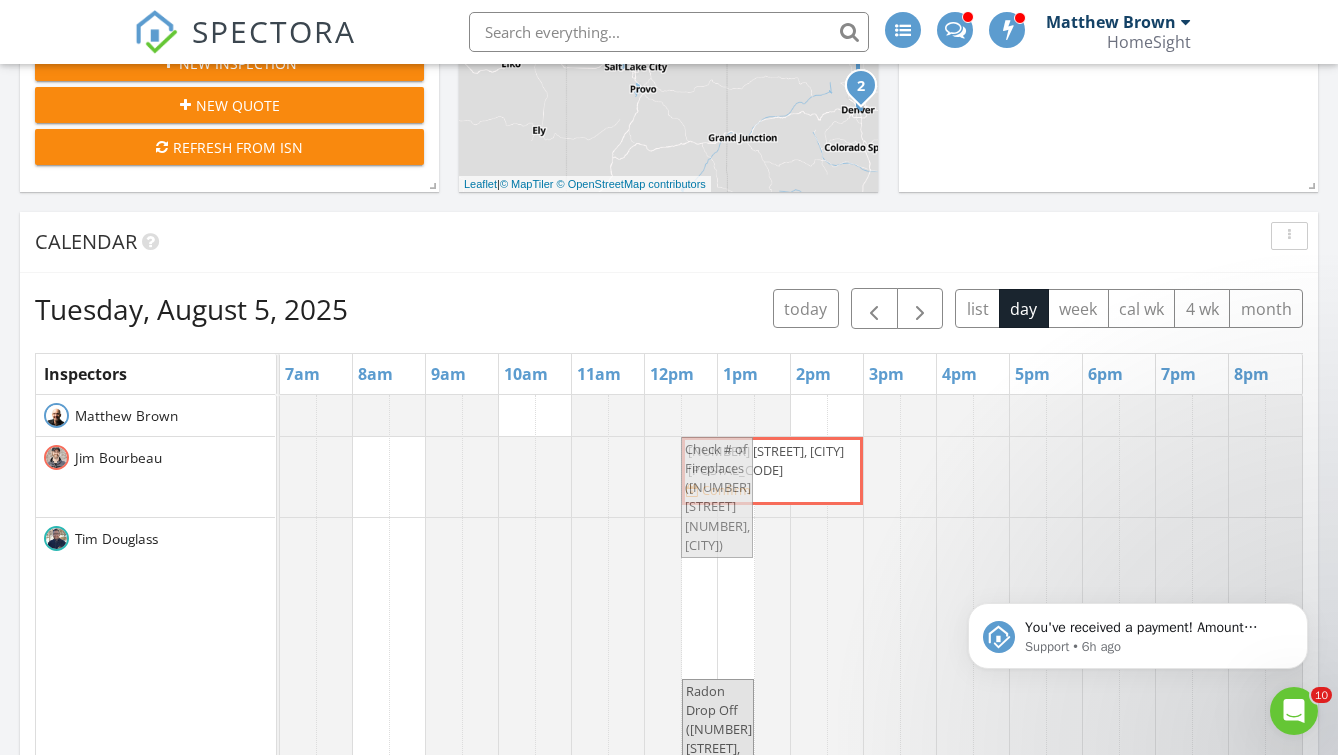 drag, startPoint x: 729, startPoint y: 584, endPoint x: 729, endPoint y: 503, distance: 81 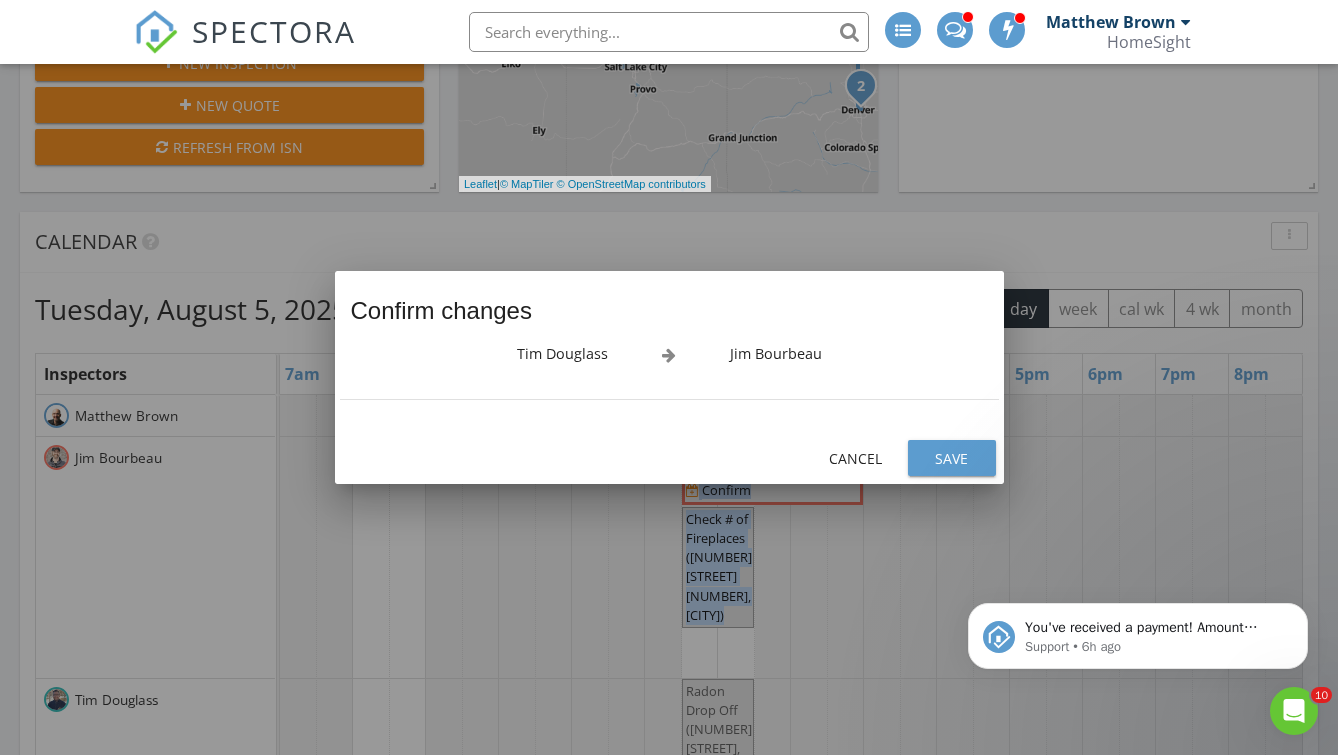 click on "Save" at bounding box center (952, 458) 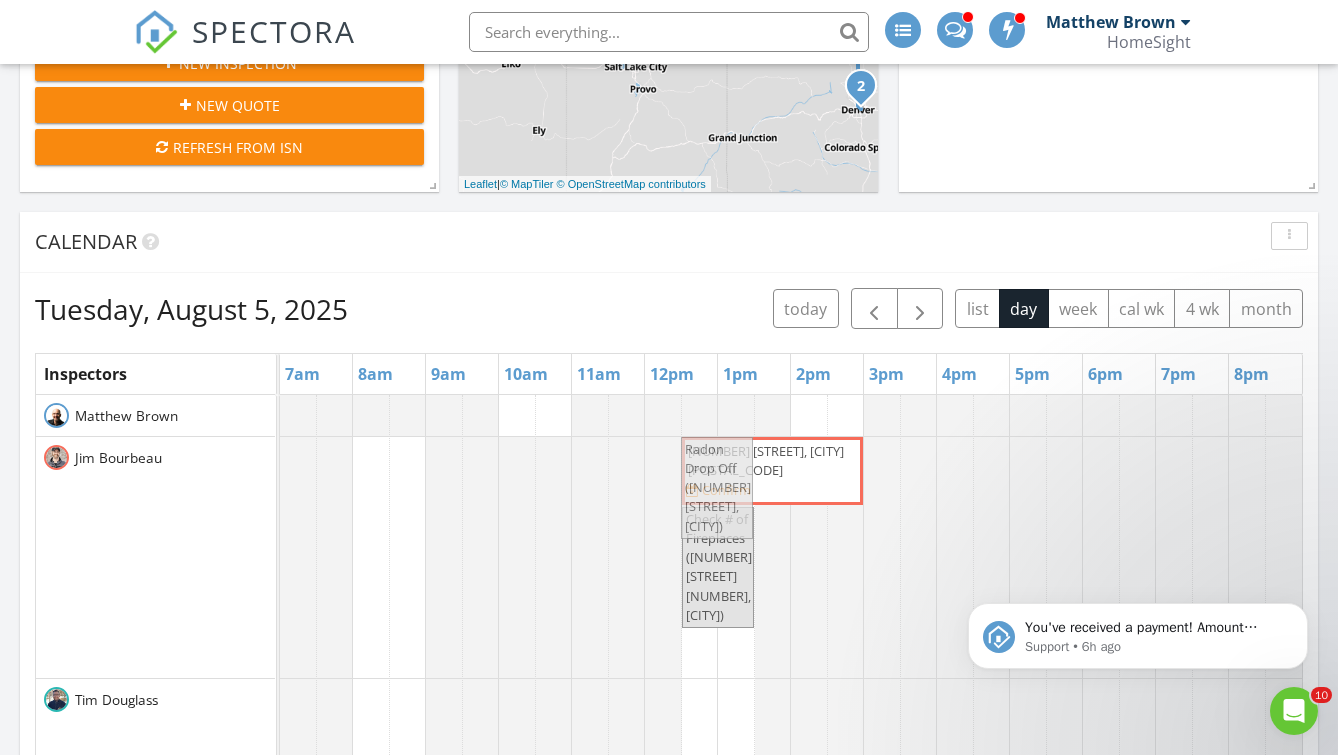 click on "8772 Benson Way 81, Inver Grove Heights 55076
Confirm
Check # of Fireplaces (8772 Benson Way 81, Inver Grove Heights)
Radon Drop Off (8772 Benson Way 81, Inver Grove Heights)
Radon Drop Off (8772 Benson Way 81, Inver Grove Heights)
Radon Pick Up (8772 Benson Way 81, Inver Grove Heights)" at bounding box center [791, 923] 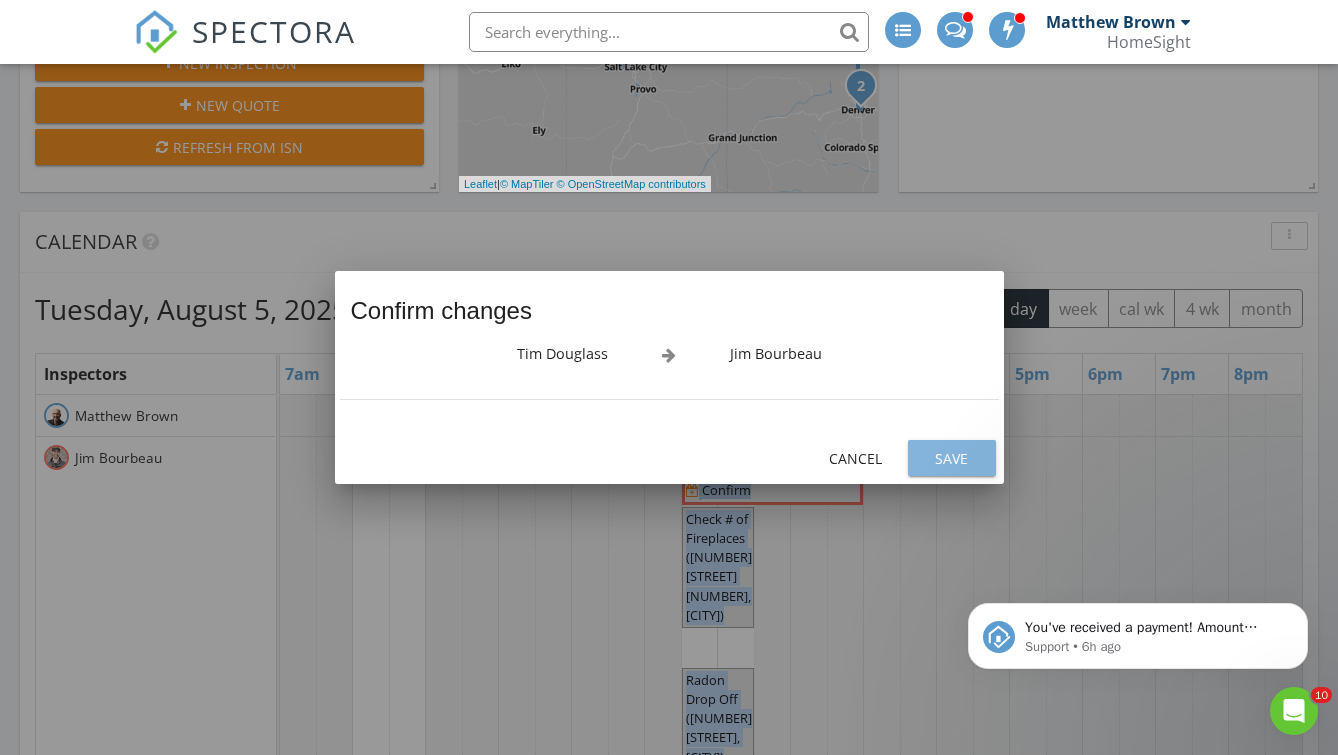 click on "Save" at bounding box center (952, 458) 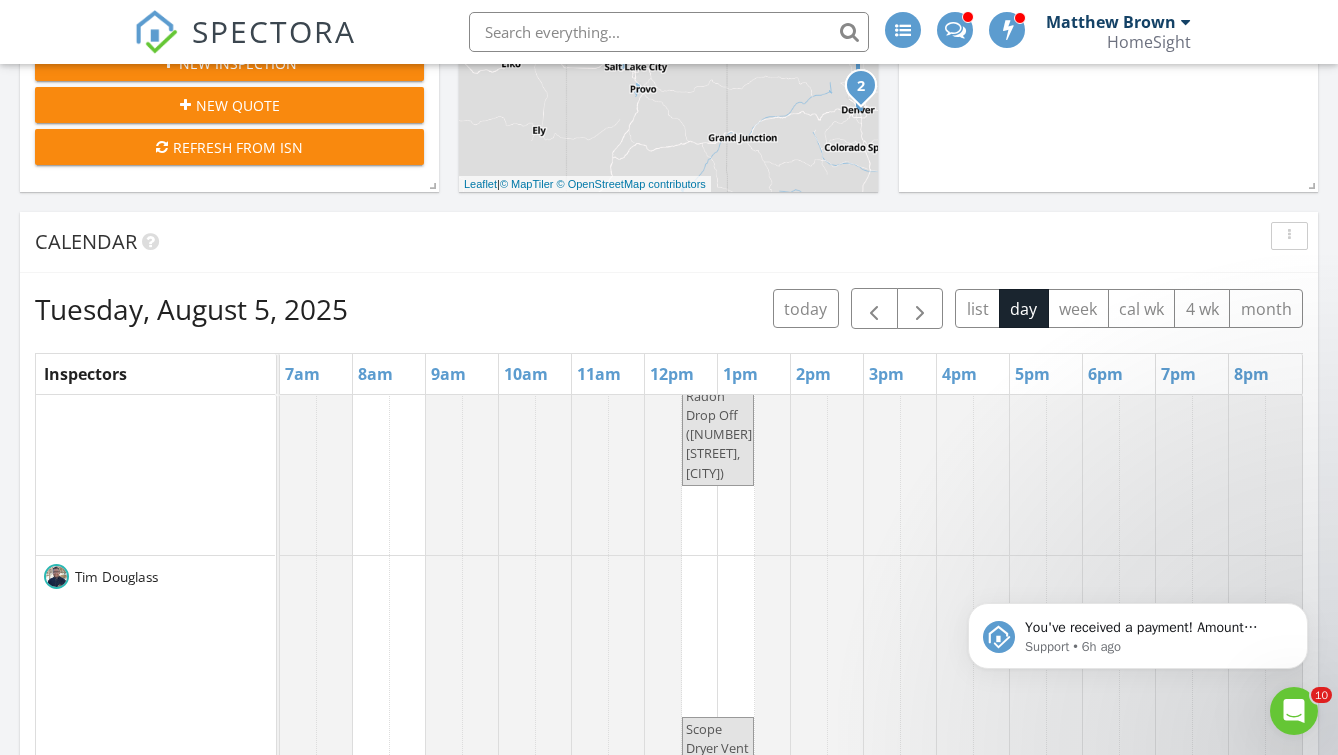 click on "8772 Benson Way 81, Inver Grove Heights 55076
Confirm
Check # of Fireplaces (8772 Benson Way 81, Inver Grove Heights)
Radon Drop Off (8772 Benson Way 81, Inver Grove Heights)
Radon Pick Up (8772 Benson Way 81, Inver Grove Heights)
Radon Pick Up (8772 Benson Way 81, Inver Grove Heights)" at bounding box center (791, 639) 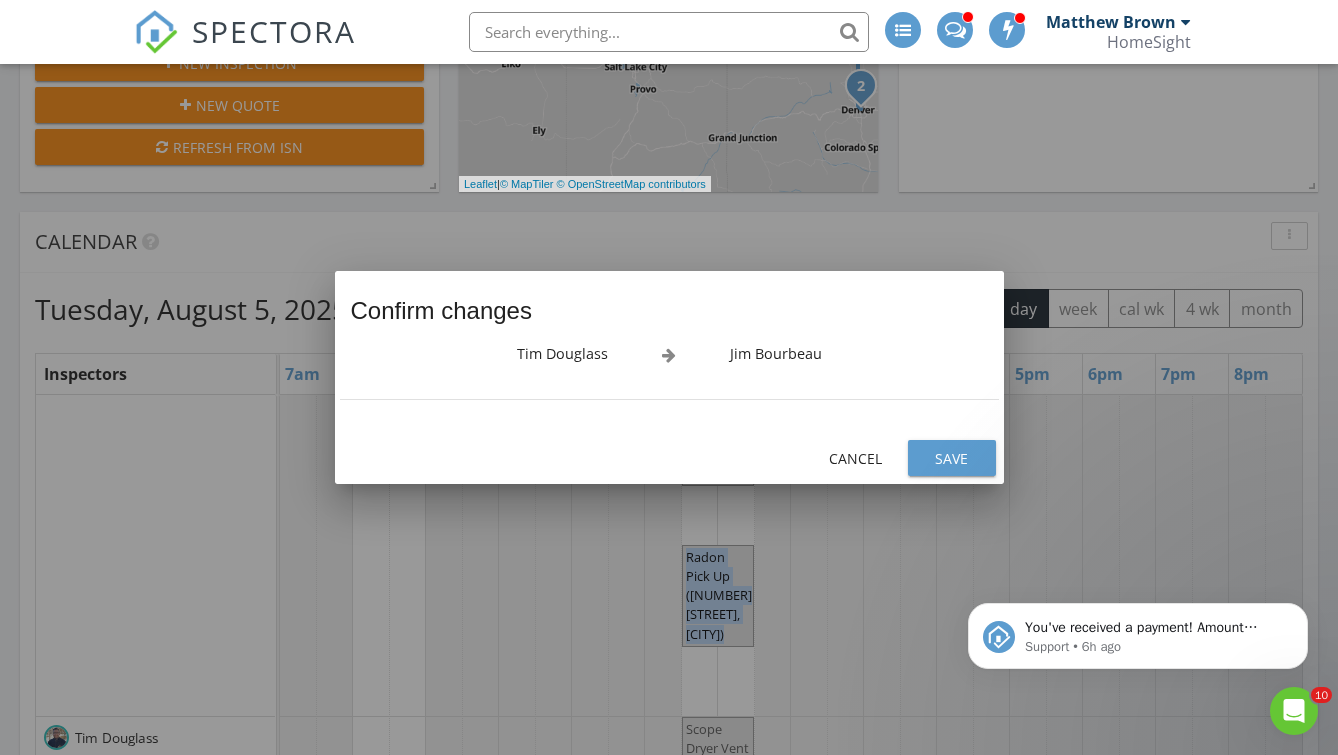click on "Save" at bounding box center [952, 458] 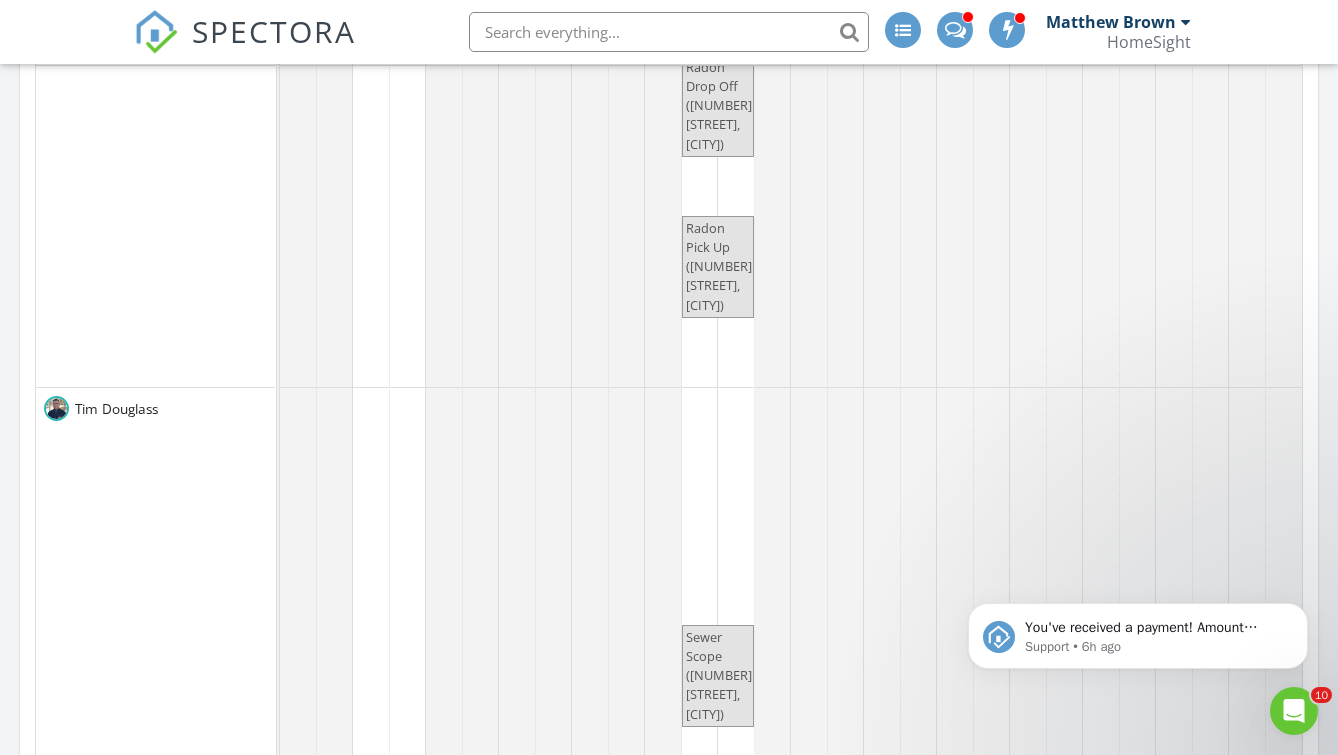 drag, startPoint x: 729, startPoint y: 501, endPoint x: 728, endPoint y: 353, distance: 148.00337 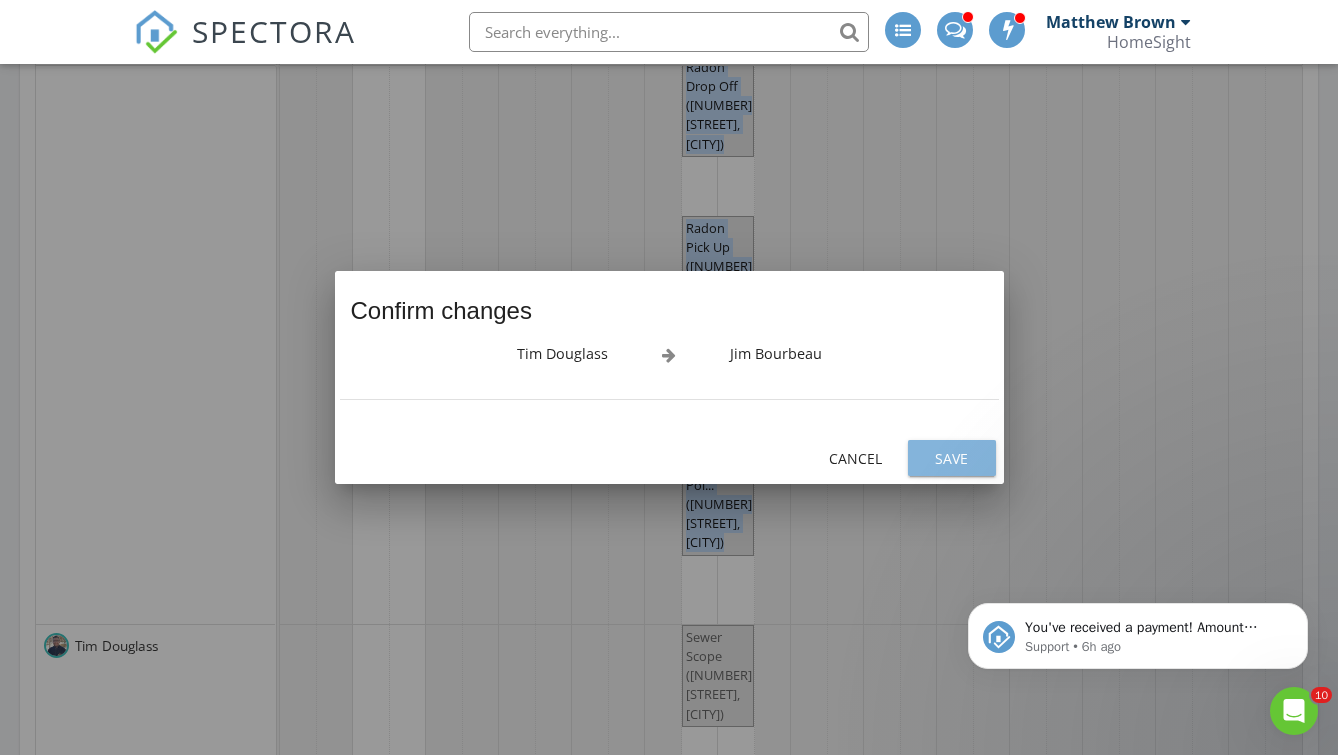 click on "Save" at bounding box center [952, 458] 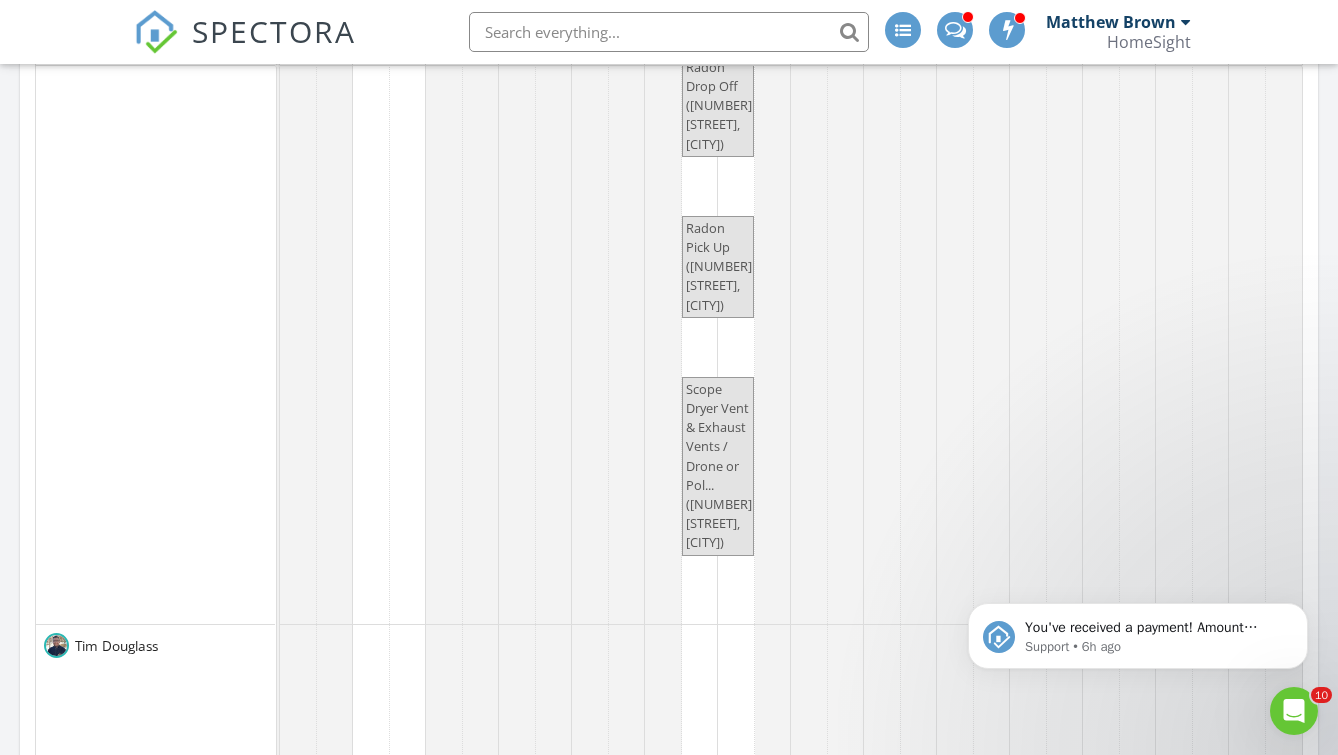 drag, startPoint x: 707, startPoint y: 672, endPoint x: 707, endPoint y: 492, distance: 180 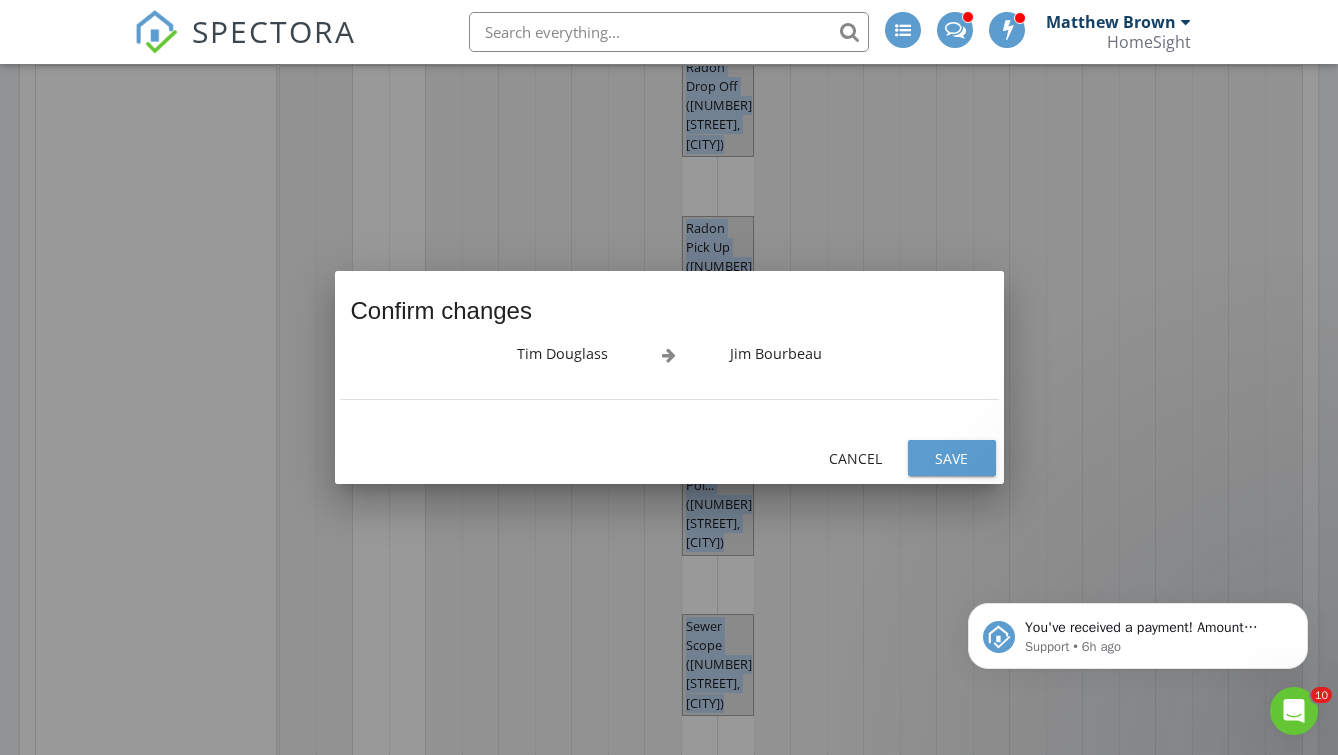 click on "Save" at bounding box center [952, 458] 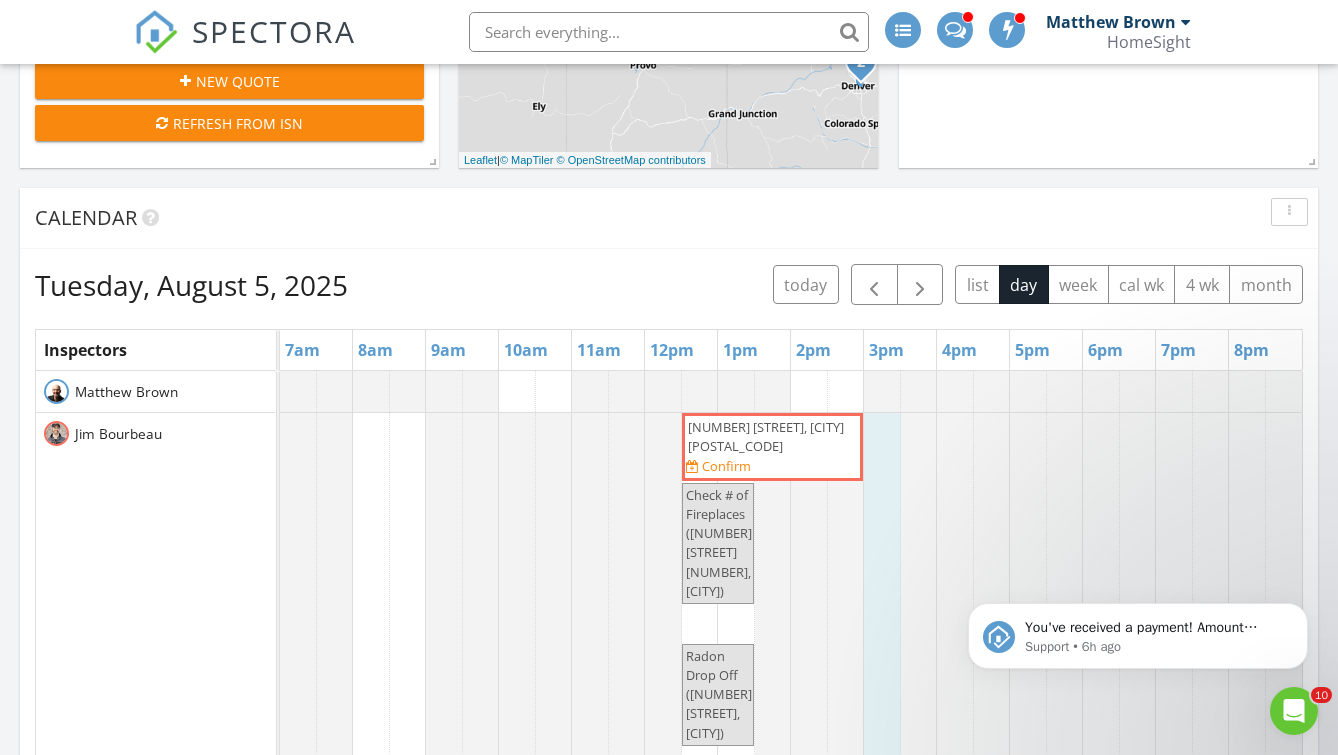 click at bounding box center [280, 893] 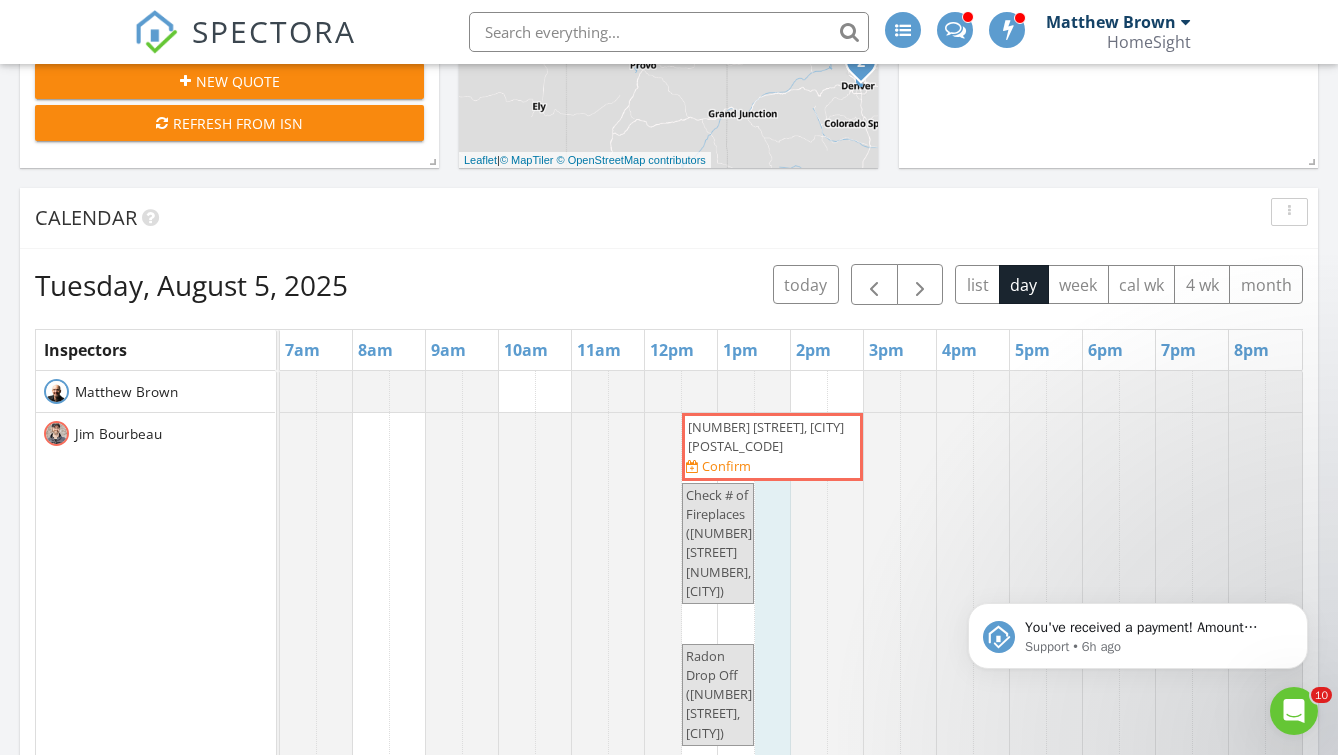 click at bounding box center [280, 893] 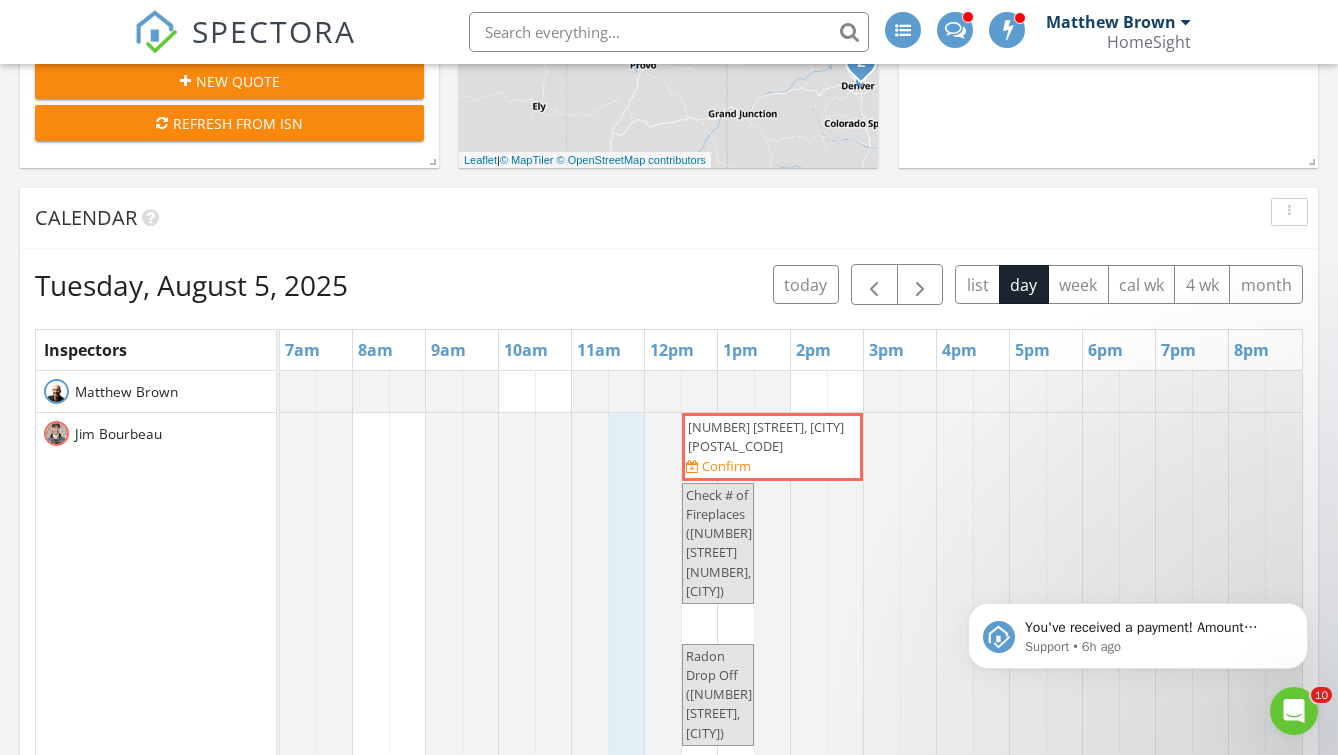 click at bounding box center [280, 893] 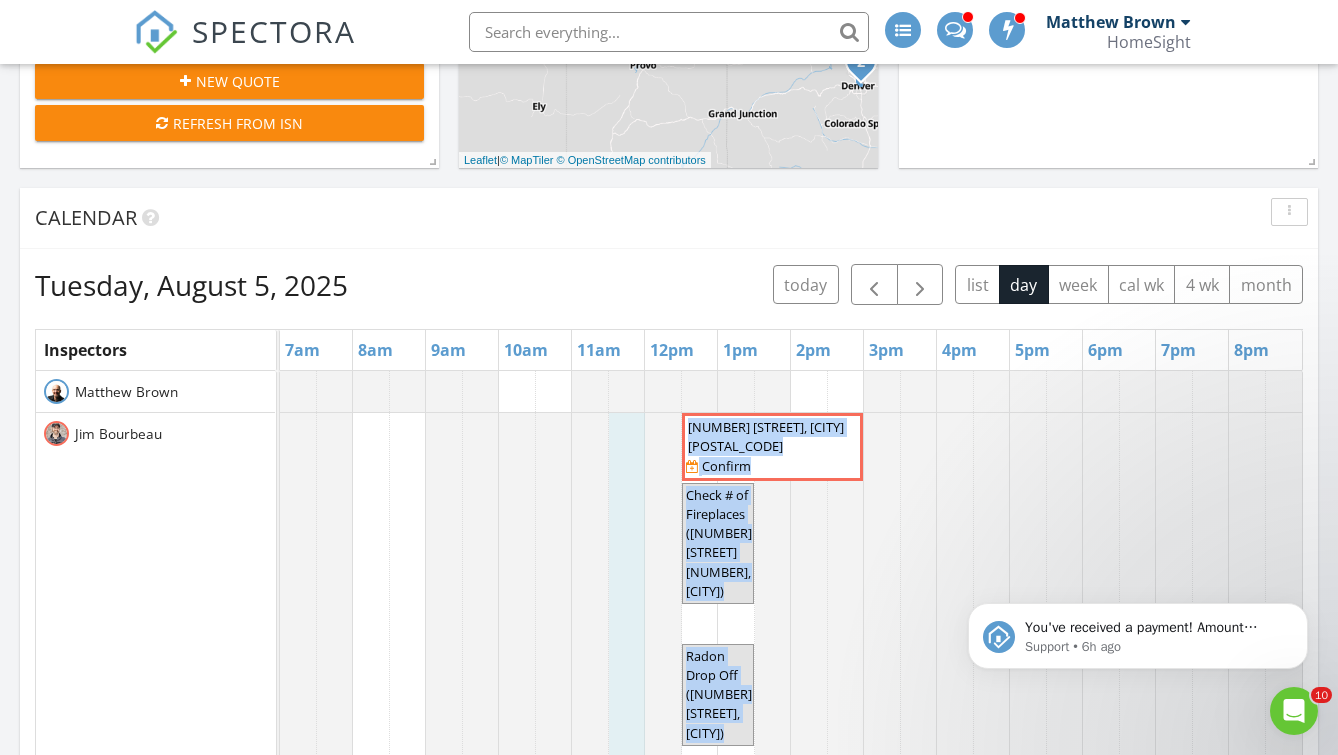 click at bounding box center (280, 893) 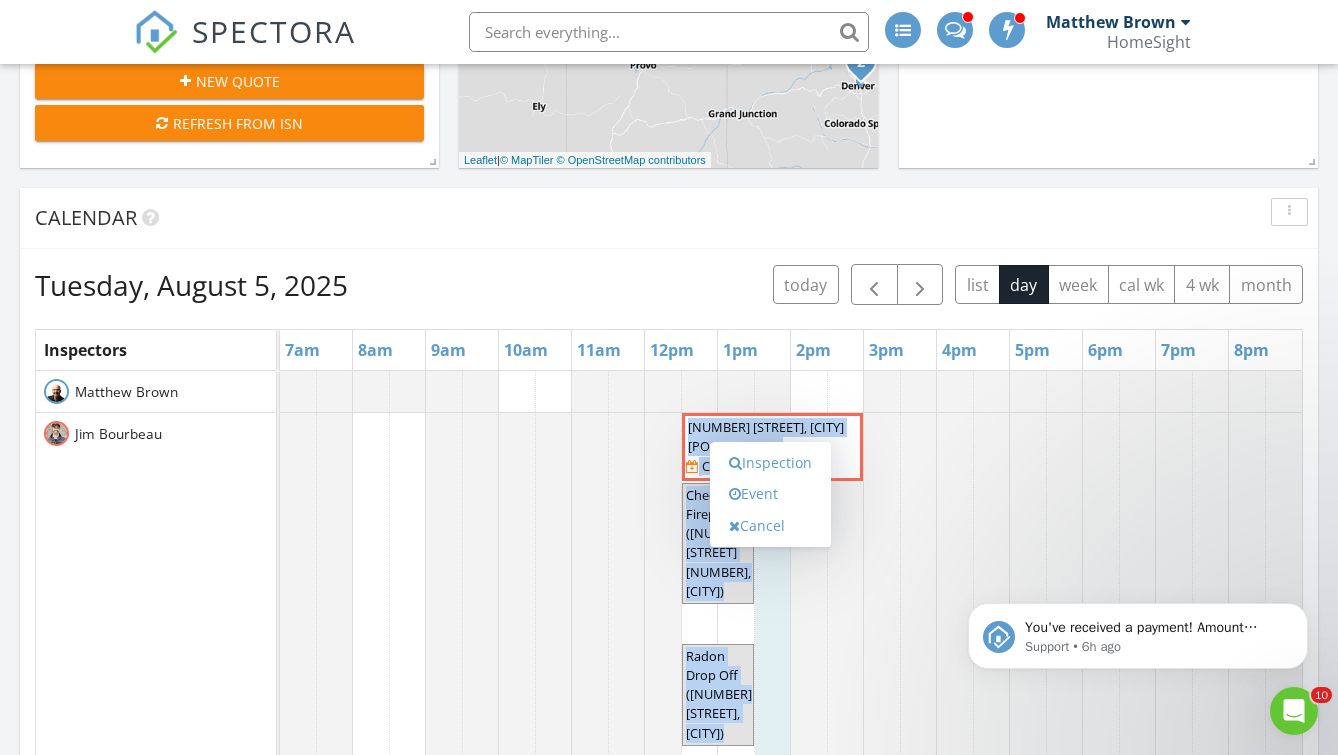click on "Cancel" at bounding box center (770, 526) 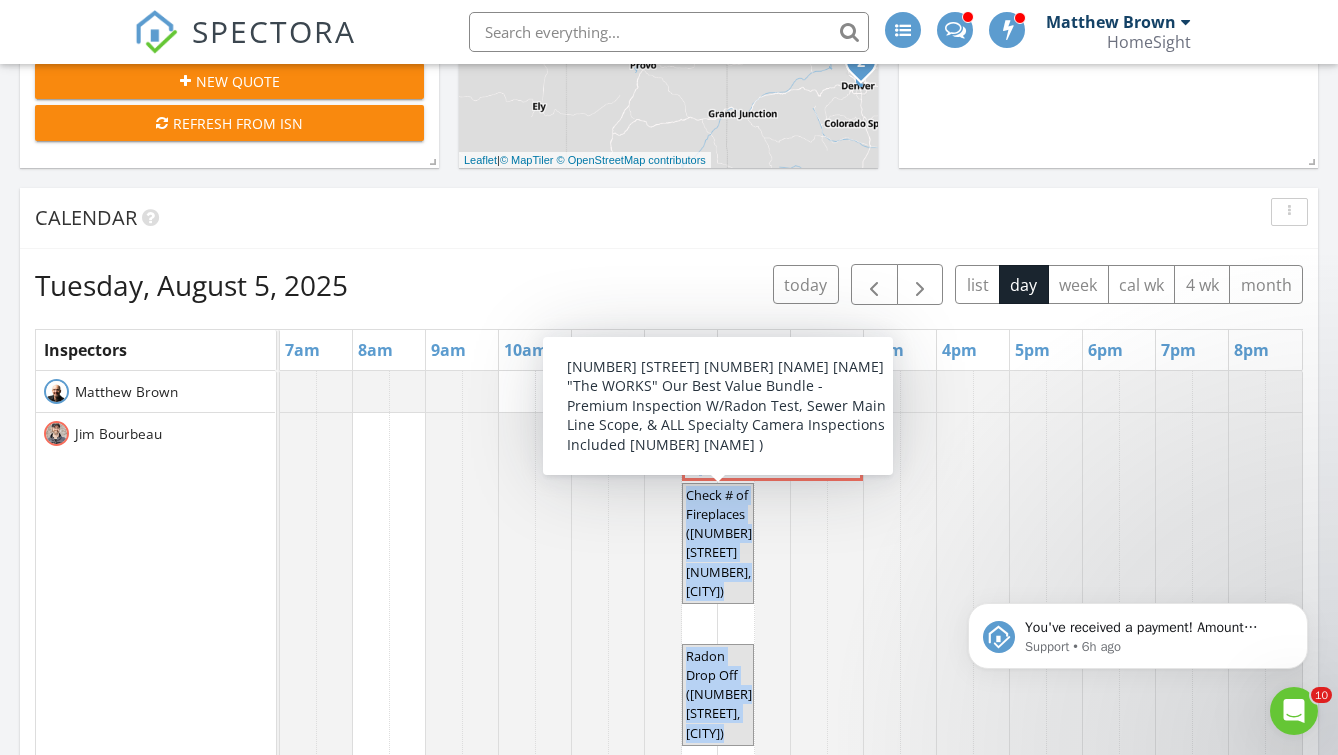 click at bounding box center [280, 893] 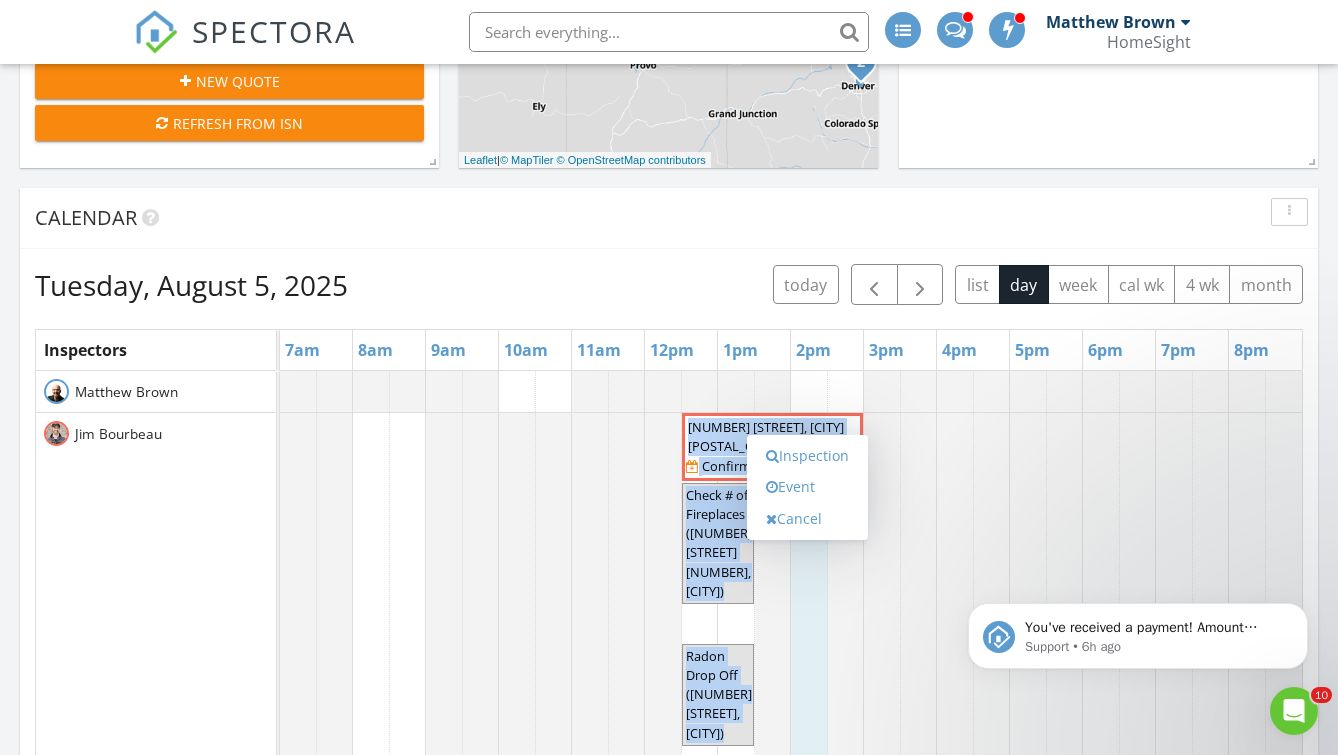 click at bounding box center (280, 893) 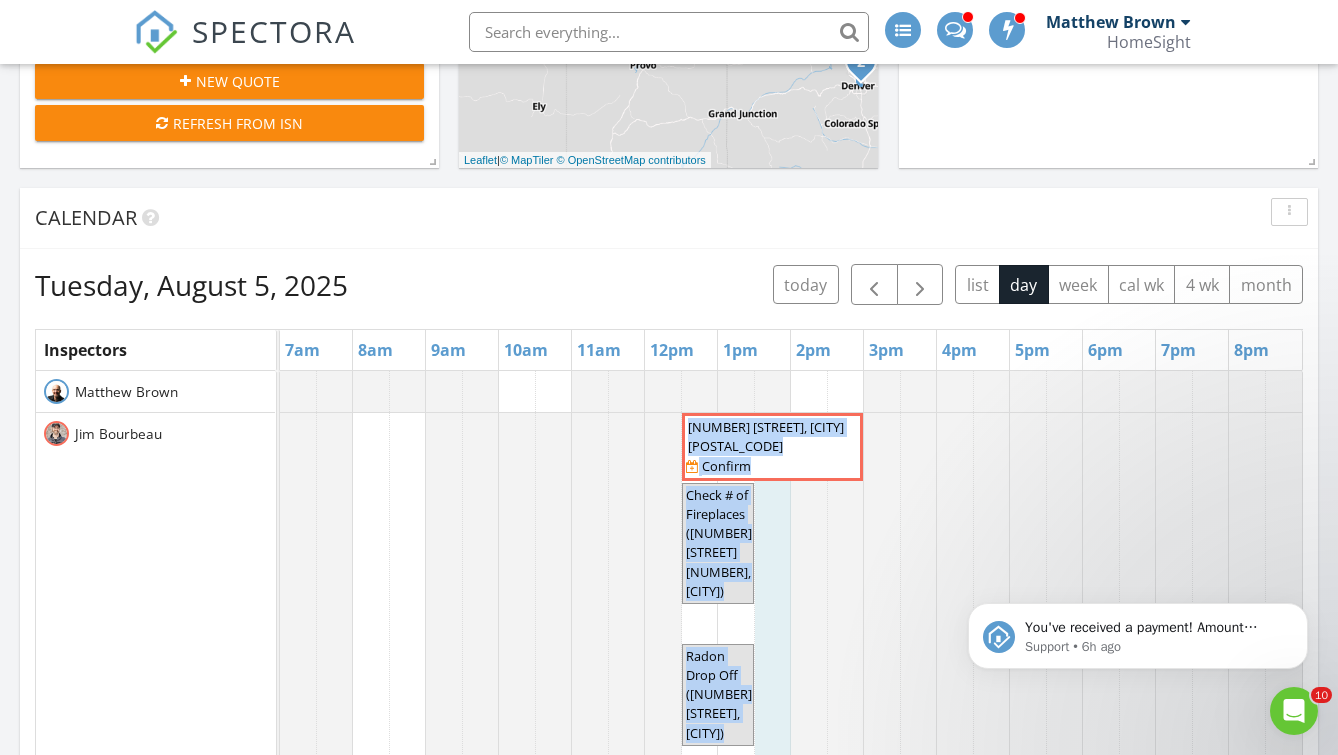 click at bounding box center (280, 893) 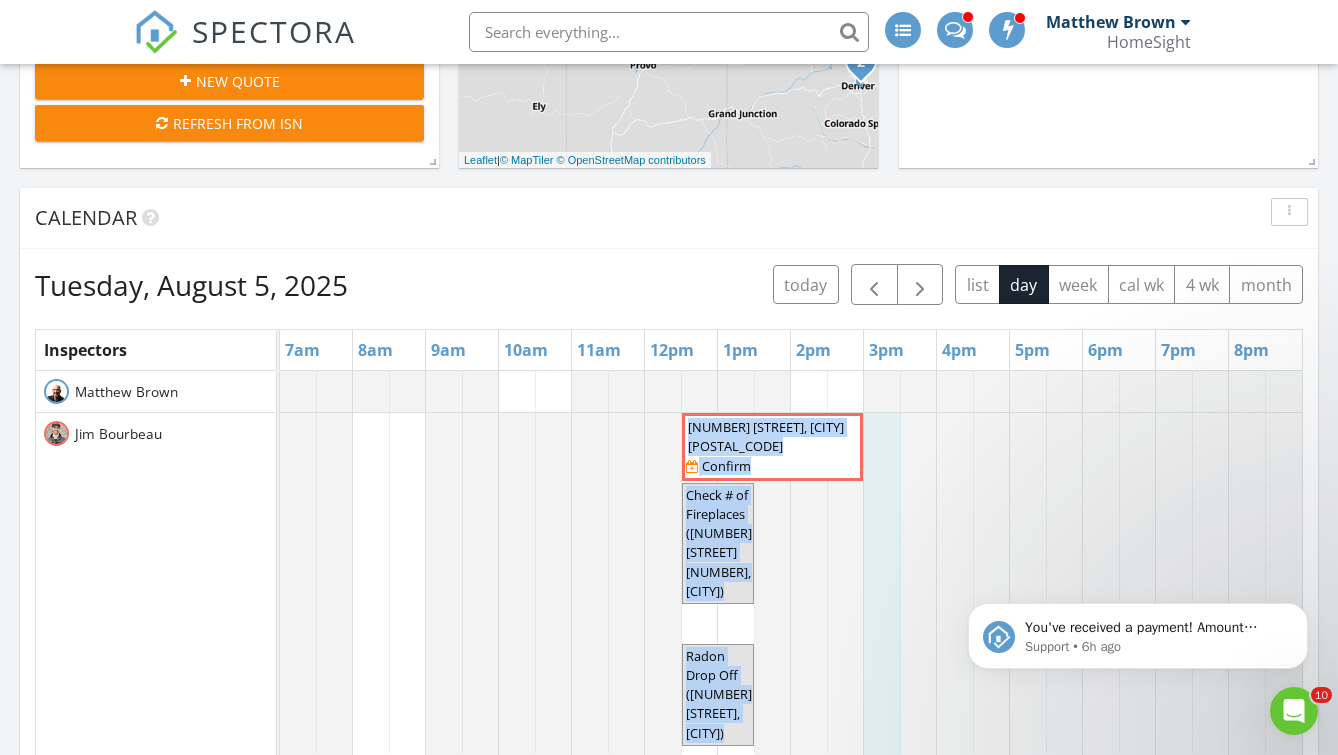 click on "8772 Benson Way 81, Inver Grove Heights 55076" at bounding box center [772, 437] 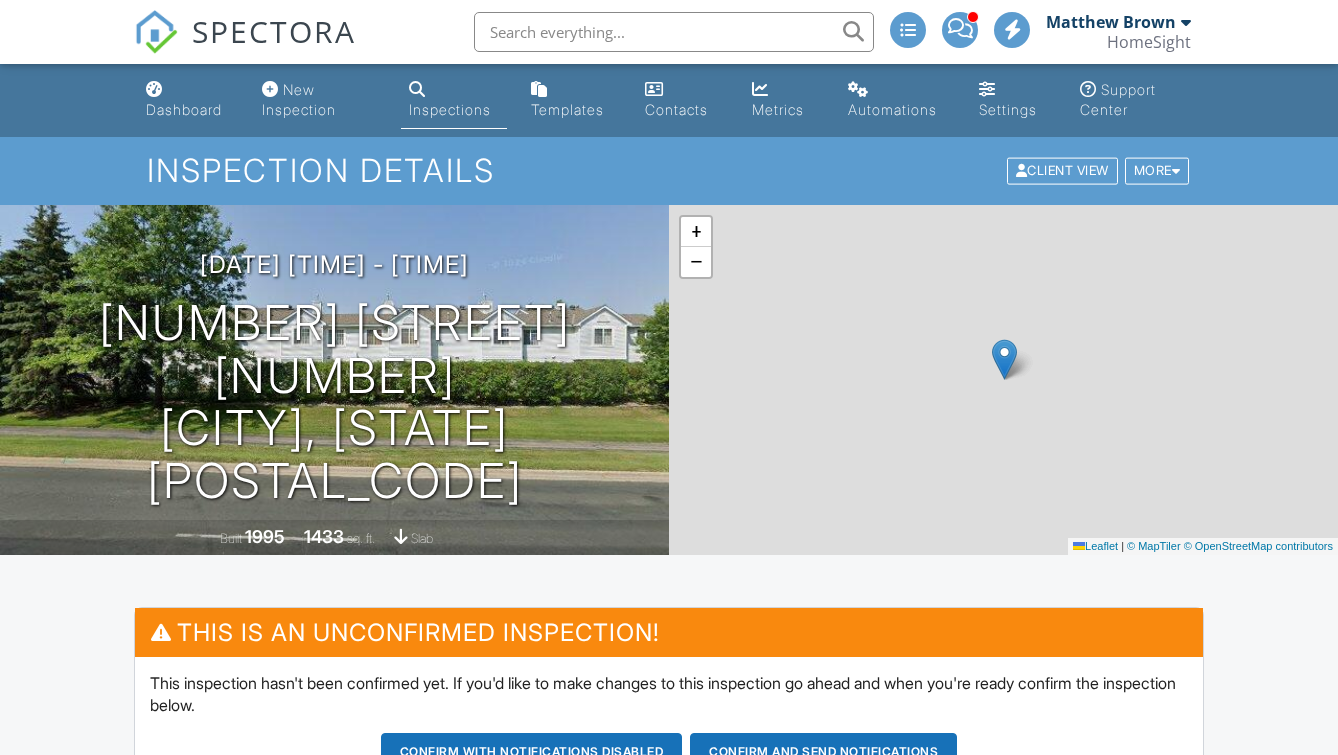 scroll, scrollTop: 0, scrollLeft: 0, axis: both 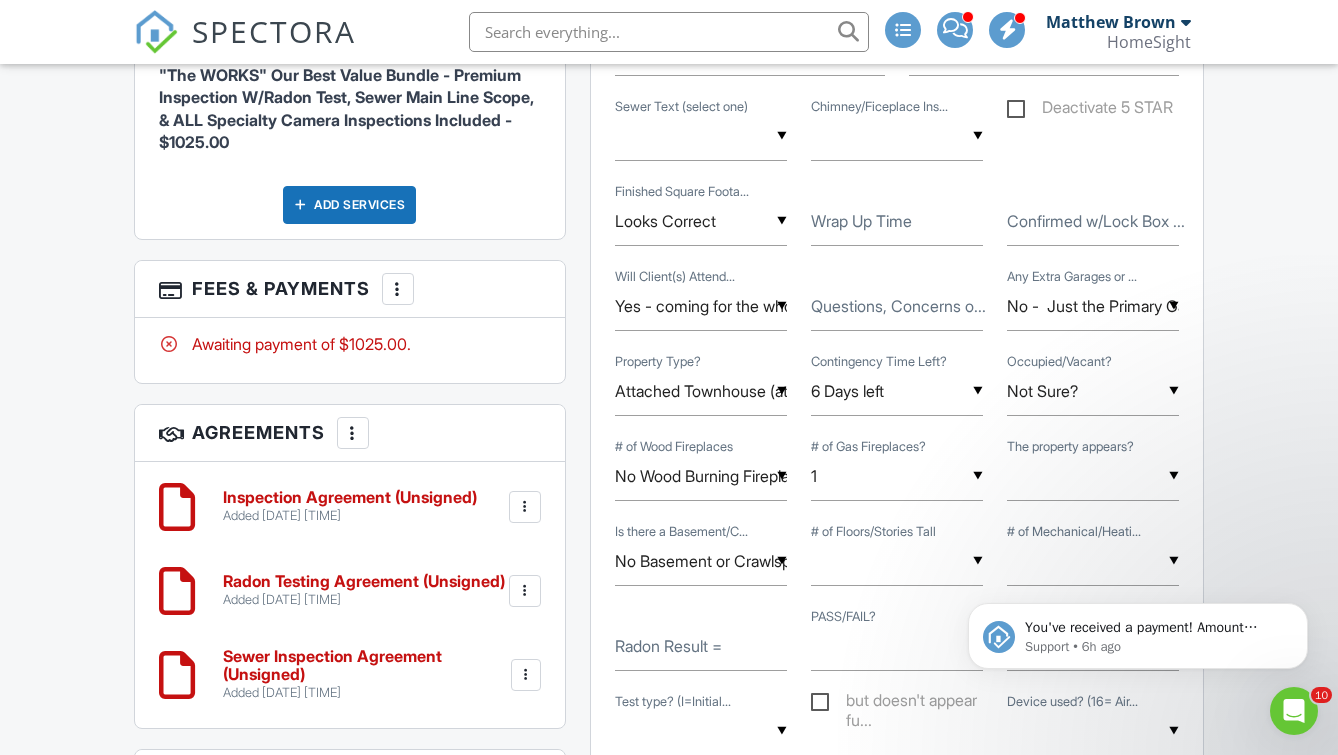 click on "Wrap Up Time" at bounding box center [861, 221] 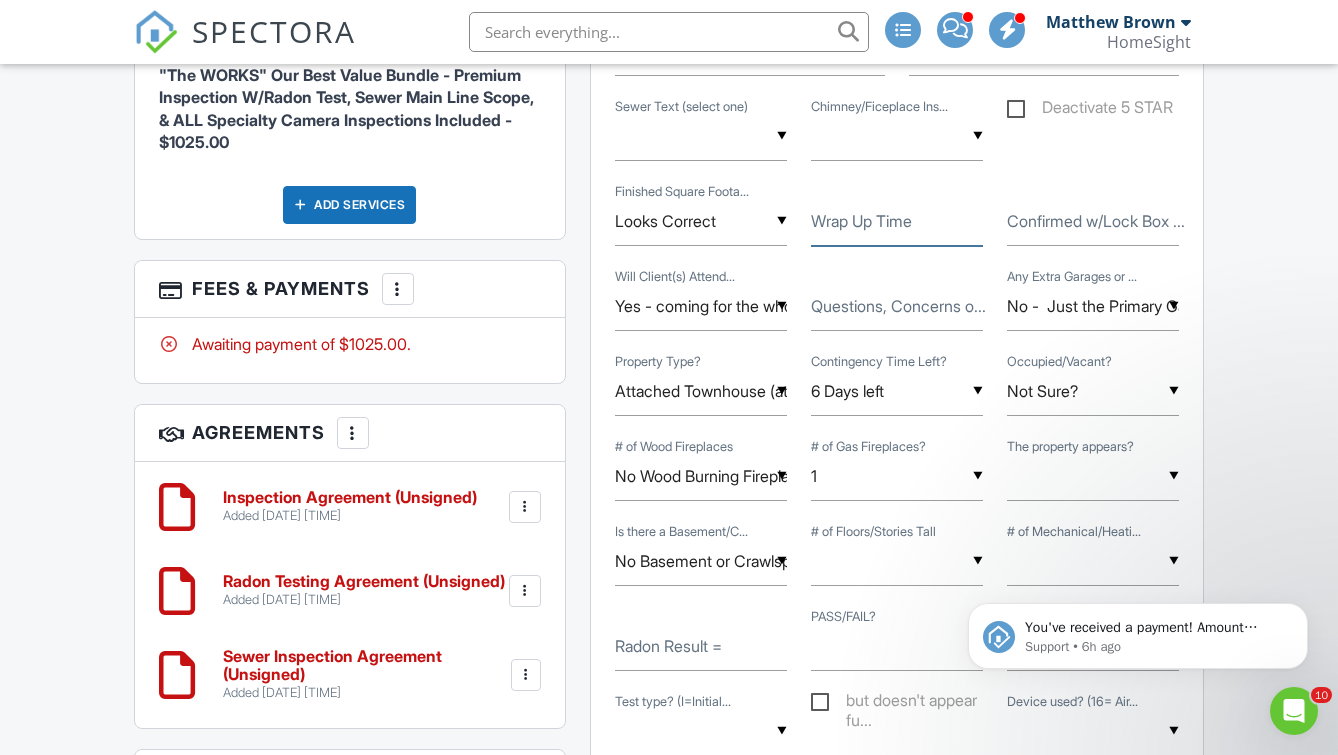 click on "Wrap Up Time" at bounding box center (897, 221) 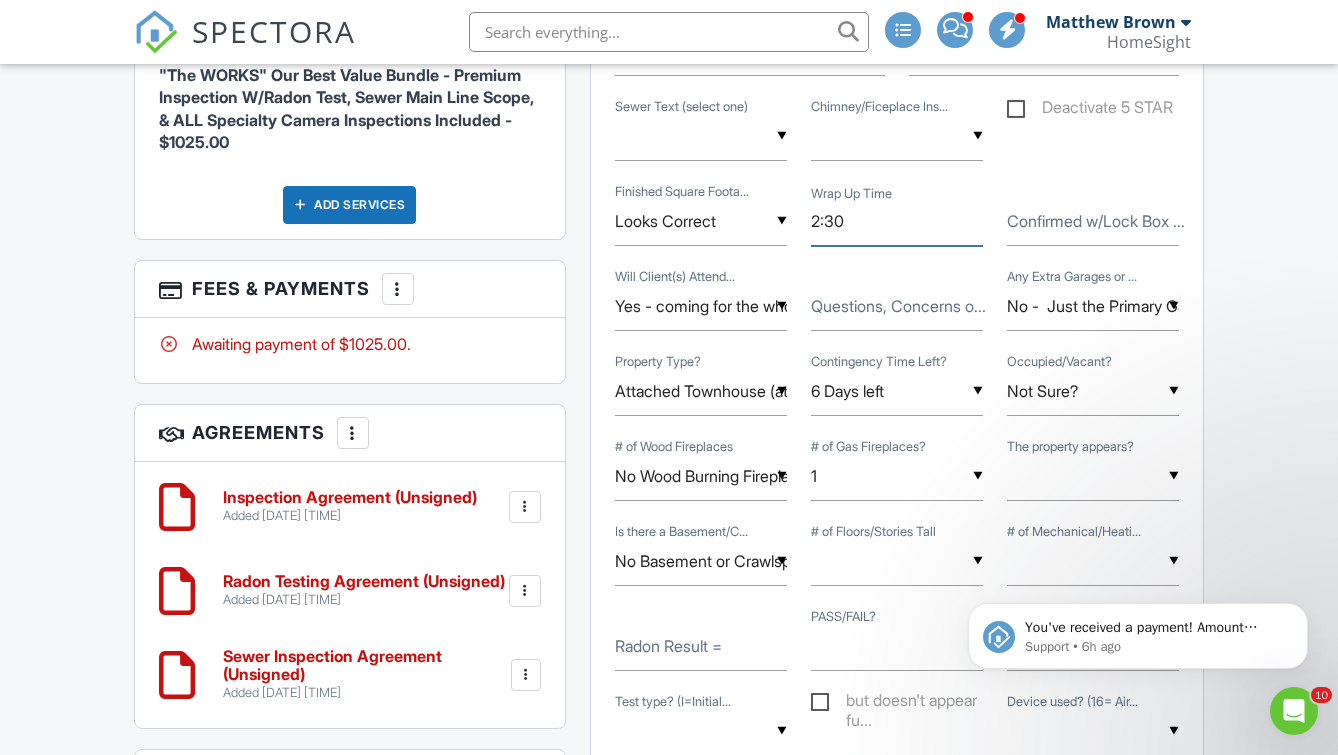 click on "2:30" at bounding box center (897, 221) 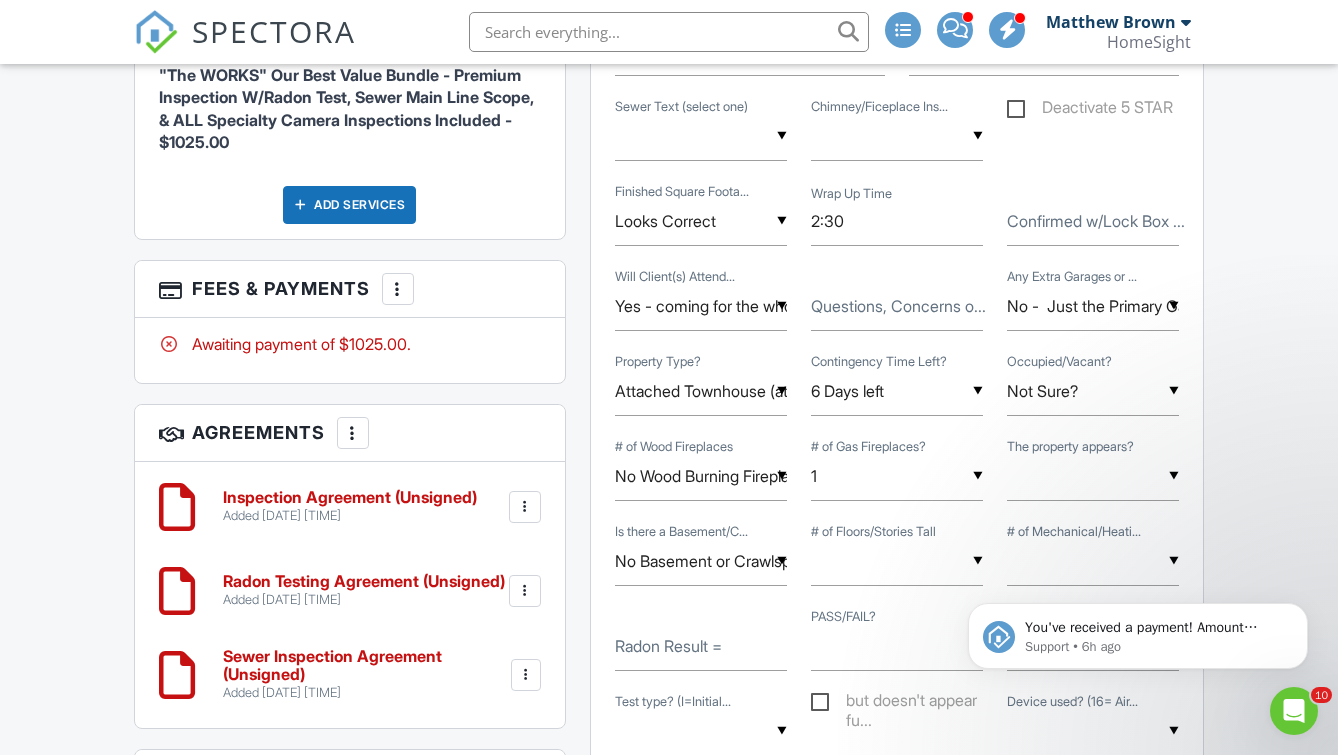click on "Confirmed w/Lock Box ..." at bounding box center (1096, 221) 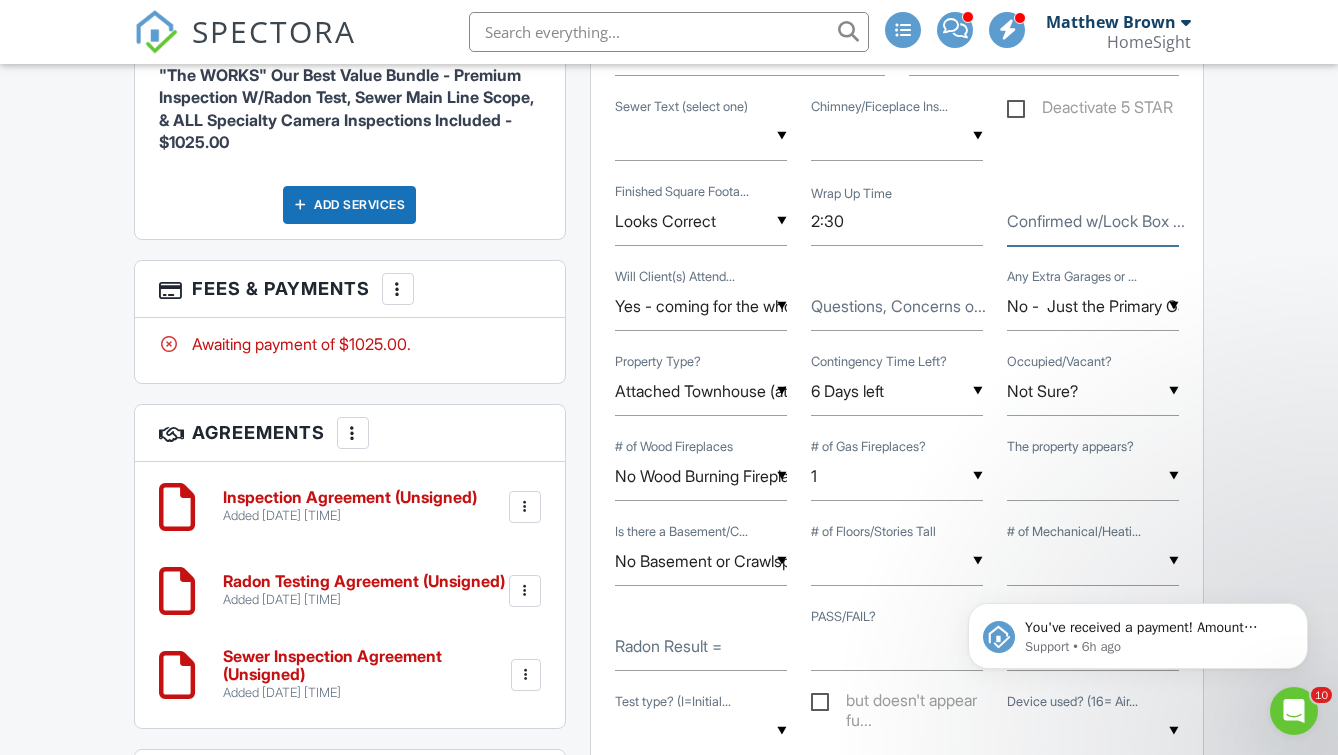 click on "Confirmed w/Lock Box ..." at bounding box center (1093, 221) 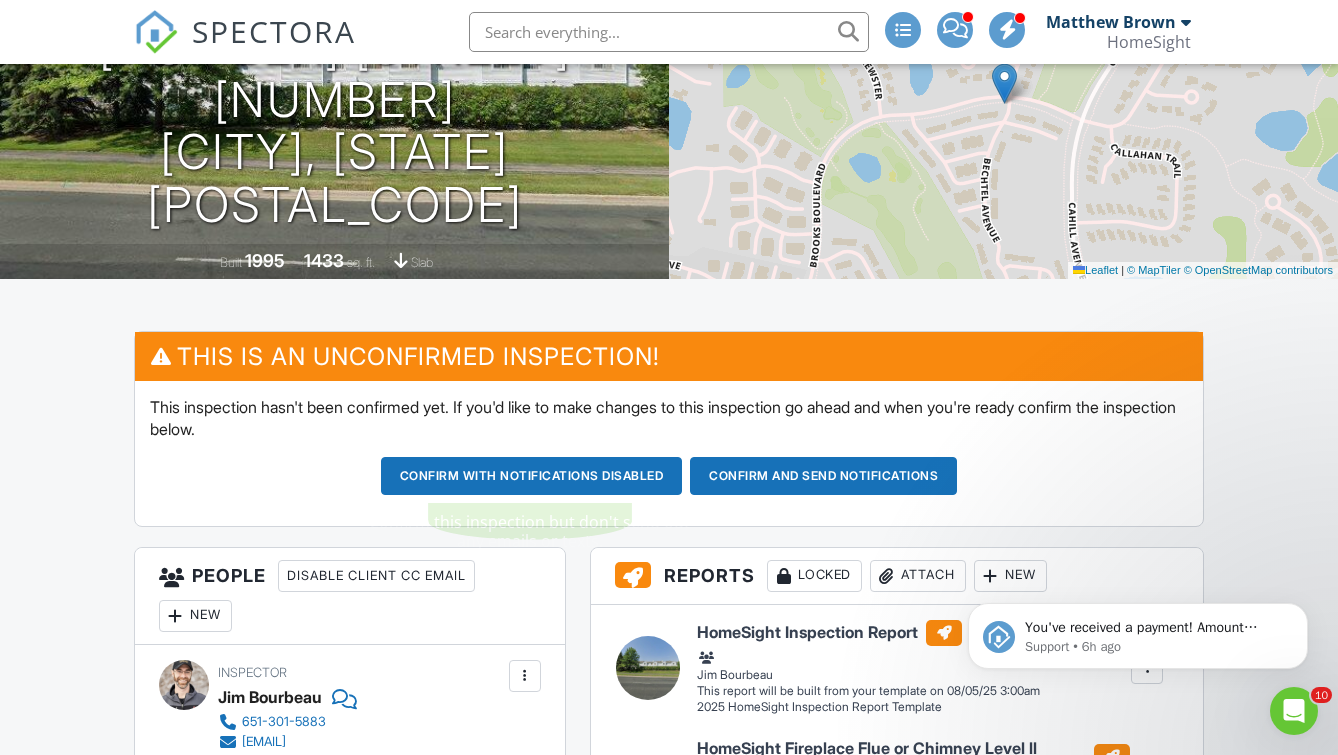 scroll, scrollTop: 0, scrollLeft: 0, axis: both 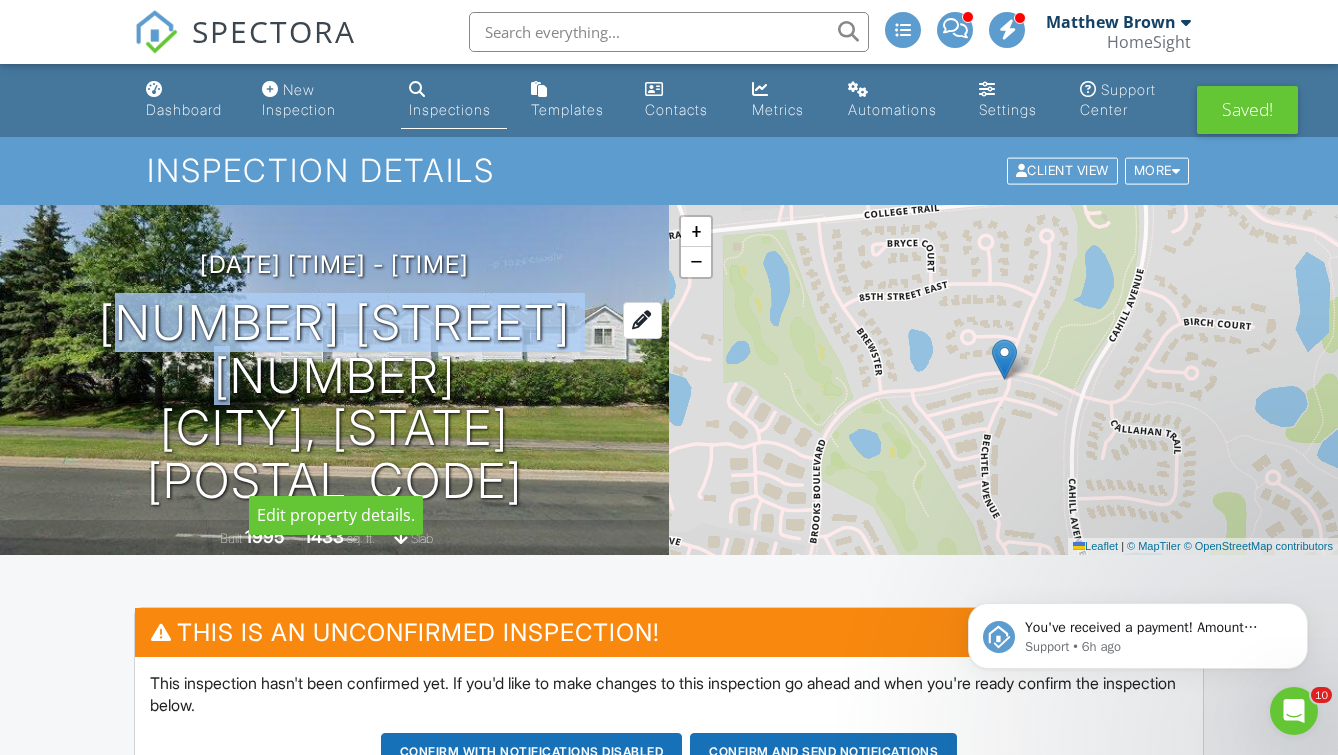 copy on "[NUMBER] [STREET]" 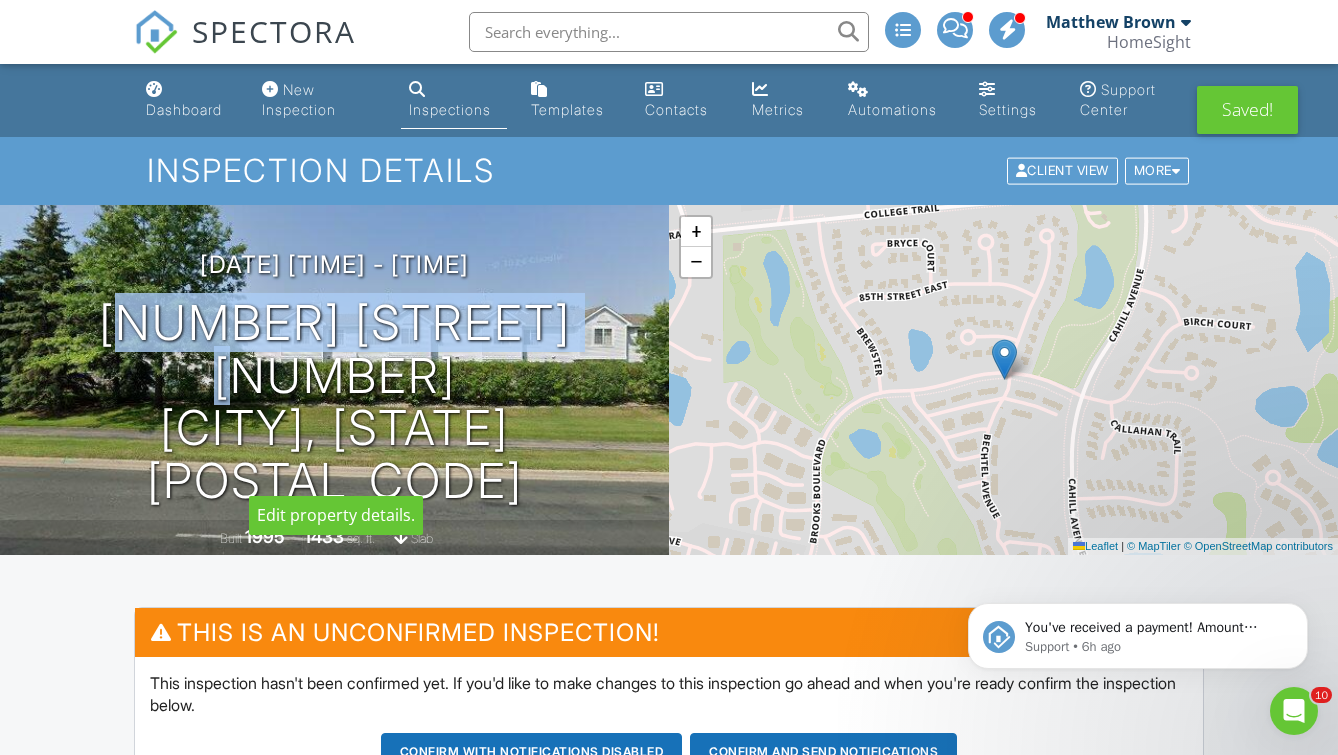 drag, startPoint x: 81, startPoint y: 345, endPoint x: 599, endPoint y: 340, distance: 518.0241 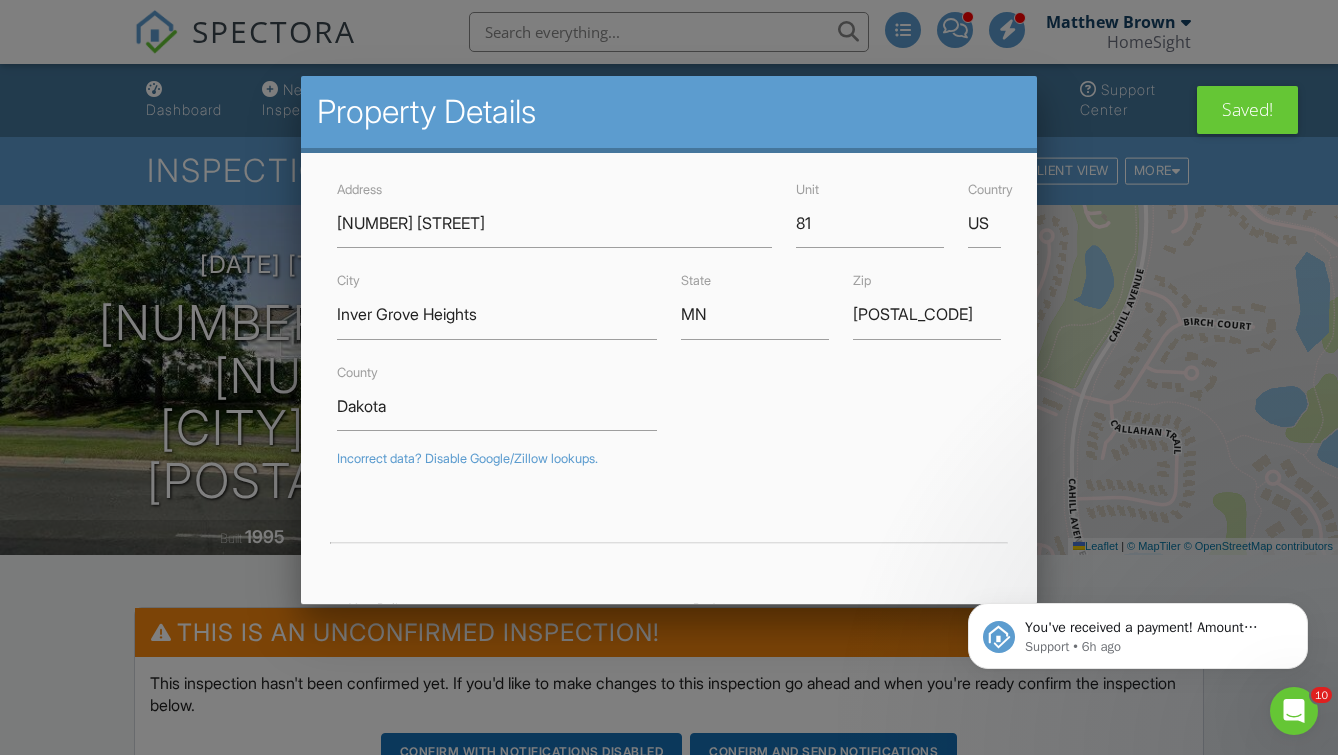 click at bounding box center [669, 372] 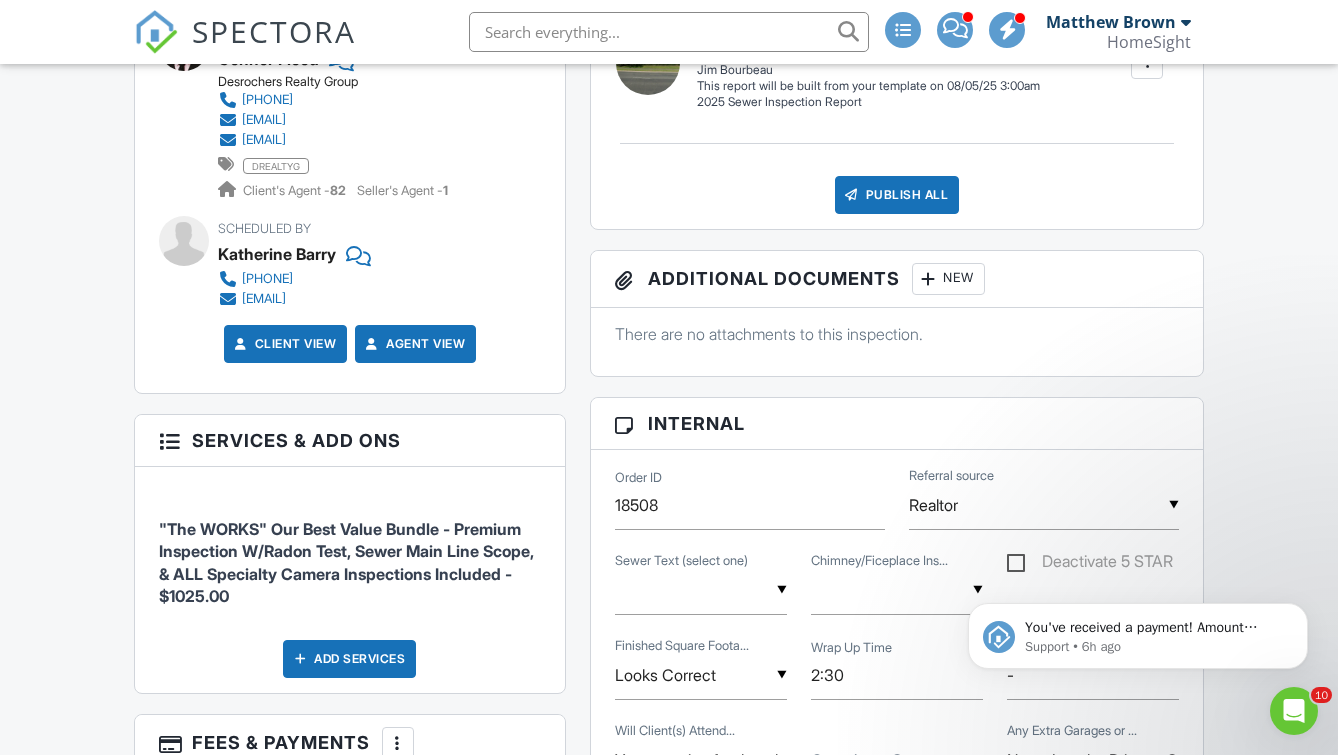 scroll, scrollTop: 1204, scrollLeft: 0, axis: vertical 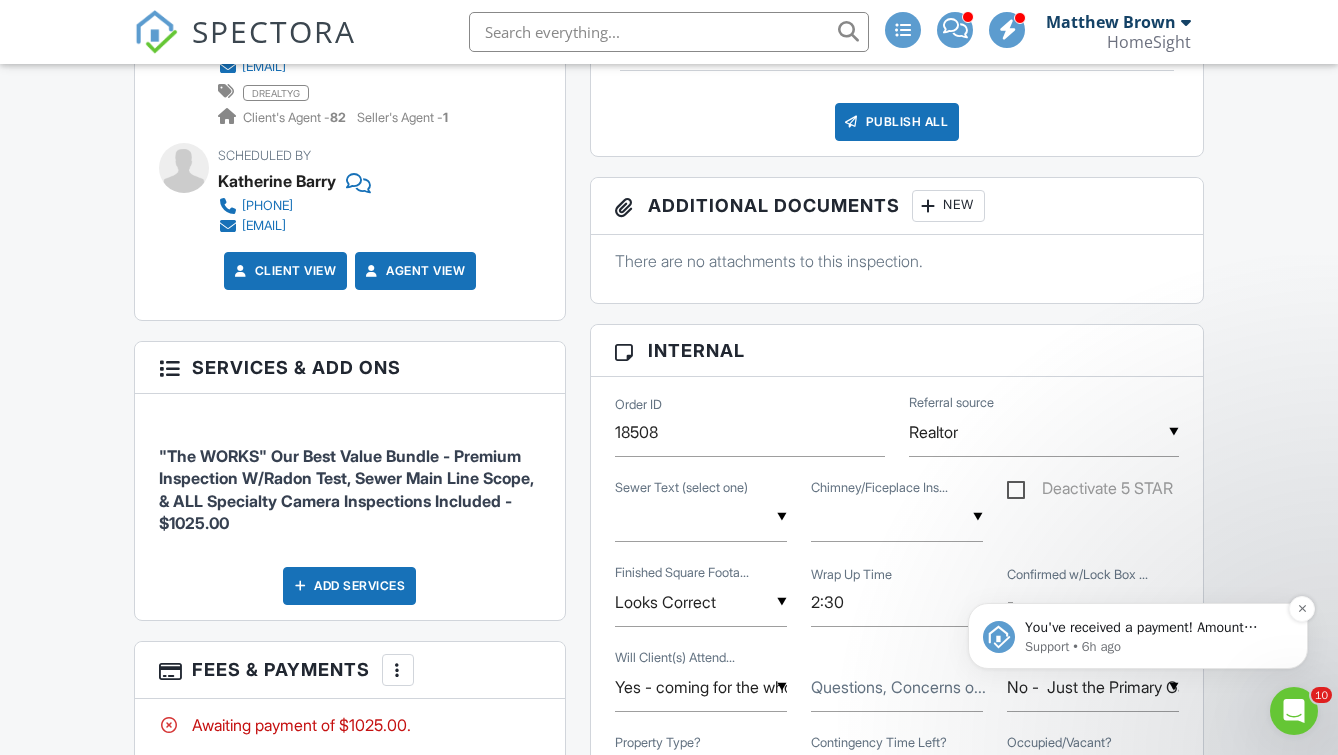 click on "You've received a payment!  Amount  $1925.00  Fee  $0.00  Net  $1925.00  Transaction #  pi_3RrmrzK7snlDGpRF0GD4mzVP  Inspection  13840 Edenwood Way, Apple Valley, MN 55124 Payouts to your bank or debit card occur on a daily basis. Each payment usually takes two business days to process. You can view your pending payout amount here. If you have any questions reach out on our chat bubble at app.spectora.com. Support • 6h ago" at bounding box center (1138, 636) 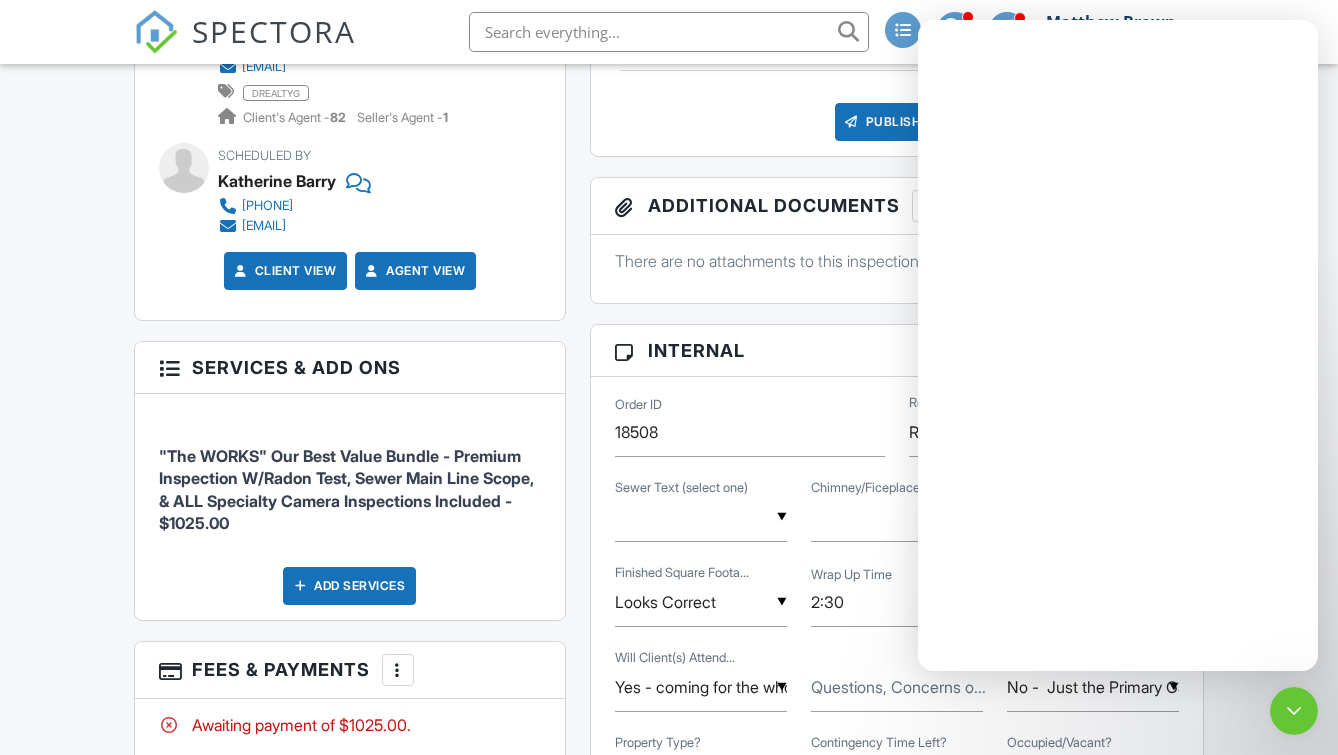 scroll, scrollTop: 0, scrollLeft: 0, axis: both 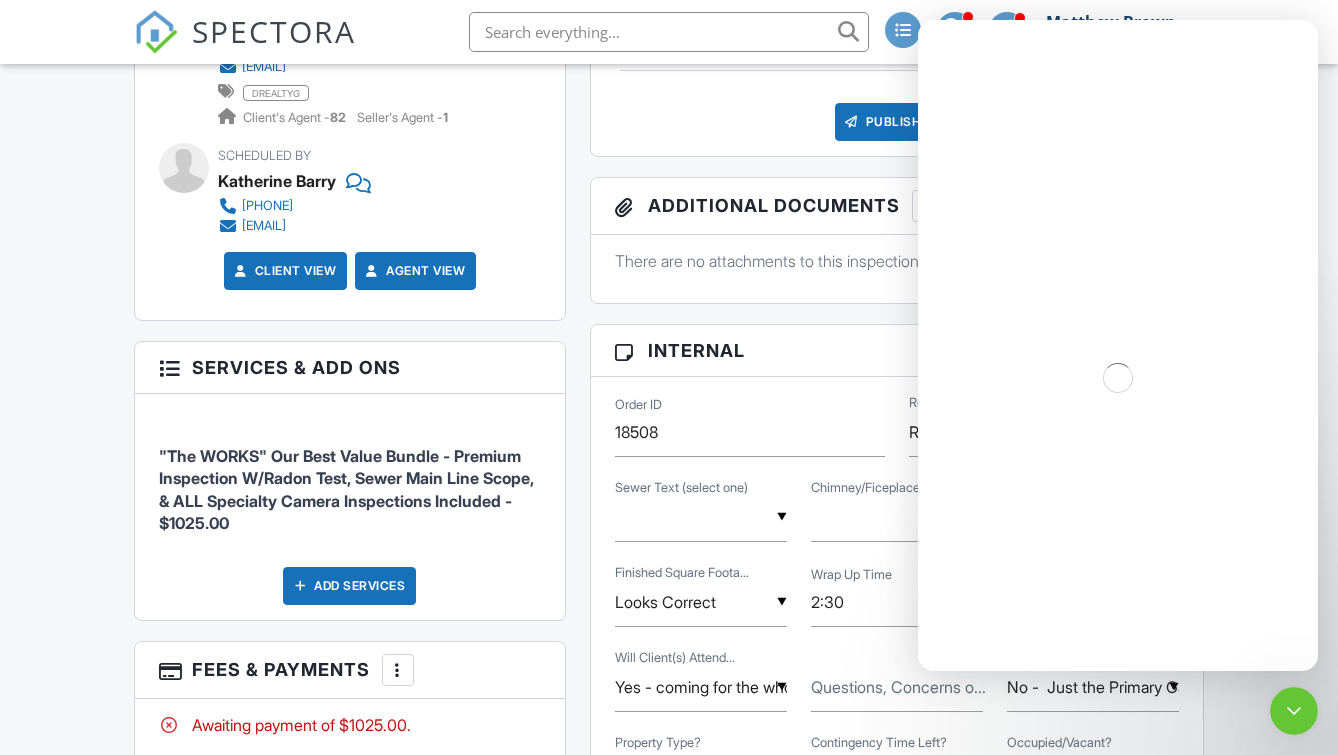 click on "▼ Looks Correct Looks Correct Corrected (Looks Good Now) Not Sure? (we will verify and make changes if needed)
Looks Correct
Corrected (Looks Good Now)
Not Sure? (we will verify and make changes if needed)
Finished Square Foota...
Wrap Up Time
2:30
Confirmed w/Lock Box ...
-" at bounding box center (897, 604) 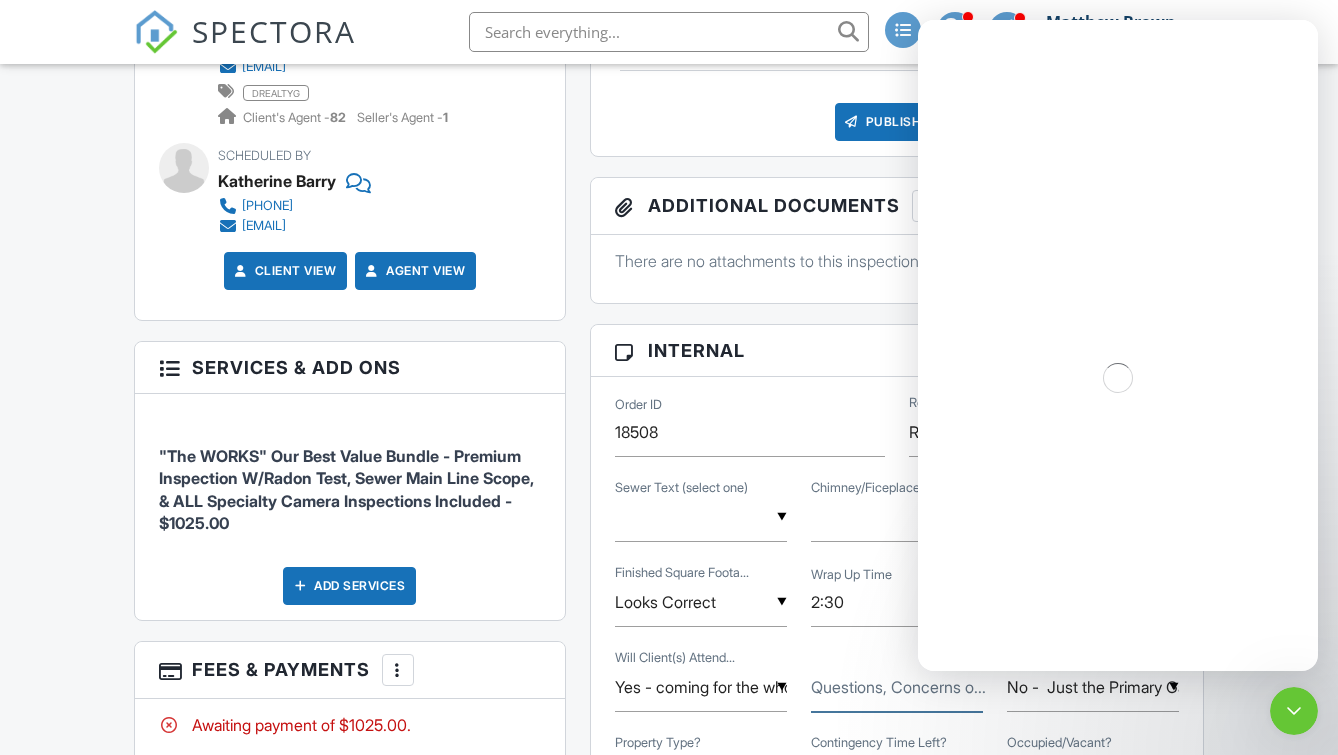 click on "Questions, Concerns o..." at bounding box center [897, 687] 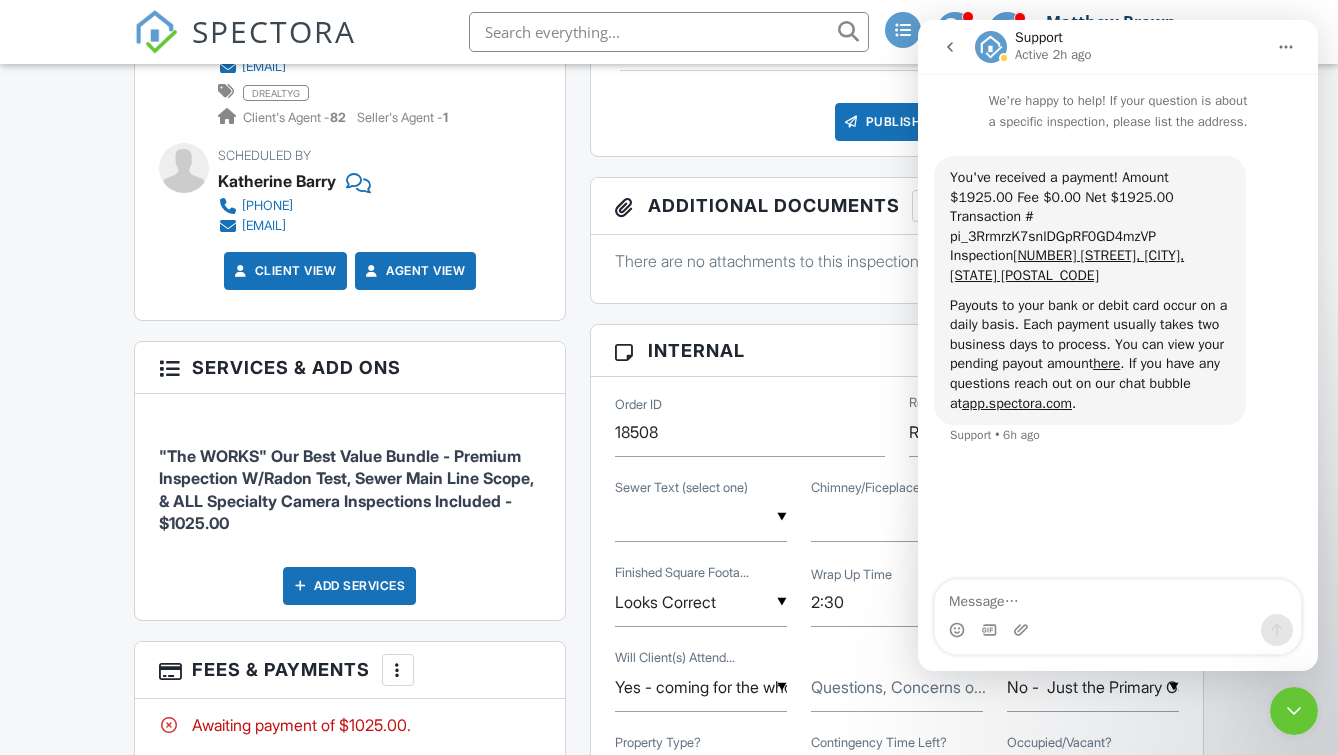 click 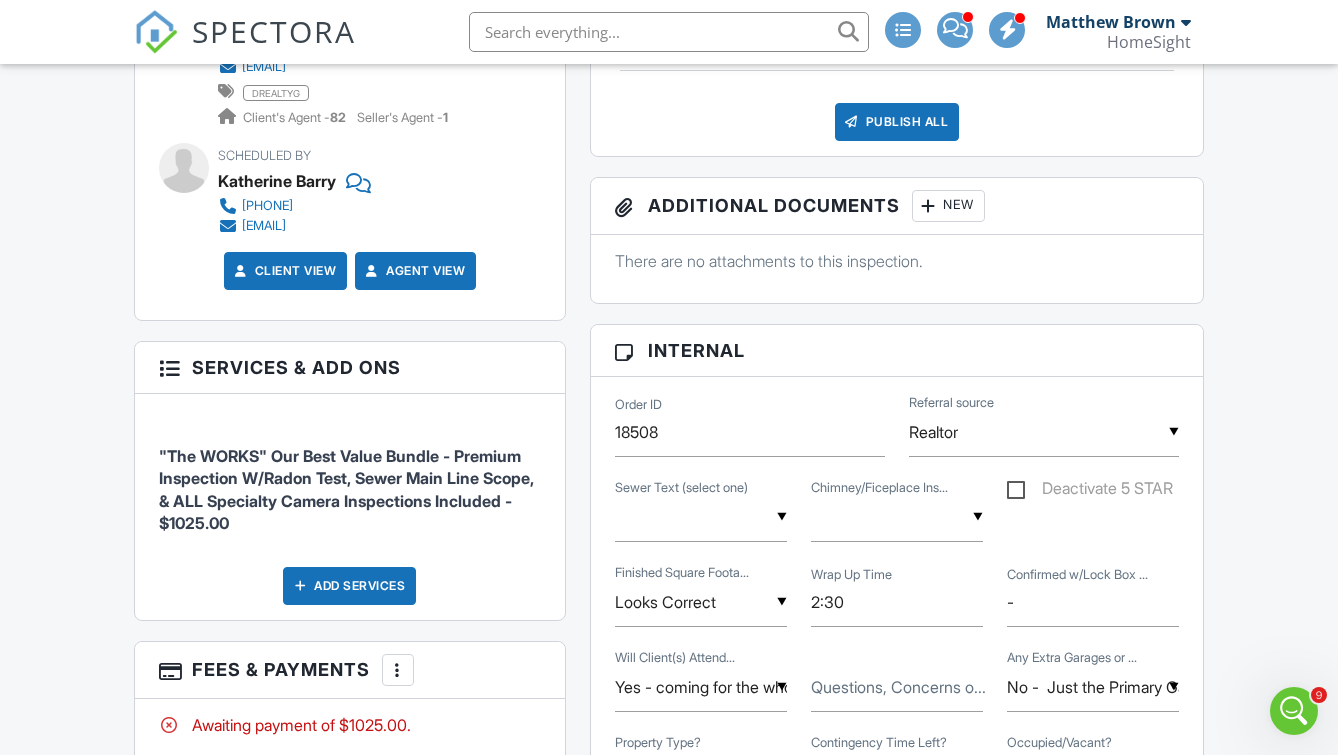 scroll, scrollTop: 0, scrollLeft: 0, axis: both 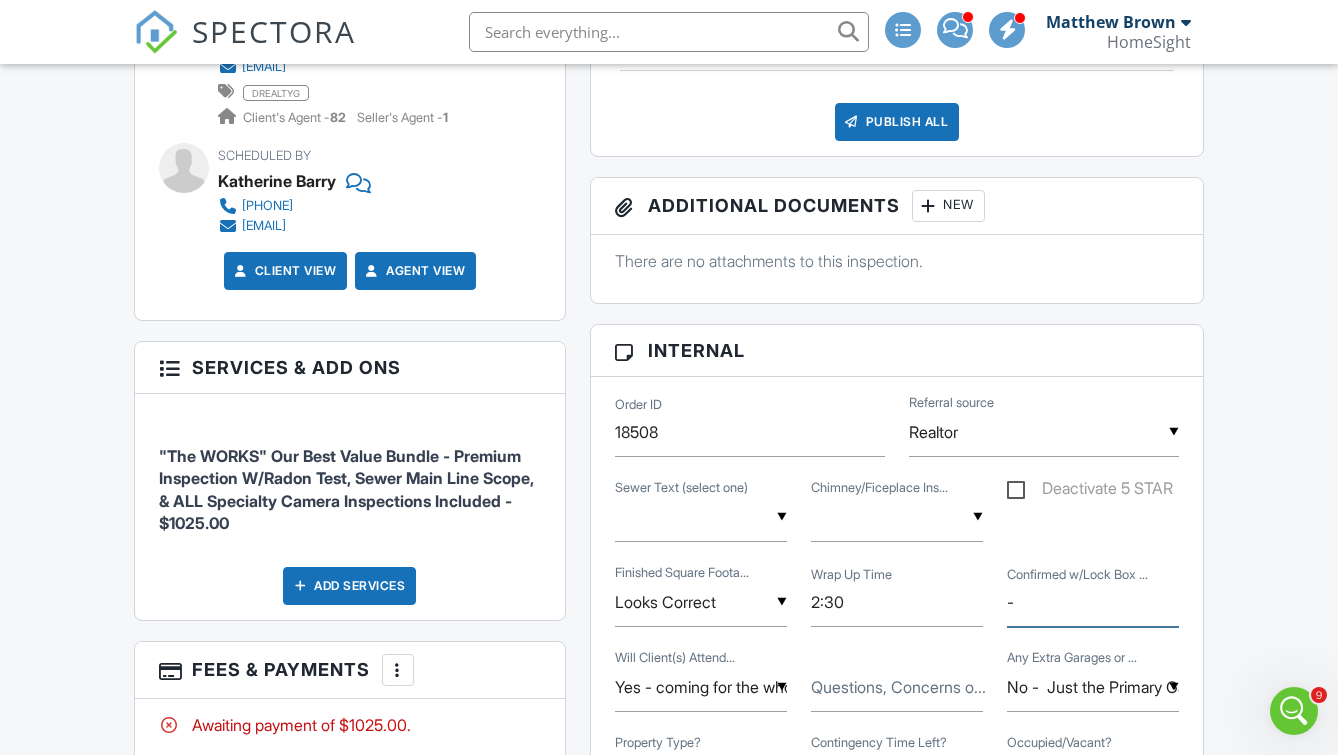 click on "-" at bounding box center [1093, 602] 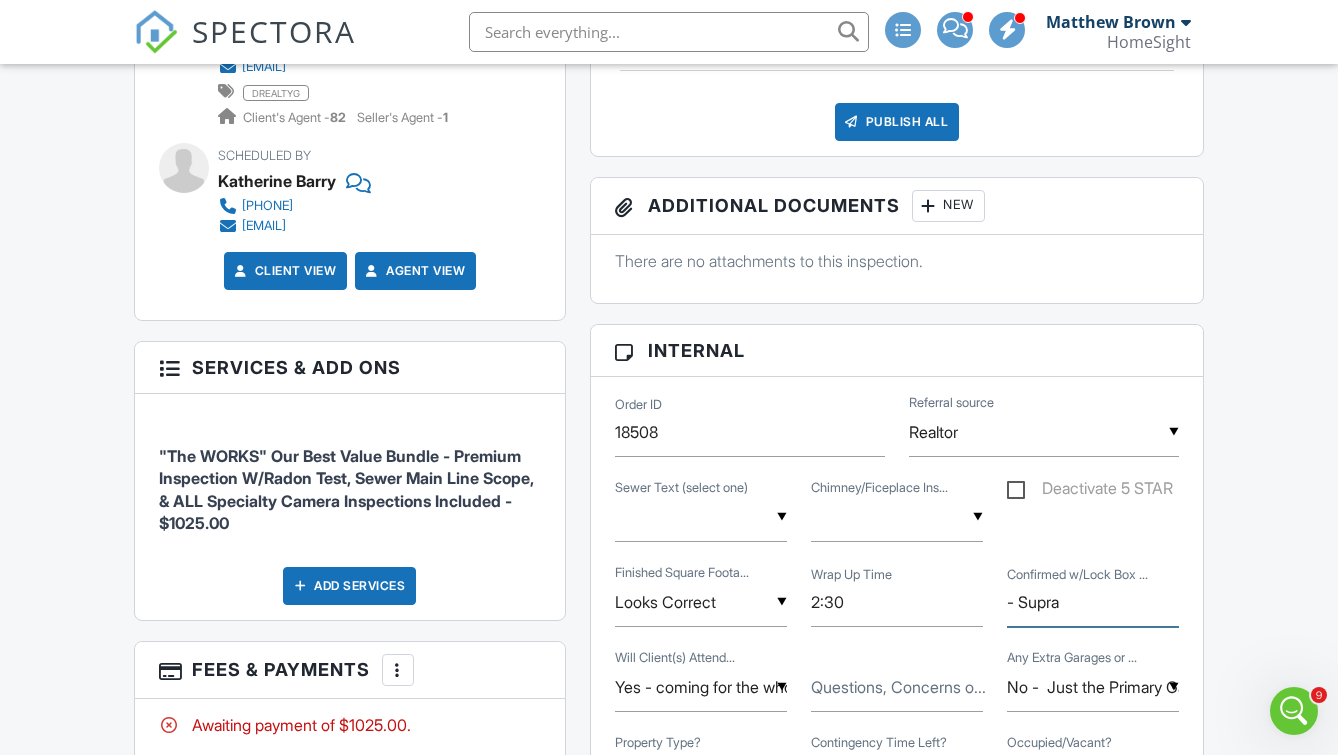 type on "- Supra" 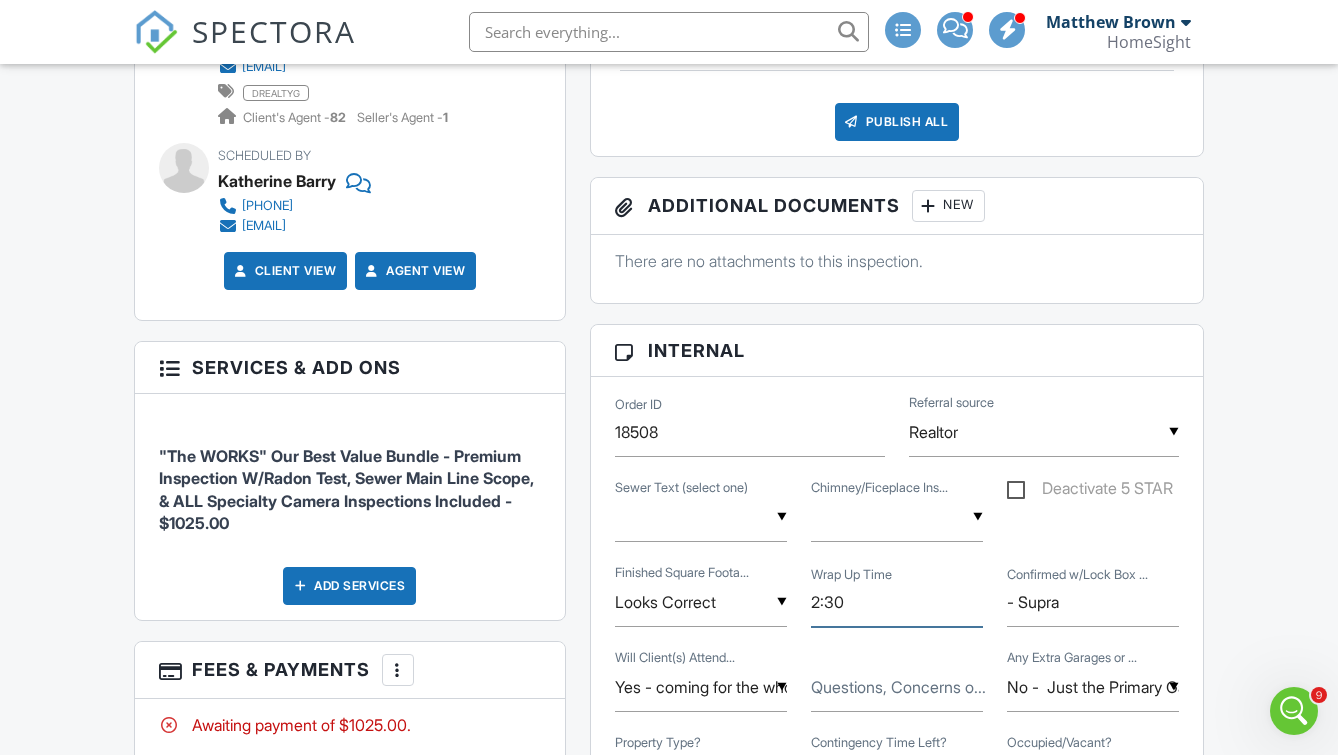 click on "2:30" at bounding box center [897, 602] 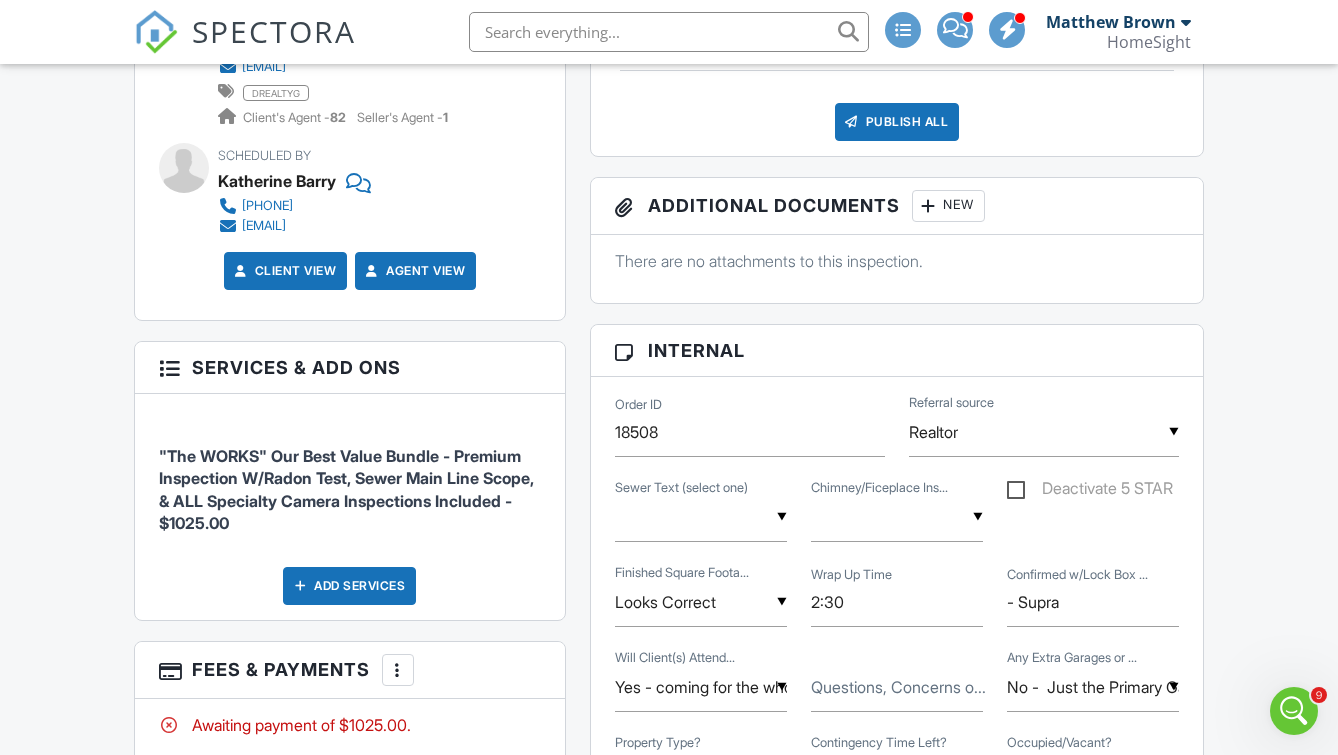 click on ""The WORKS" Our Best Value Bundle - Premium Inspection W/Radon Test, Sewer Main Line Scope, & ALL Specialty Camera Inspections Included  - $1025.00
Add Services" at bounding box center (350, 507) 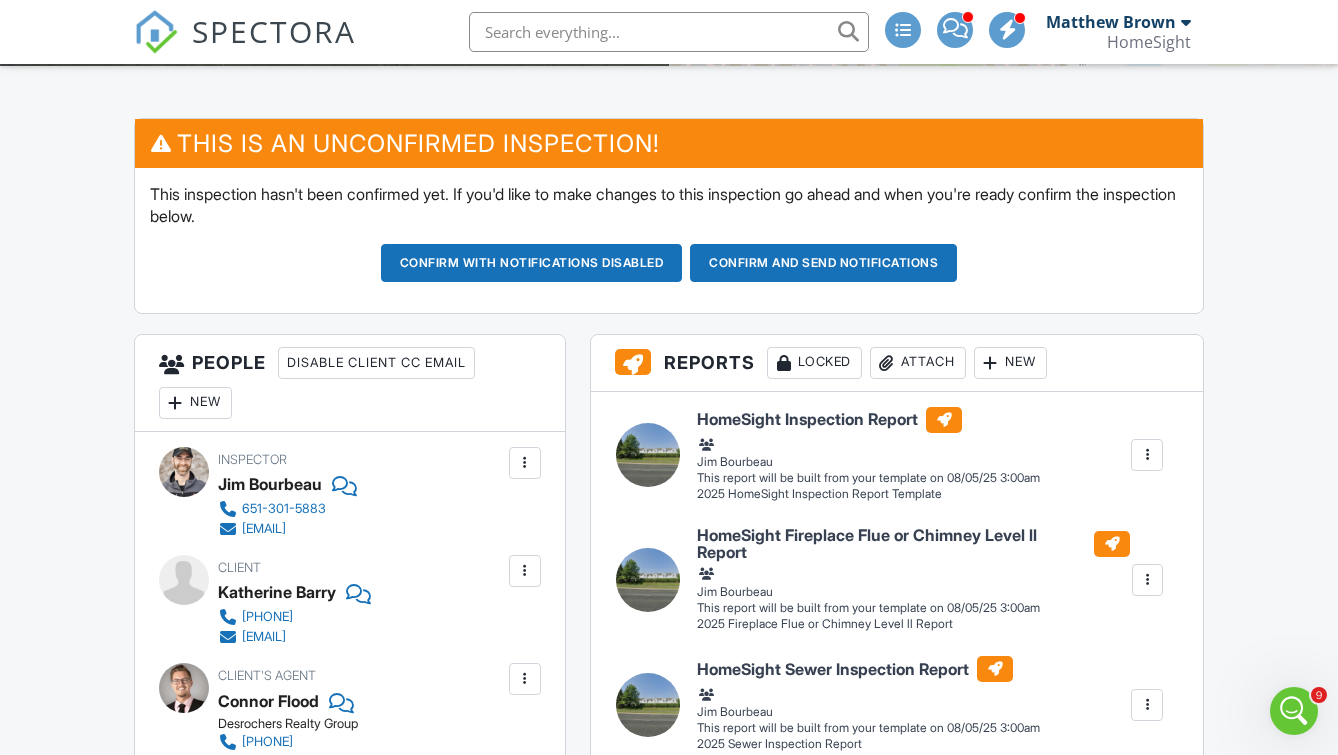 scroll, scrollTop: 505, scrollLeft: 0, axis: vertical 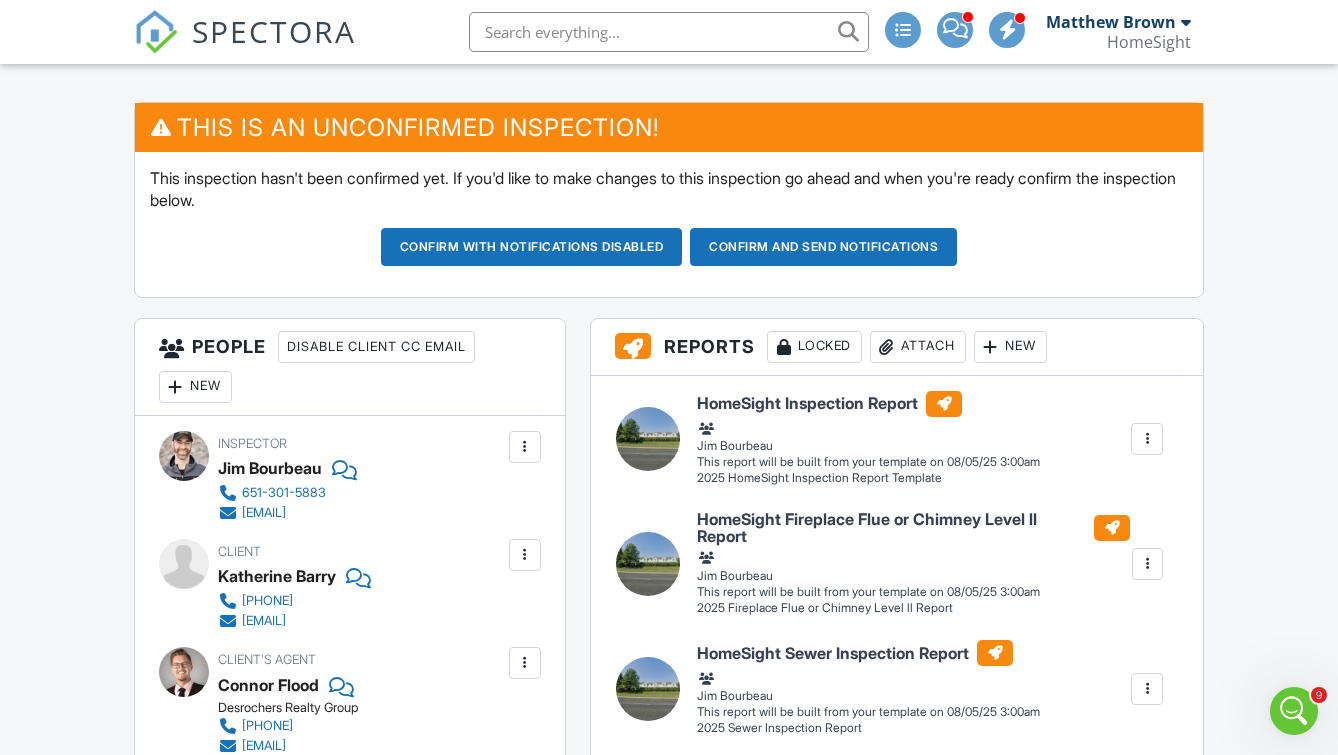 click at bounding box center (176, 387) 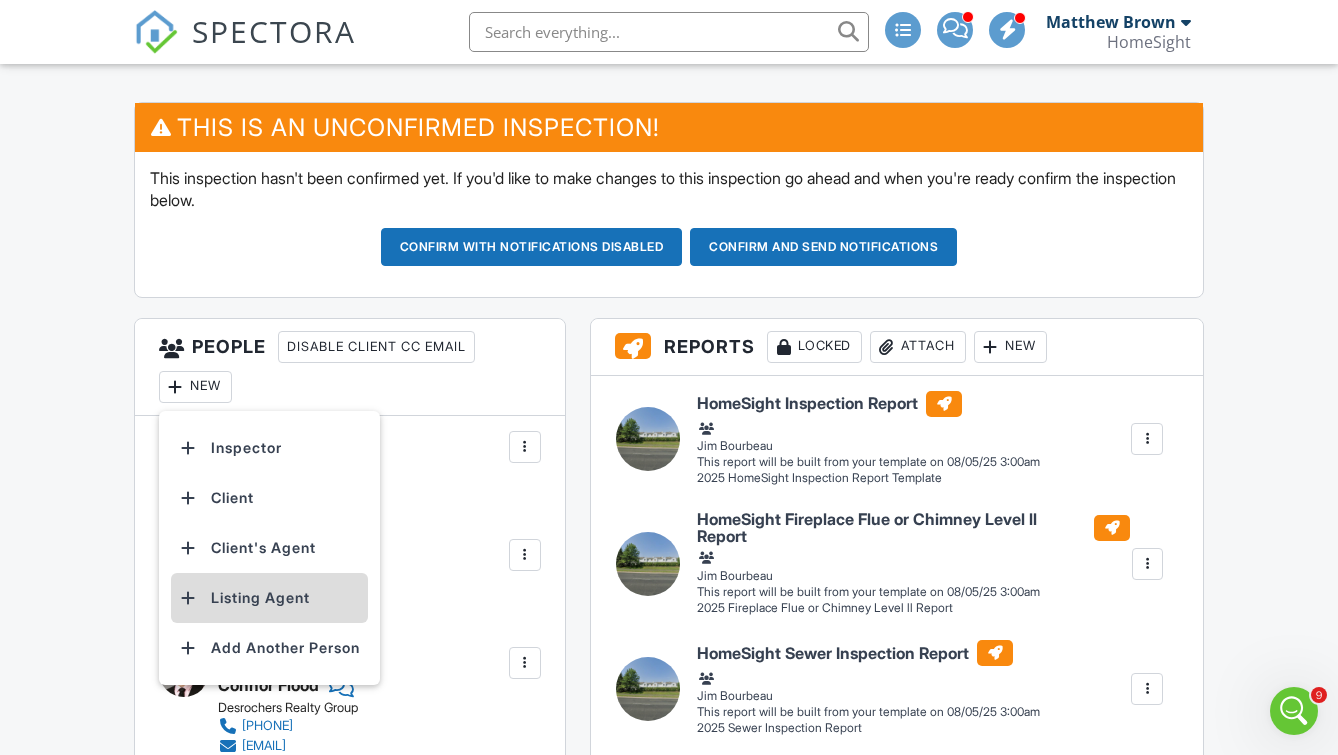 click on "Listing Agent" at bounding box center [269, 598] 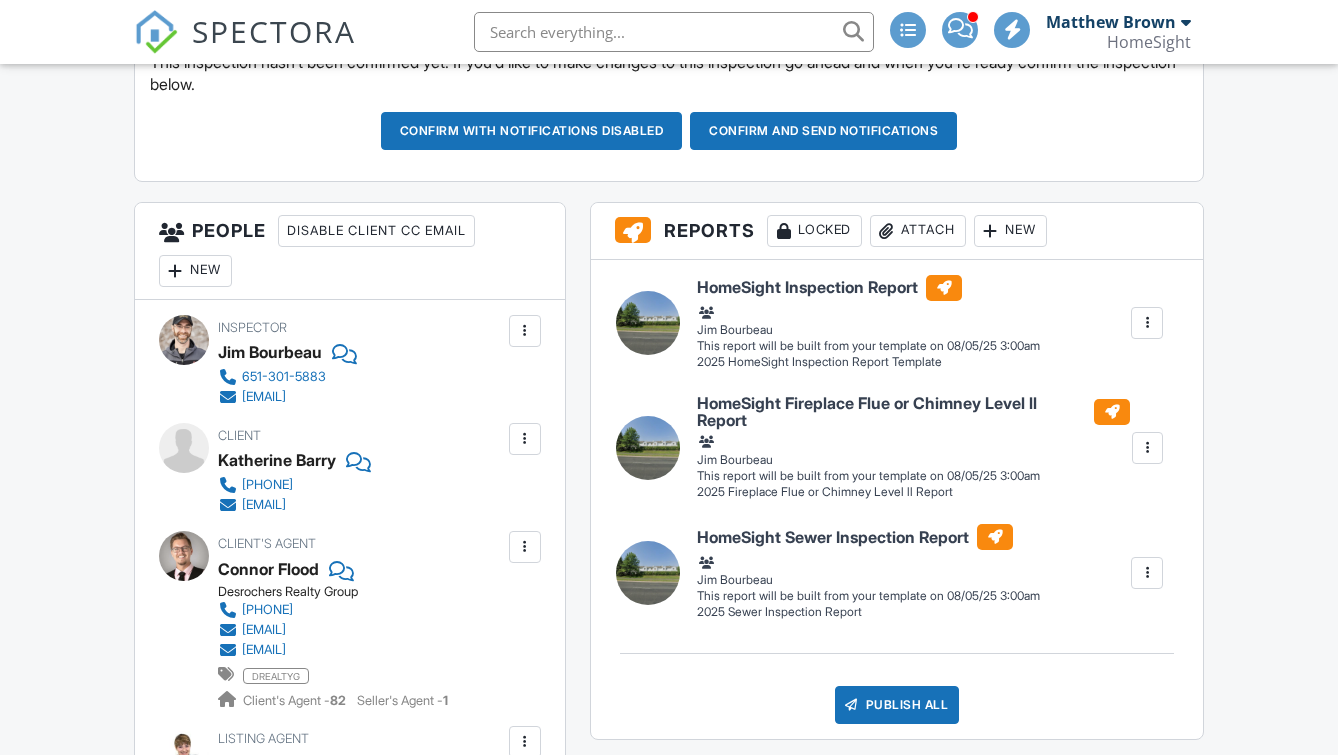scroll, scrollTop: 910, scrollLeft: 0, axis: vertical 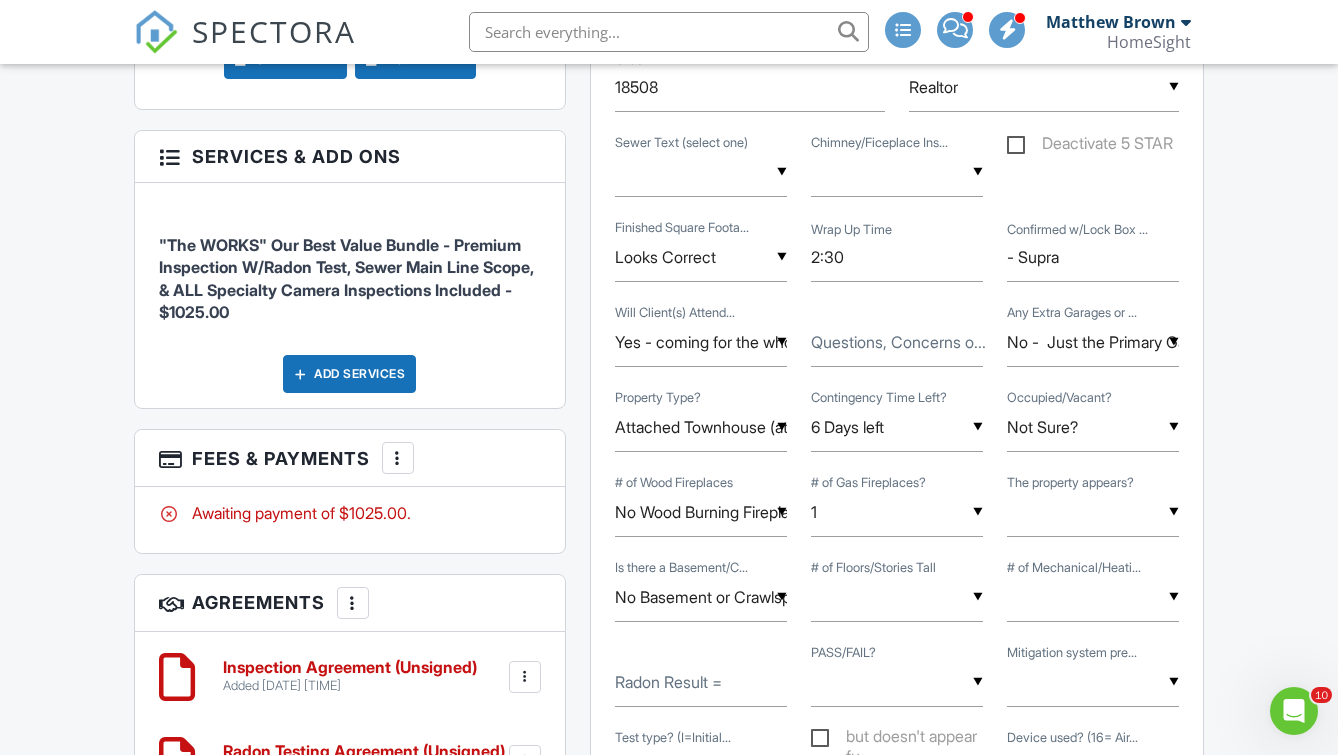 click at bounding box center [398, 458] 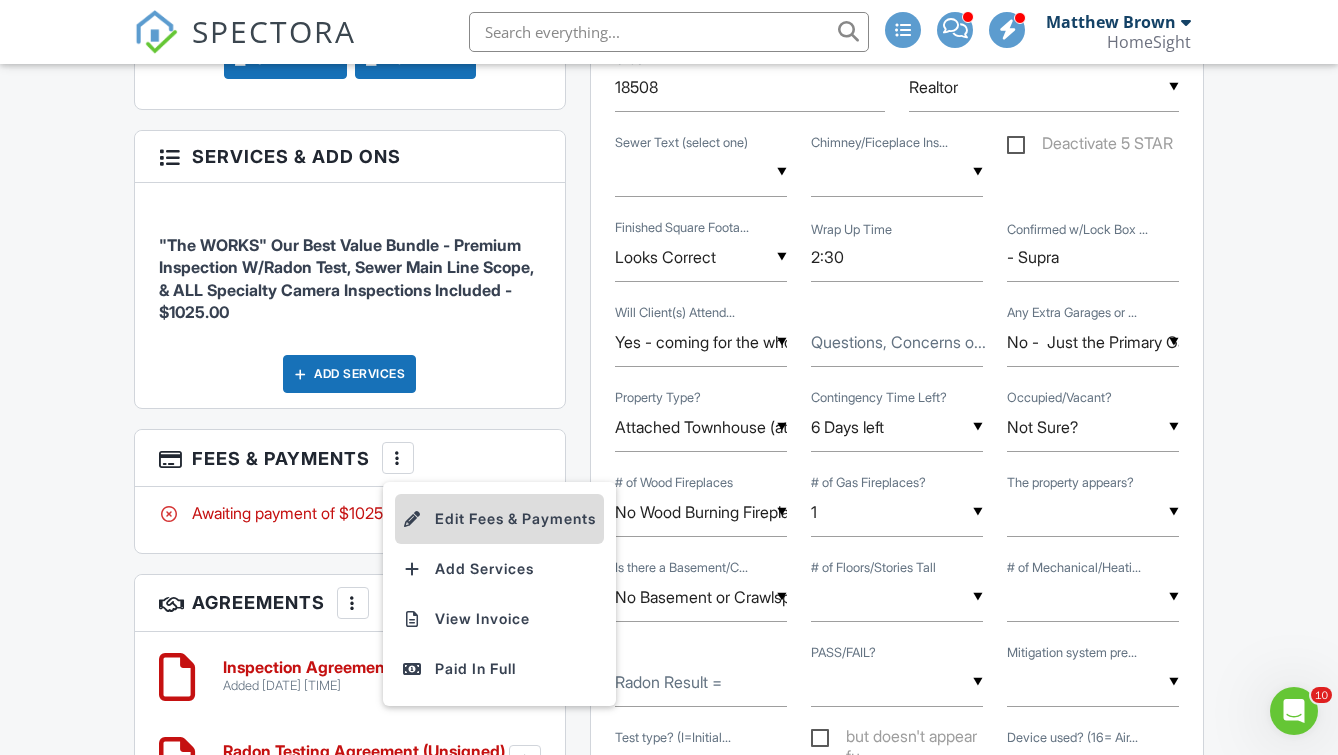 click on "Edit Fees & Payments" at bounding box center [499, 519] 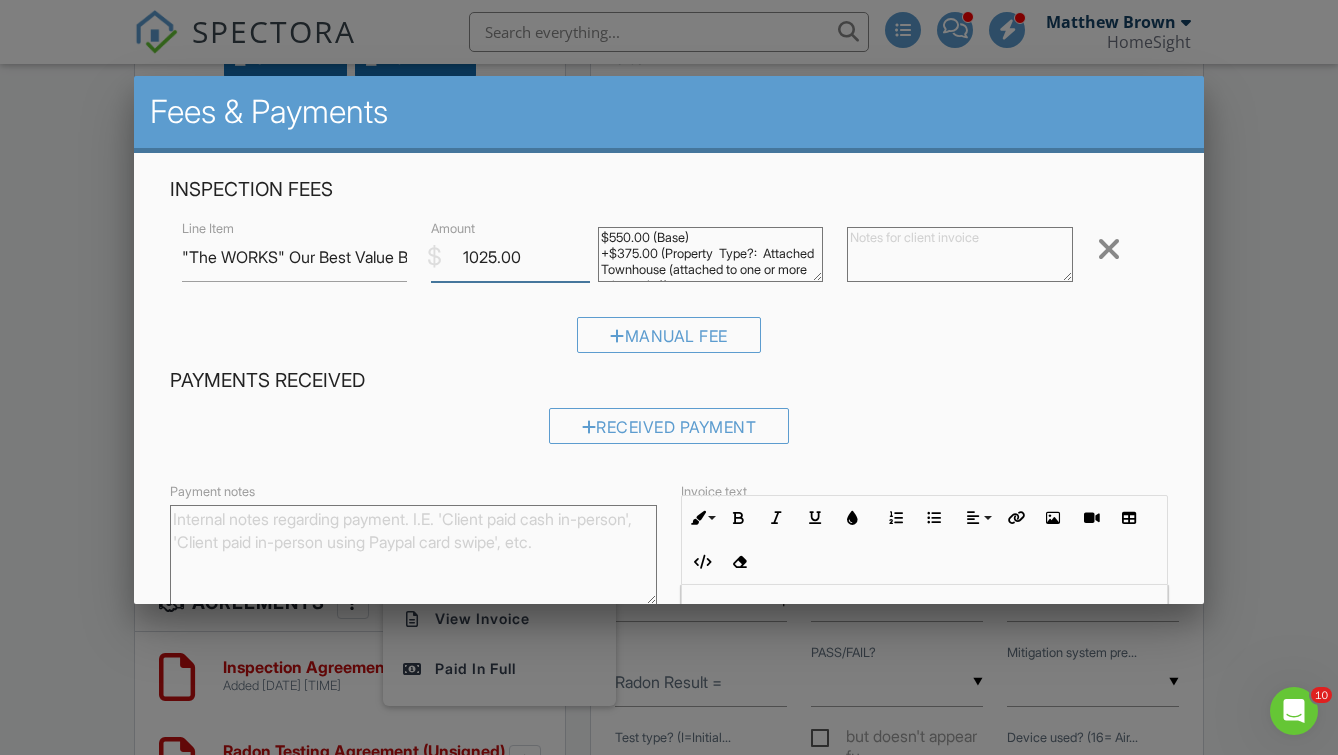 drag, startPoint x: 497, startPoint y: 256, endPoint x: 464, endPoint y: 256, distance: 33 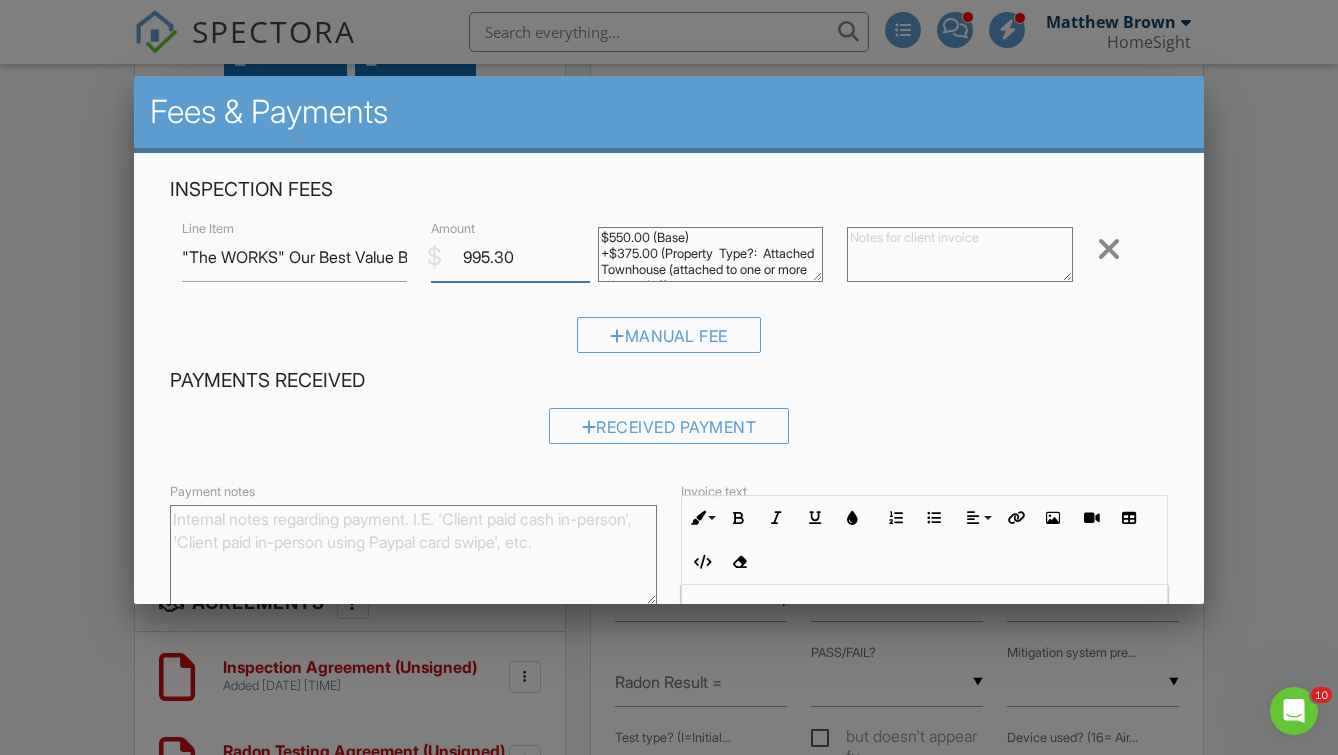 type on "995.30" 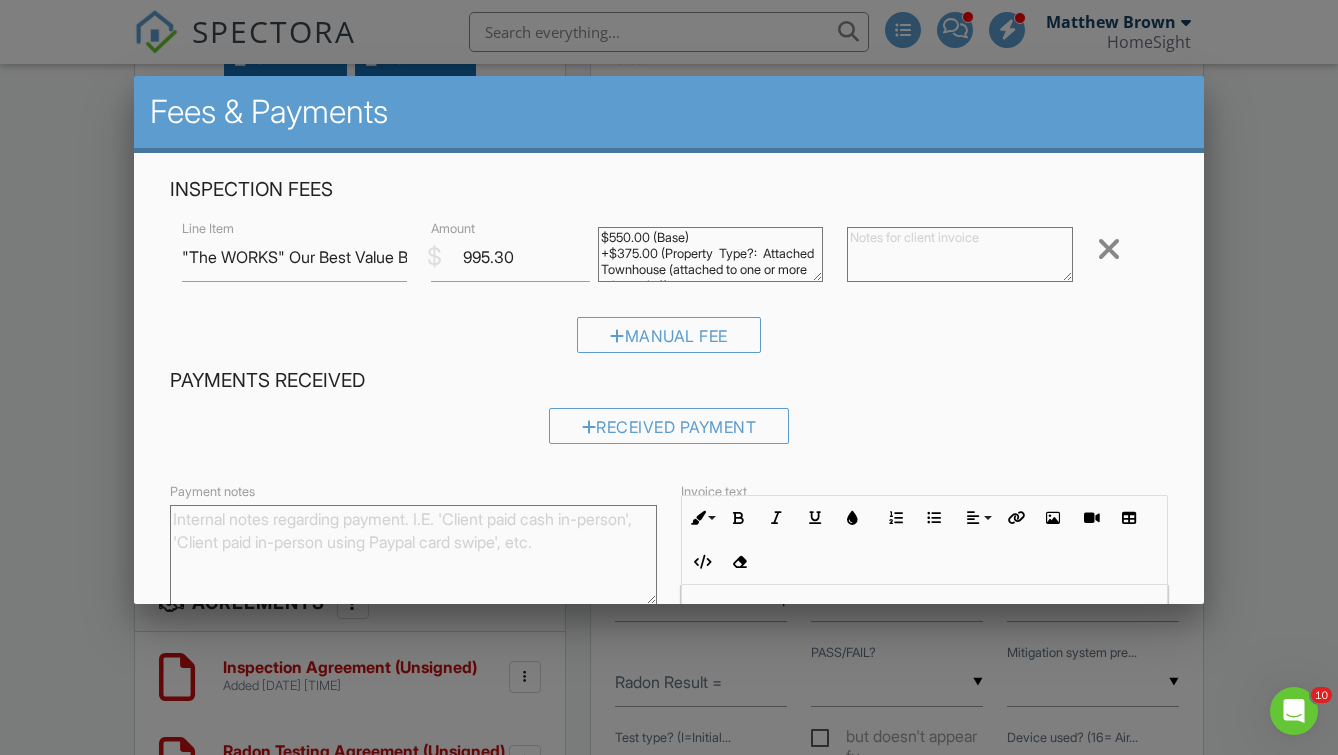 click on "Inspection Fees
Line Item
"The WORKS" Our Best Value Bundle - Premium Inspection W/Radon Test, Sewer Main Line Scope, & ALL Specialty Camera Inspections Included
$
Amount
995.30
$550.00 (Base)
+$375.00 (Property  Type?:  Attached Townhouse (attached to one or more other units))
+$100.00 (# of Gas Fireplaces?: 1)
+$0.00 (sqft 1 - 1500)
Remove
Manual Fee" at bounding box center [669, 273] 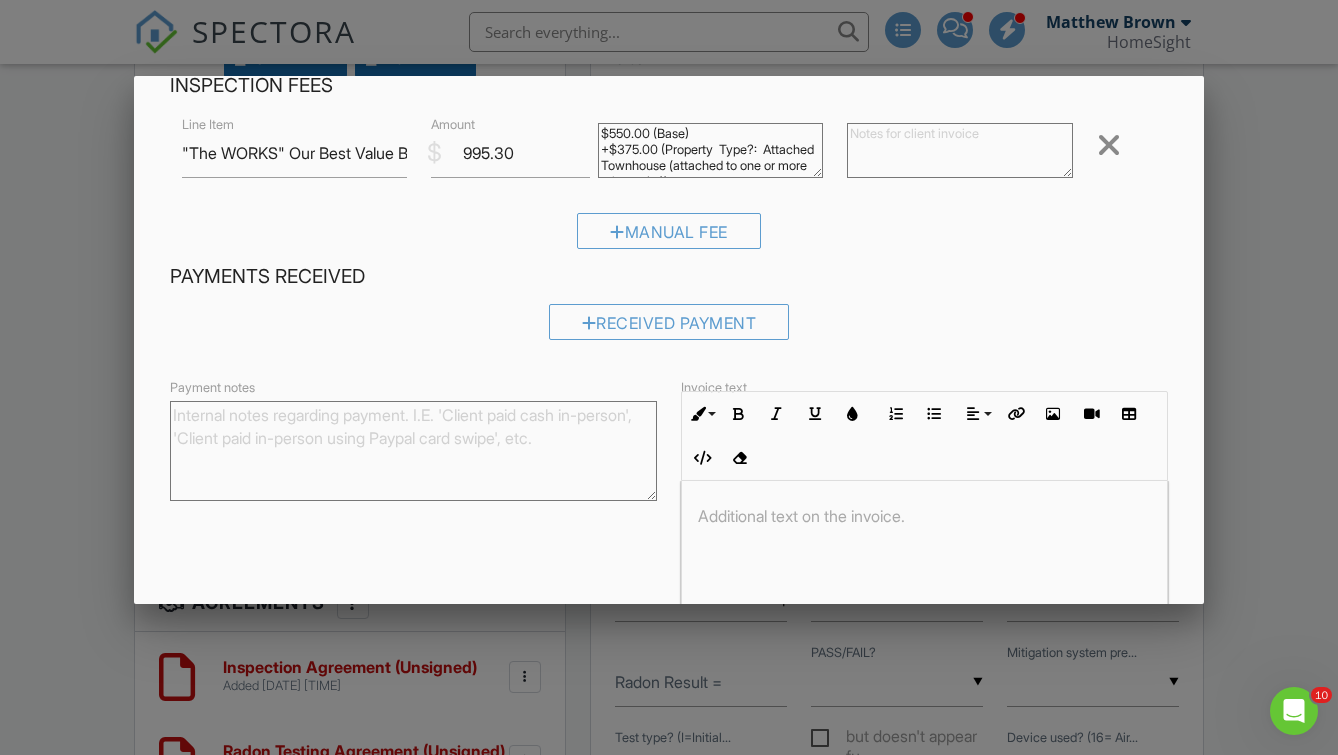 scroll, scrollTop: 105, scrollLeft: 0, axis: vertical 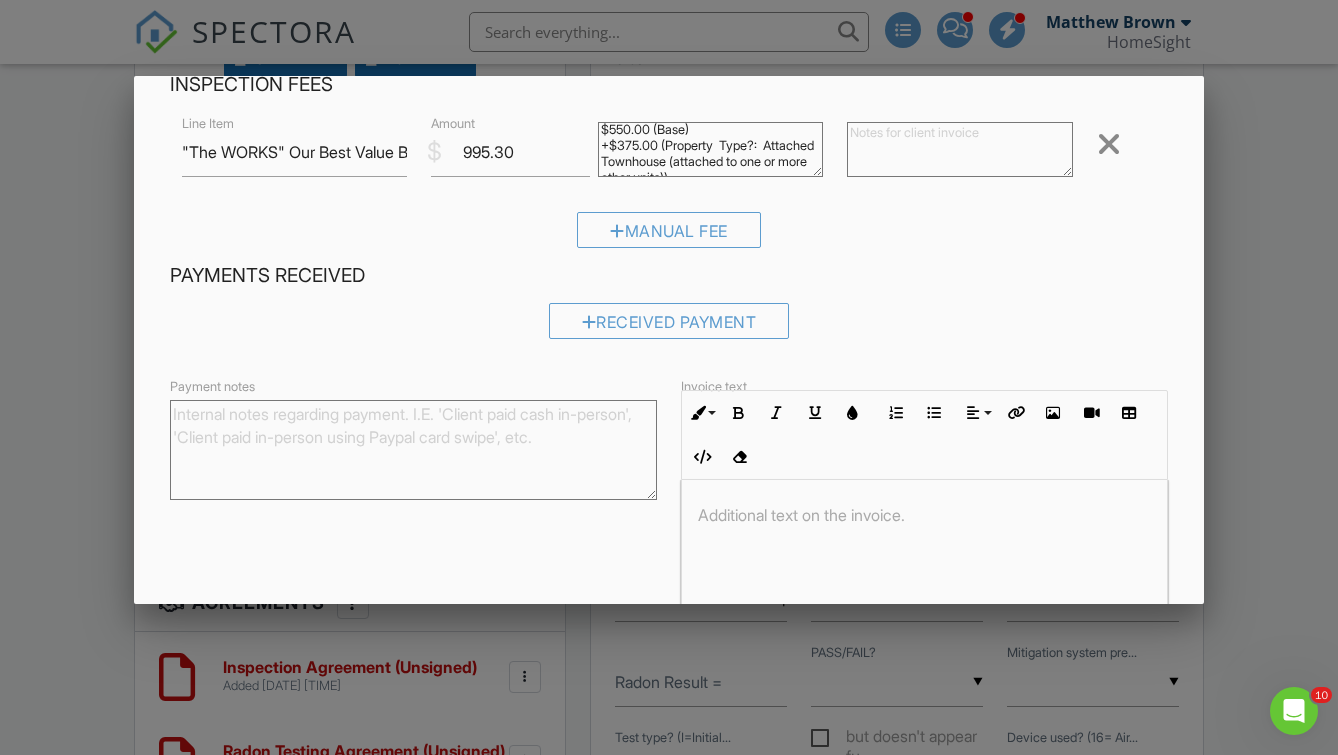 click on "$550.00 (Base)
+$375.00 (Property  Type?:  Attached Townhouse (attached to one or more other units))
+$100.00 (# of Gas Fireplaces?: 1)
+$0.00 (sqft 1 - 1500)" at bounding box center [711, 149] 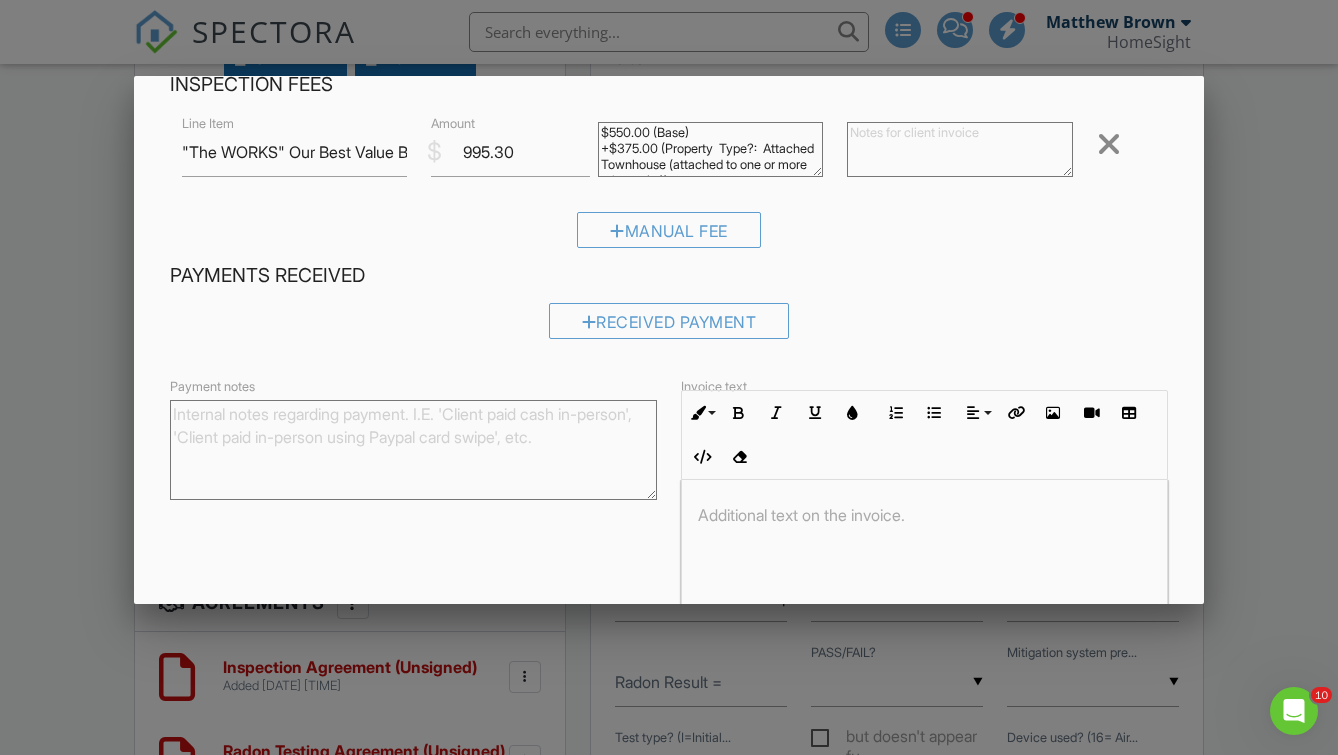 scroll, scrollTop: 14, scrollLeft: 0, axis: vertical 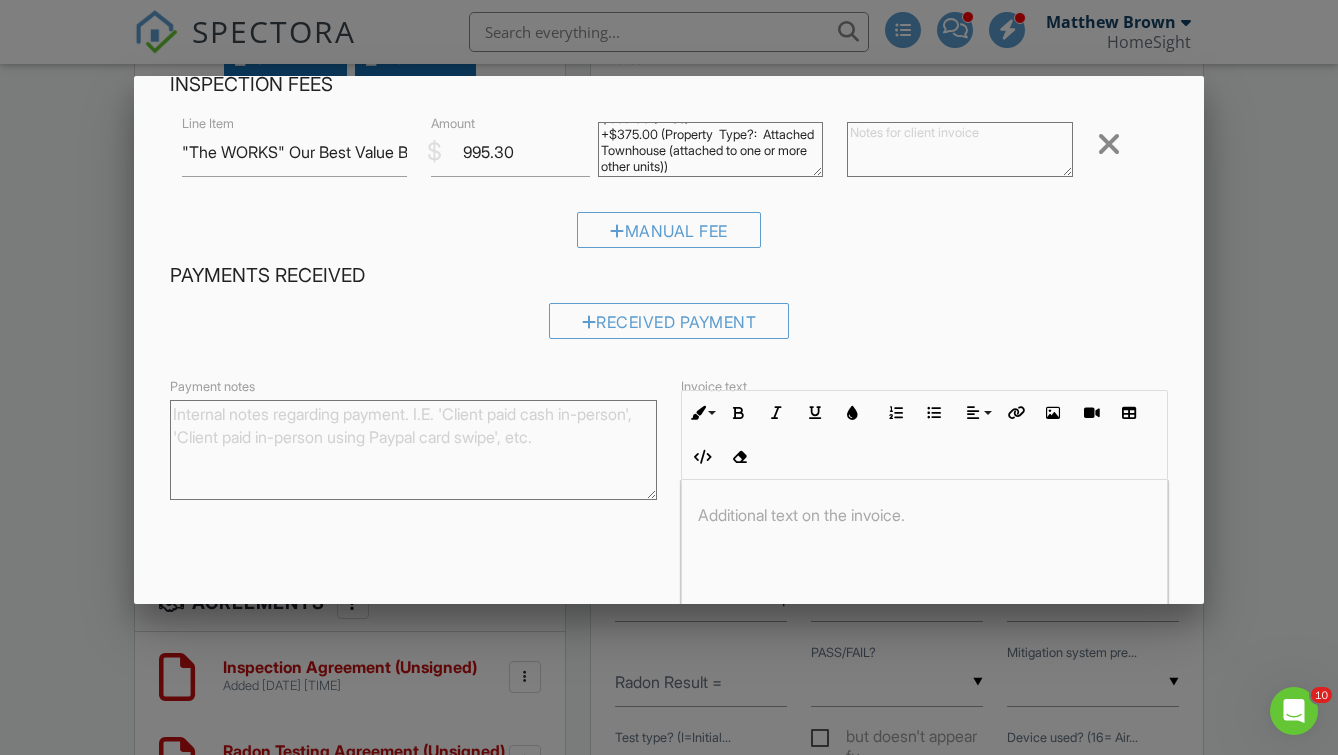 click on "Manual Fee" at bounding box center [669, 237] 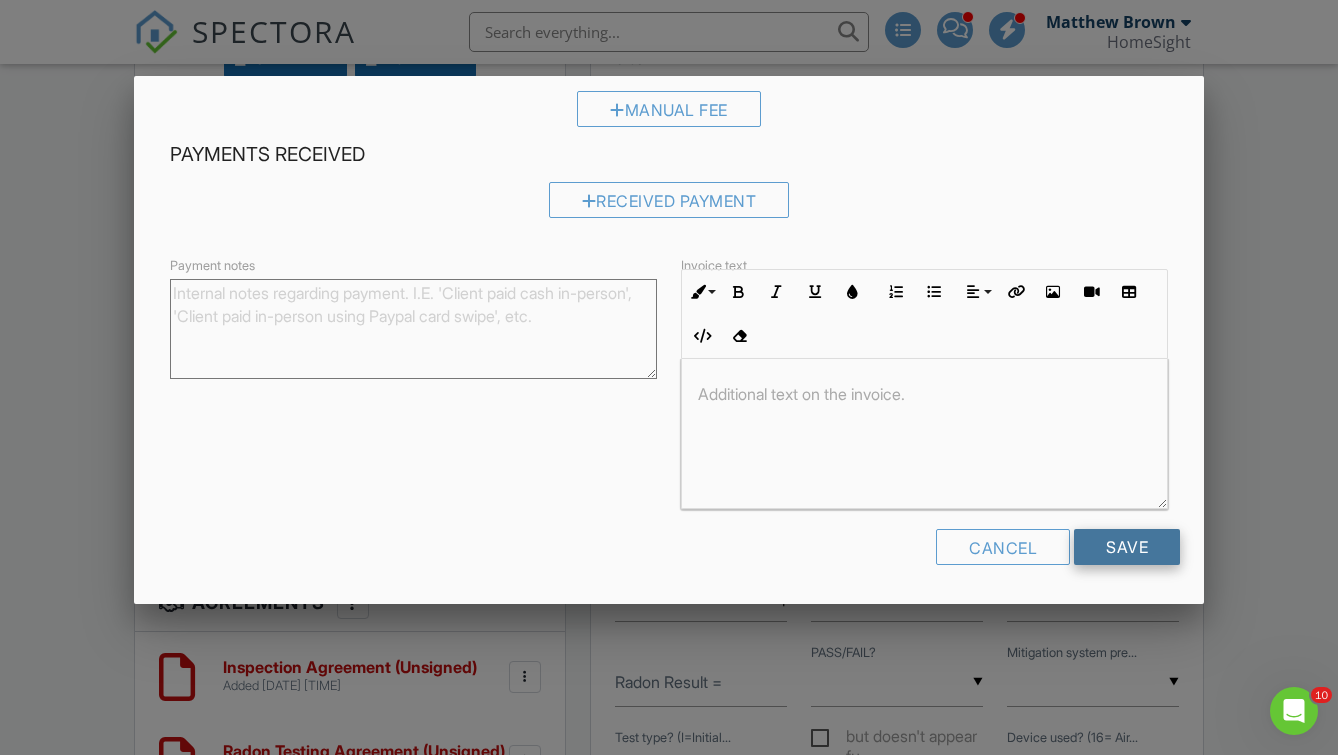 click on "Save" at bounding box center [1127, 547] 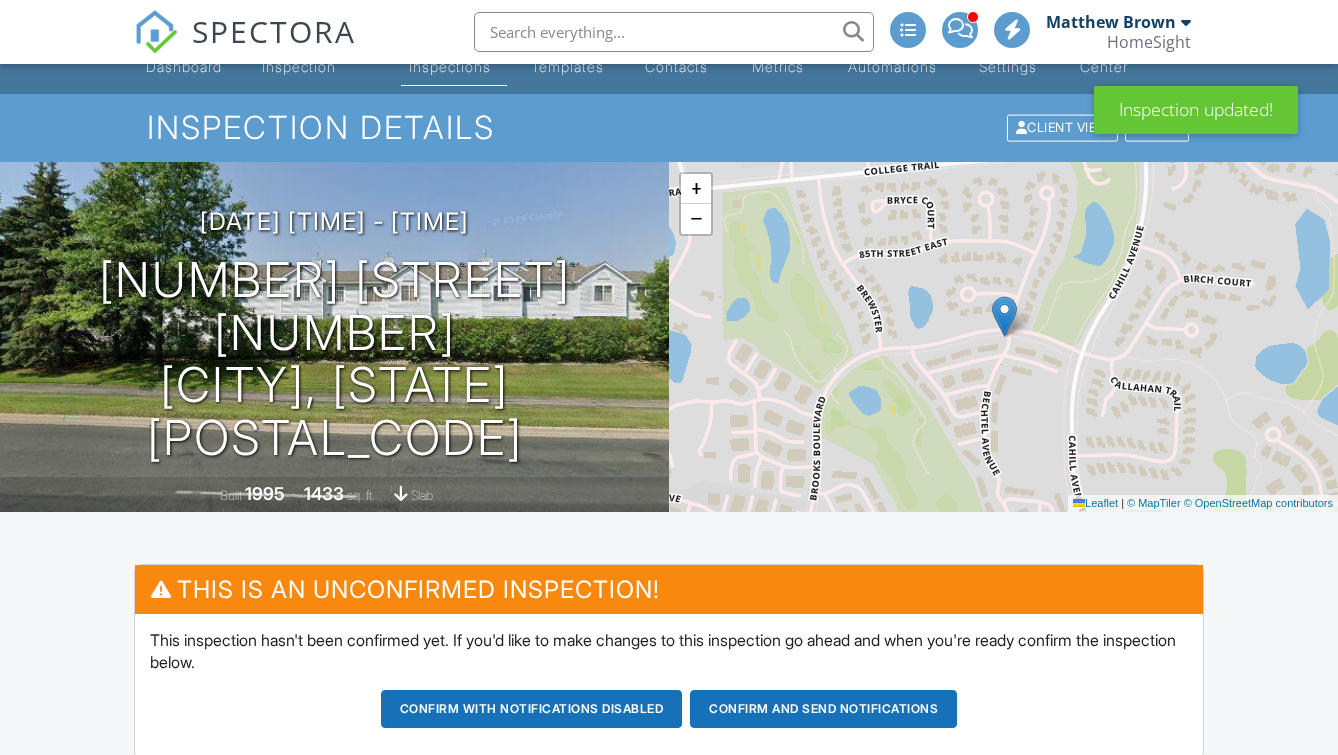 scroll, scrollTop: 0, scrollLeft: 0, axis: both 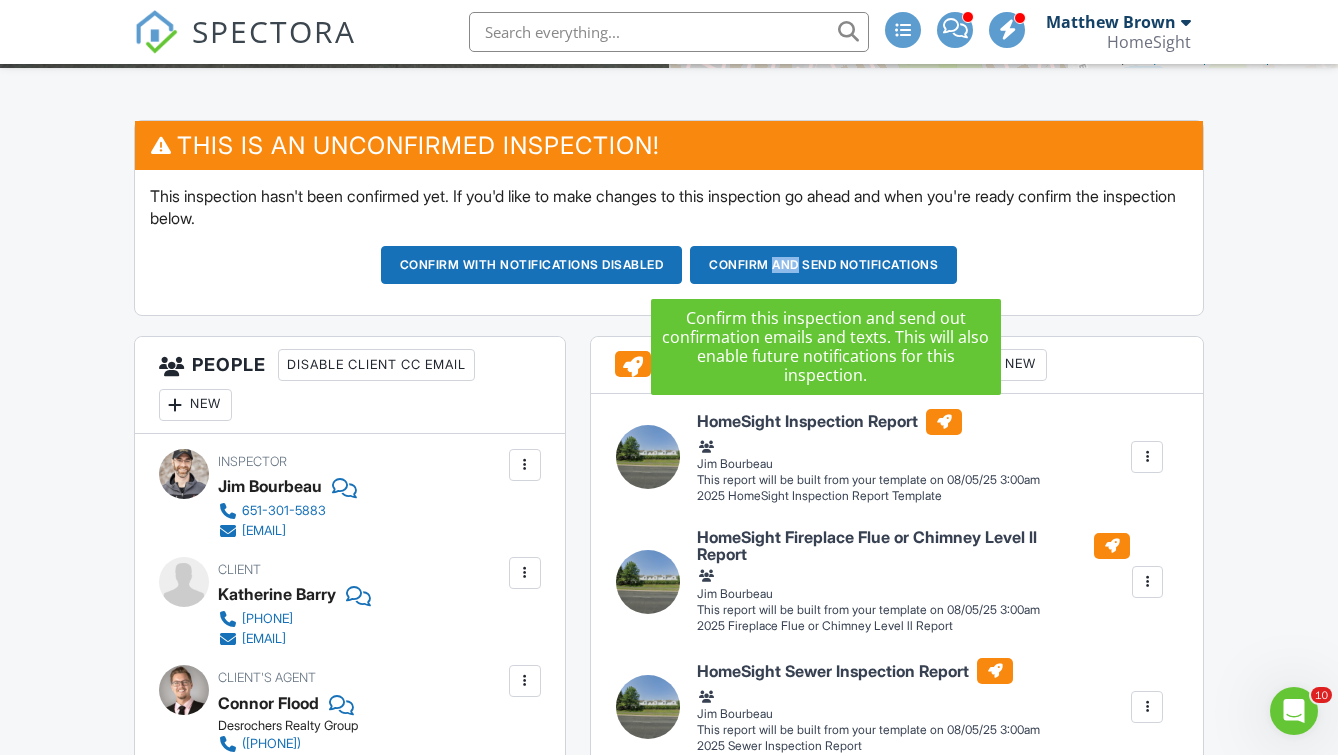 click on "Confirm and send notifications" at bounding box center [532, 265] 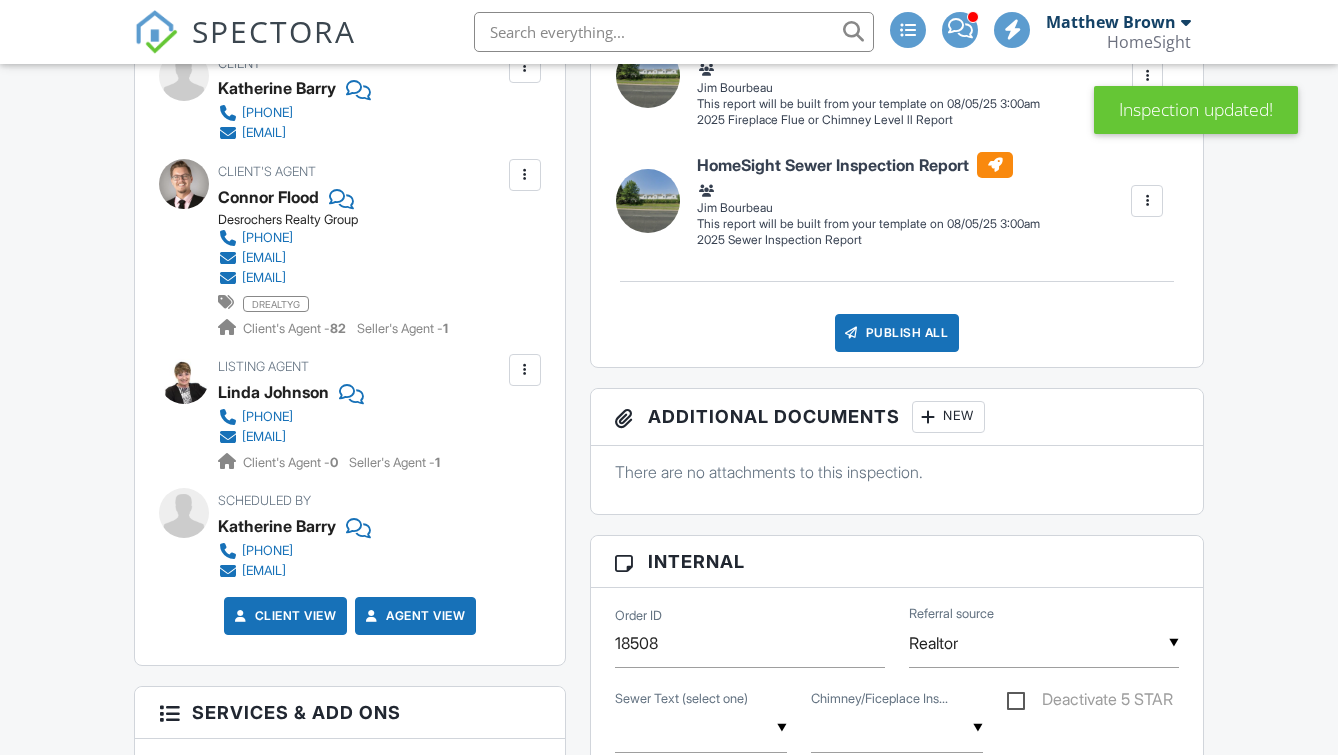 scroll, scrollTop: 903, scrollLeft: 0, axis: vertical 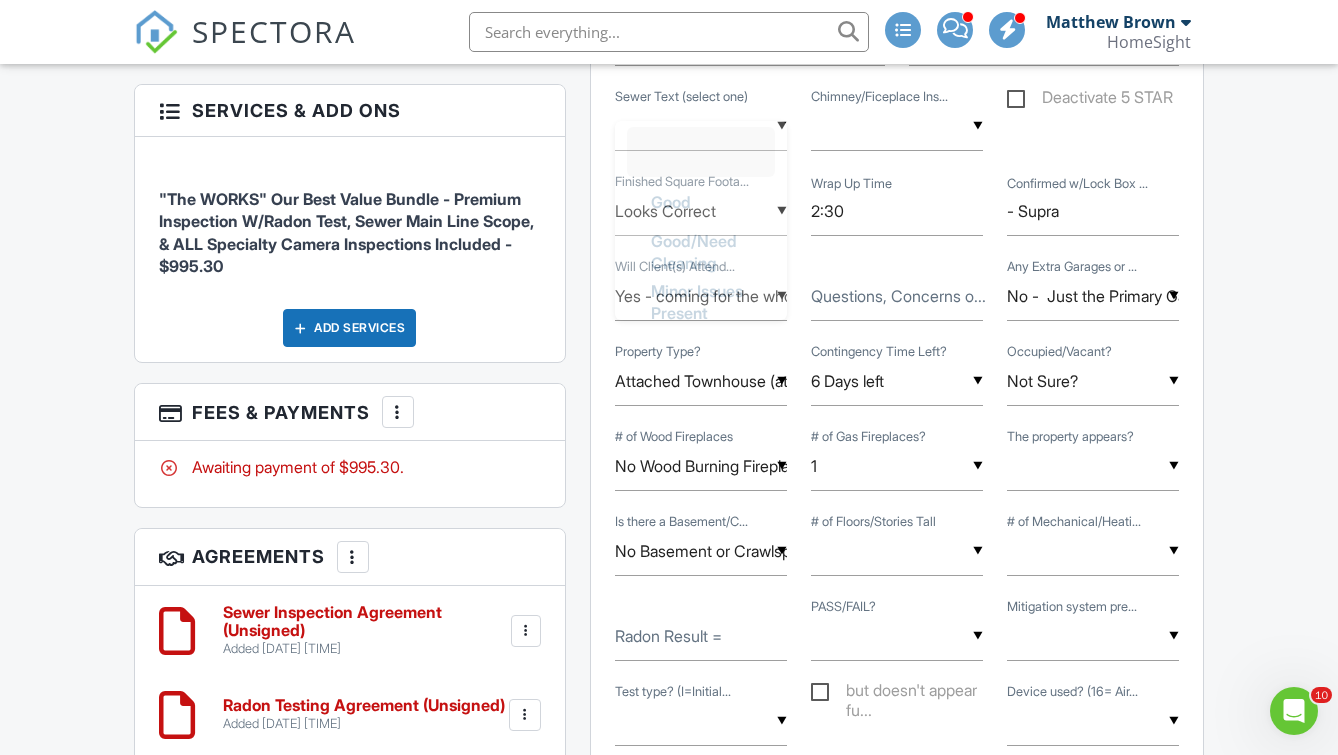 click on "▼ Good Good/Need Cleaning Minor Issues Present Moderate Issues Present Significant Issues Present Not Fully Inspected Not Able To Access
Good
Good/Need Cleaning
Minor Issues Present
Moderate Issues Present
Significant Issues Present
Not Fully Inspected
Not Able To Access" at bounding box center (701, 126) 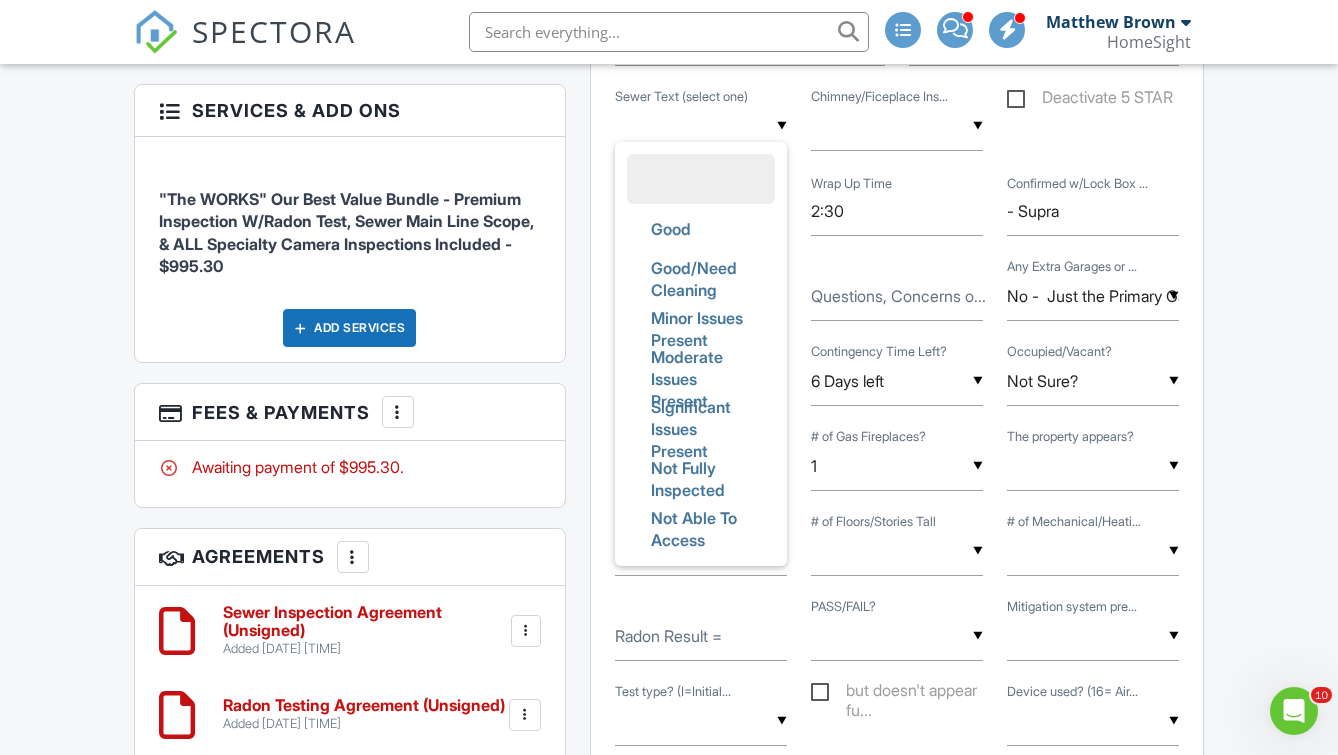 click at bounding box center [701, 126] 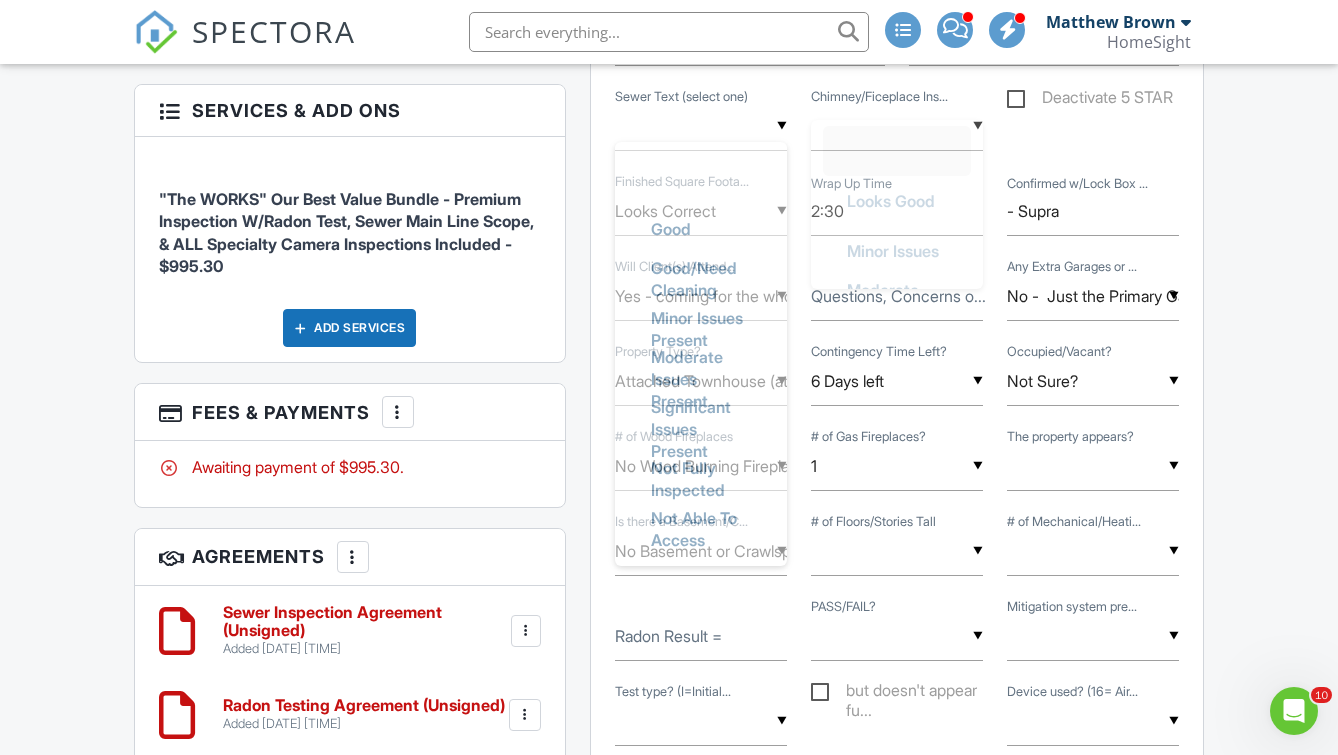click at bounding box center [897, 126] 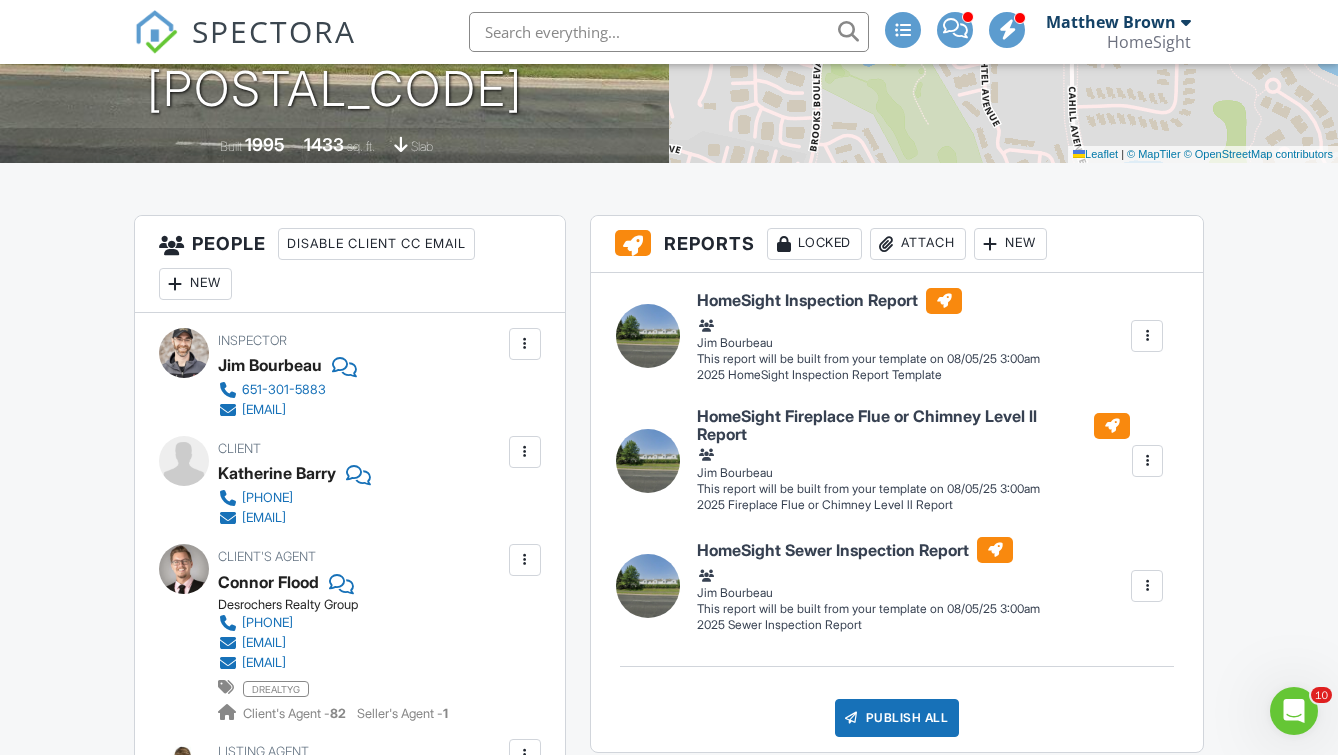 scroll, scrollTop: 0, scrollLeft: 0, axis: both 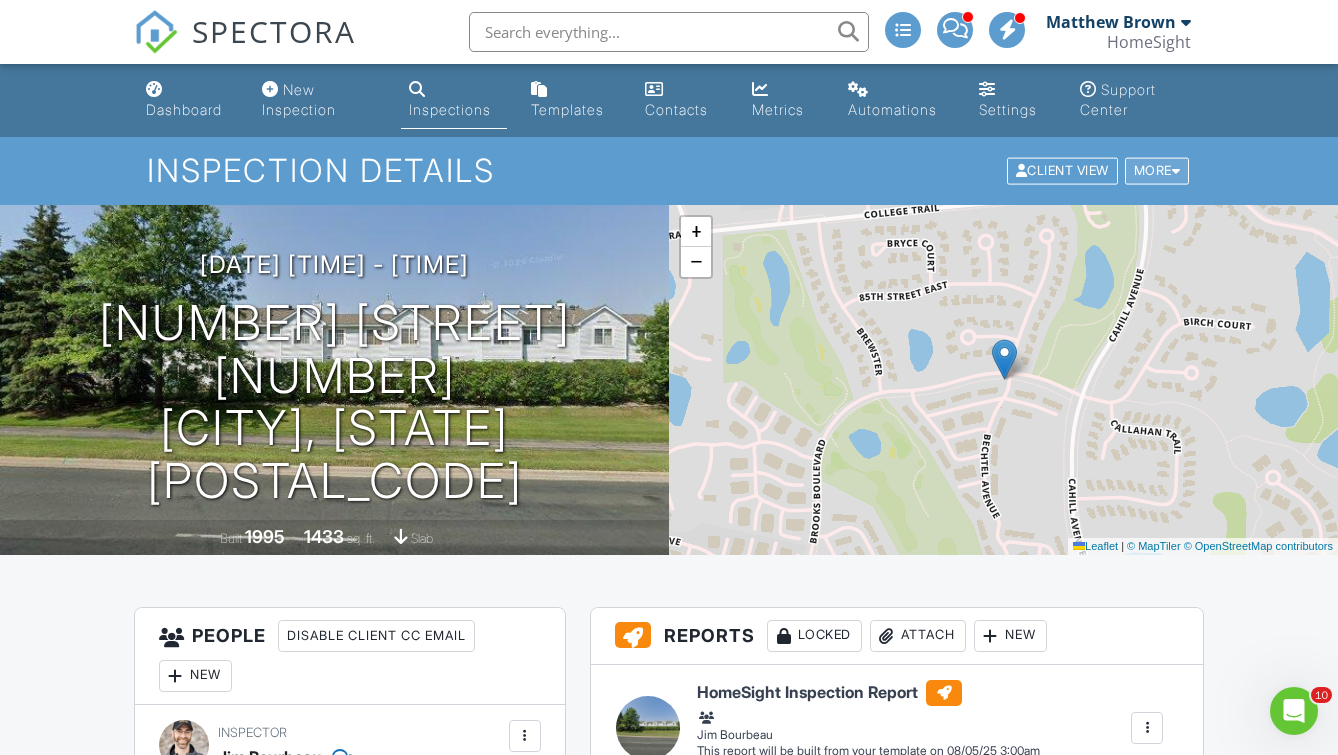 click on "More" at bounding box center [1157, 171] 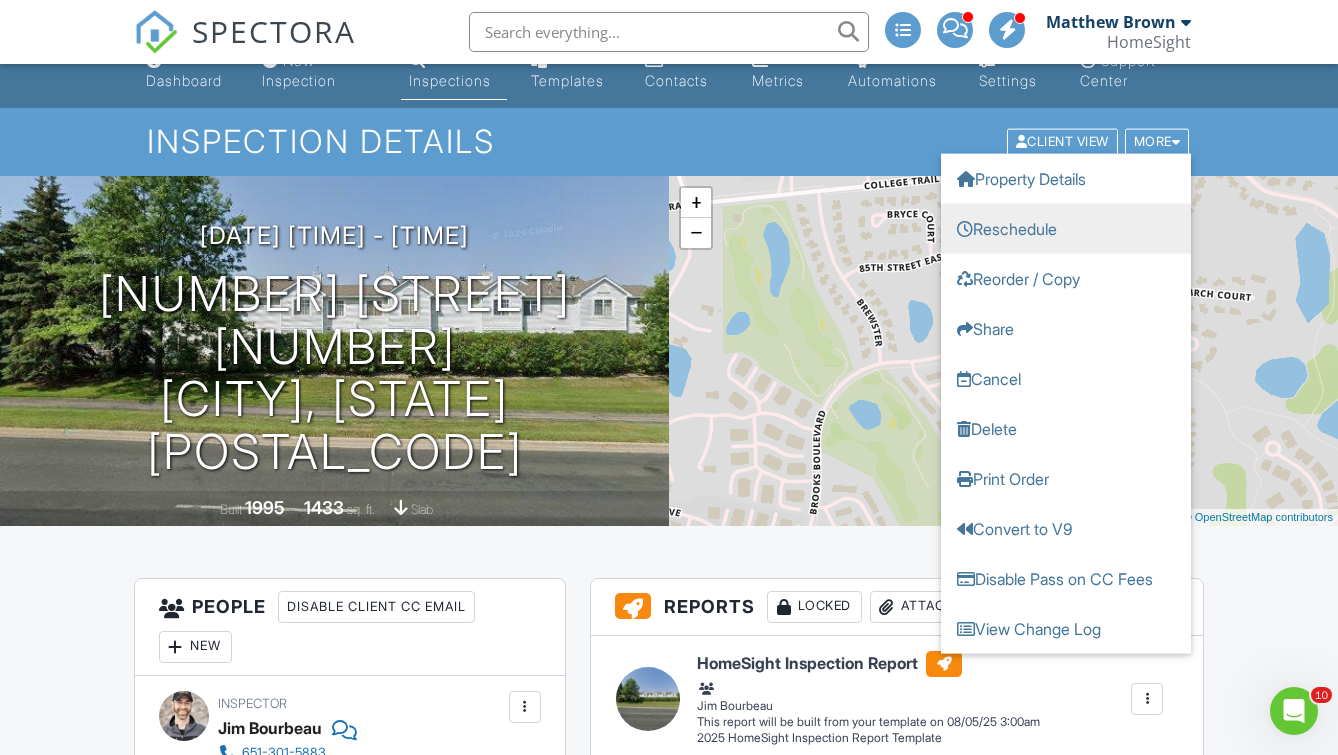 scroll, scrollTop: 17, scrollLeft: 0, axis: vertical 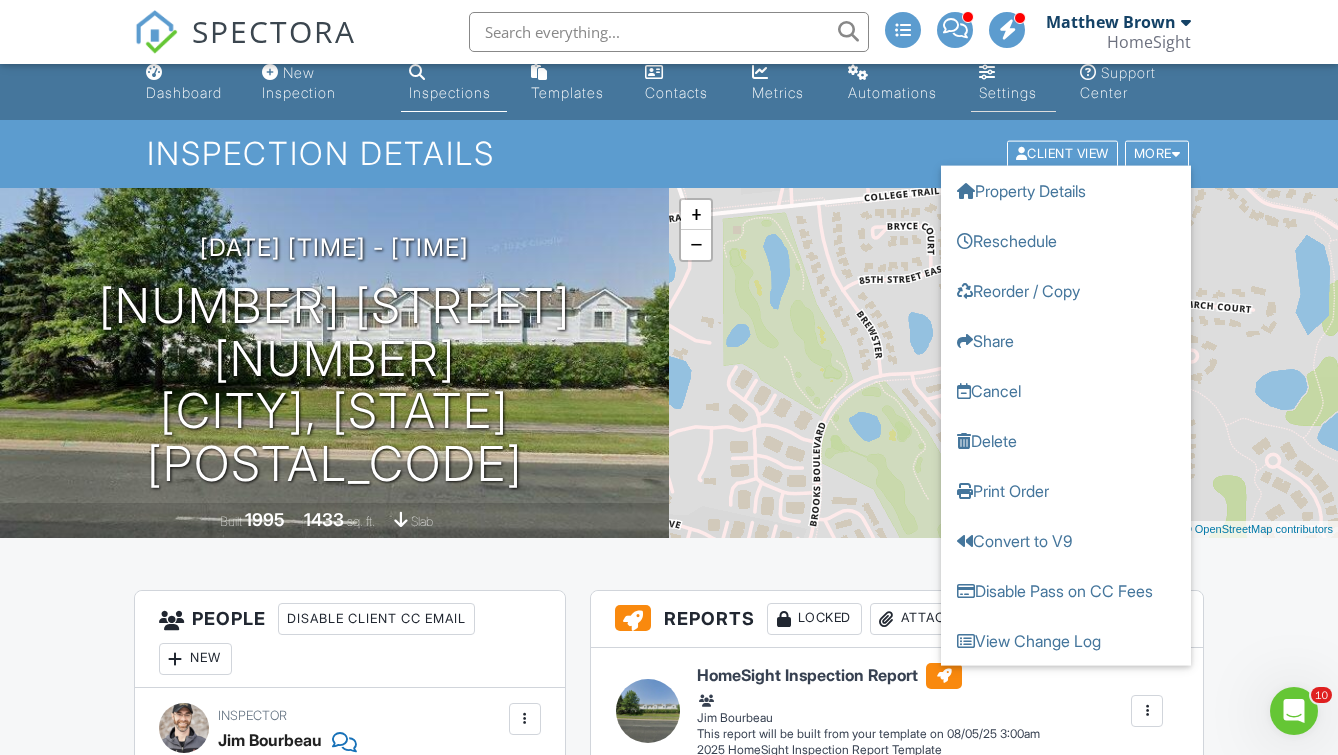 click on "Settings" at bounding box center [1008, 92] 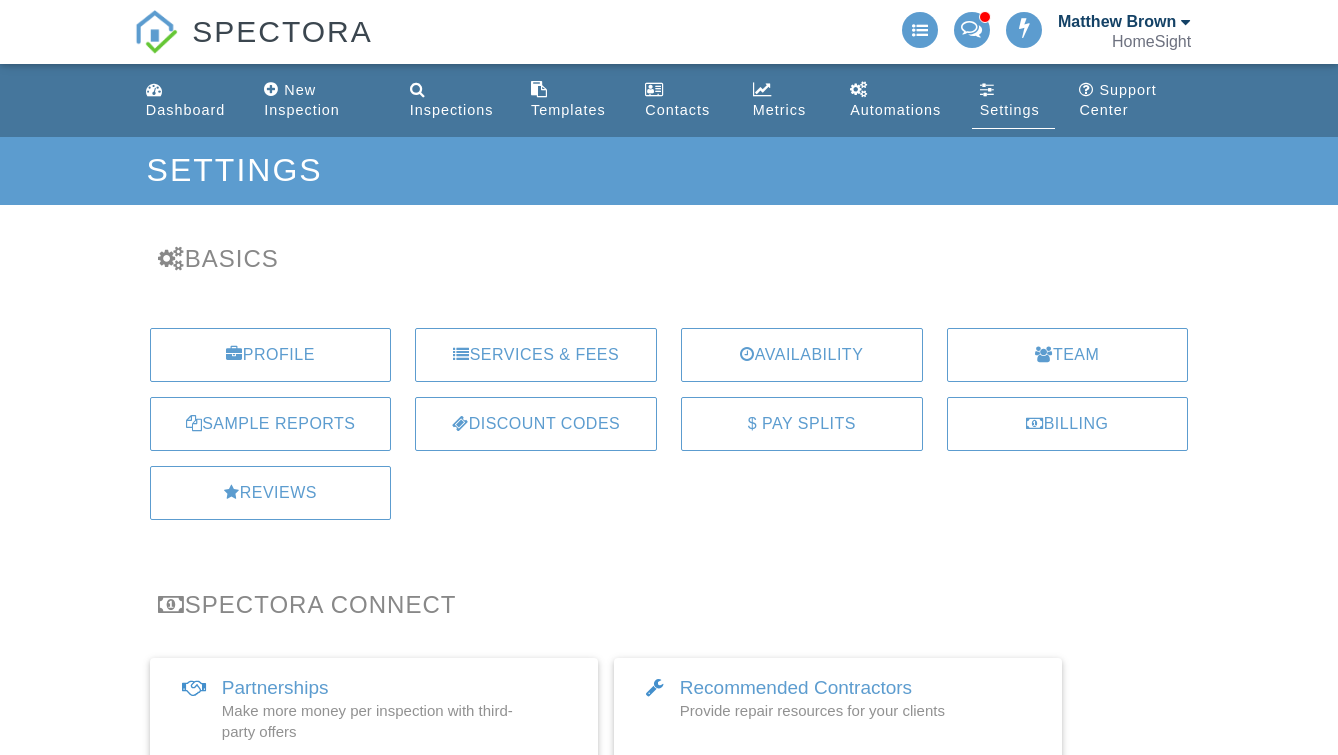scroll, scrollTop: 0, scrollLeft: 0, axis: both 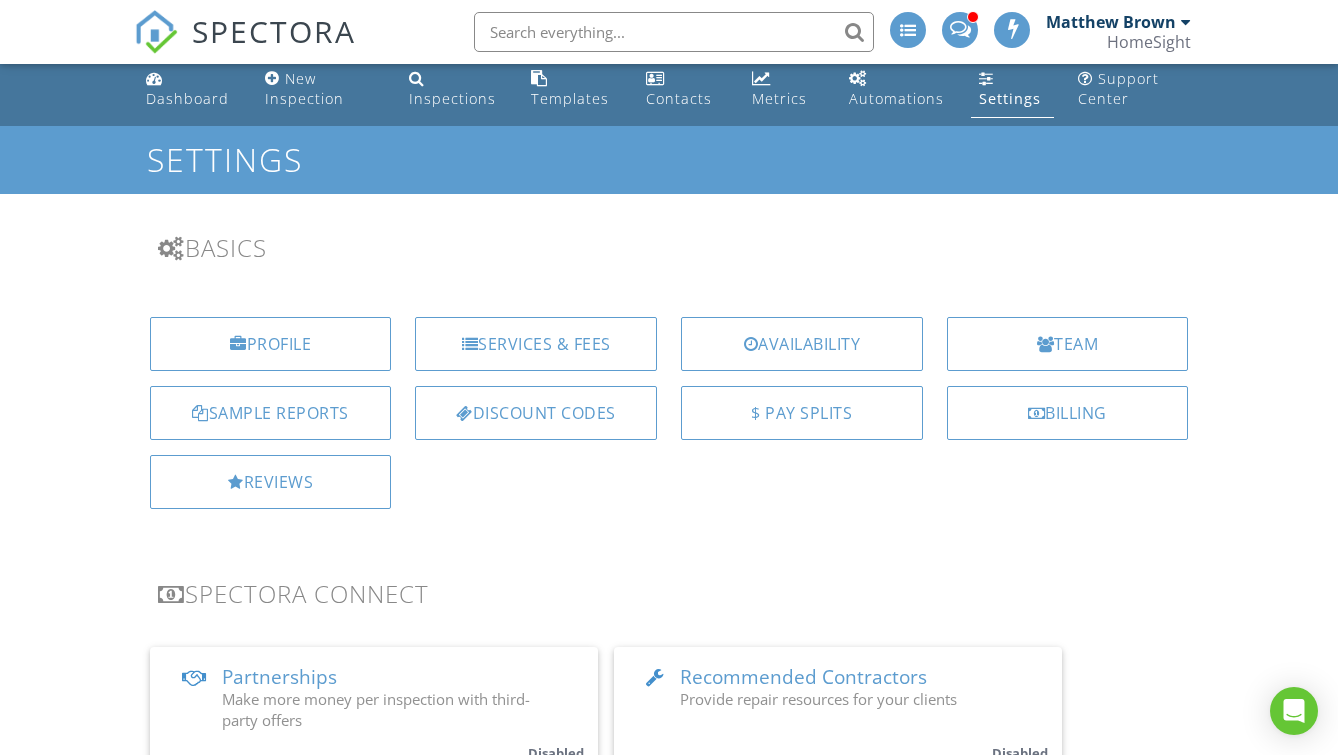 click on "Settings" at bounding box center [1010, 98] 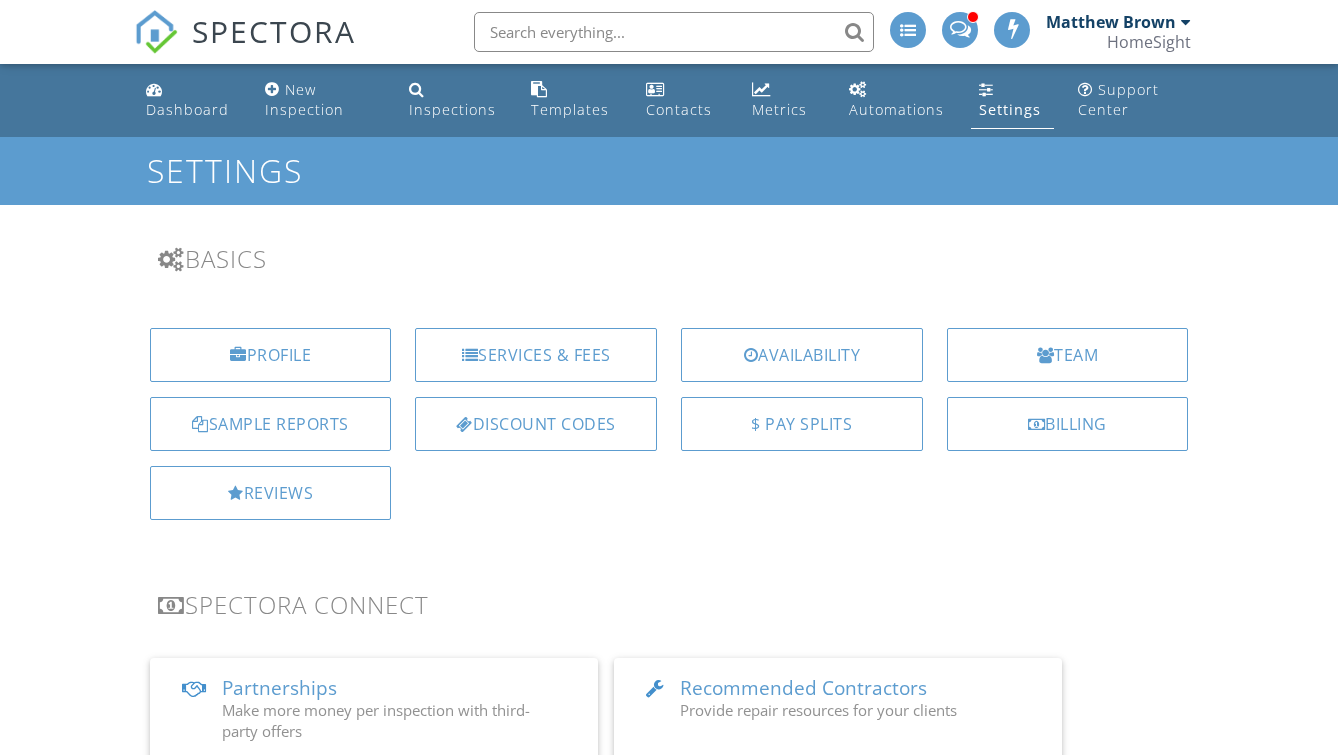 scroll, scrollTop: 67, scrollLeft: 0, axis: vertical 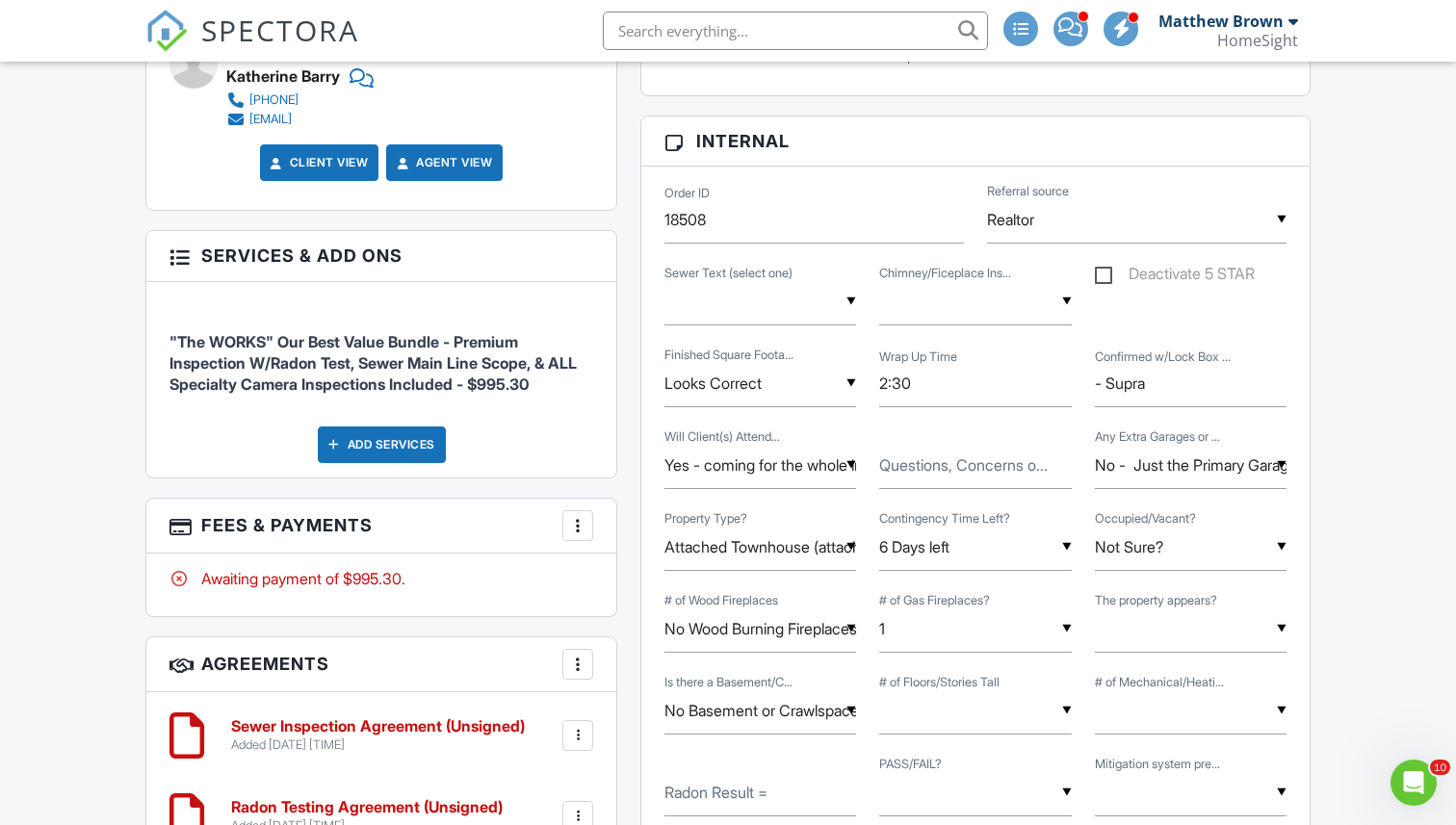 click on "▼ Good Good/Need Cleaning Minor Issues Present Moderate Issues Present Significant Issues Present Not Fully Inspected Not Able To Access
Good
Good/Need Cleaning
Minor Issues Present
Moderate Issues Present
Significant Issues Present
Not Fully Inspected
Not Able To Access" at bounding box center (760, 301) 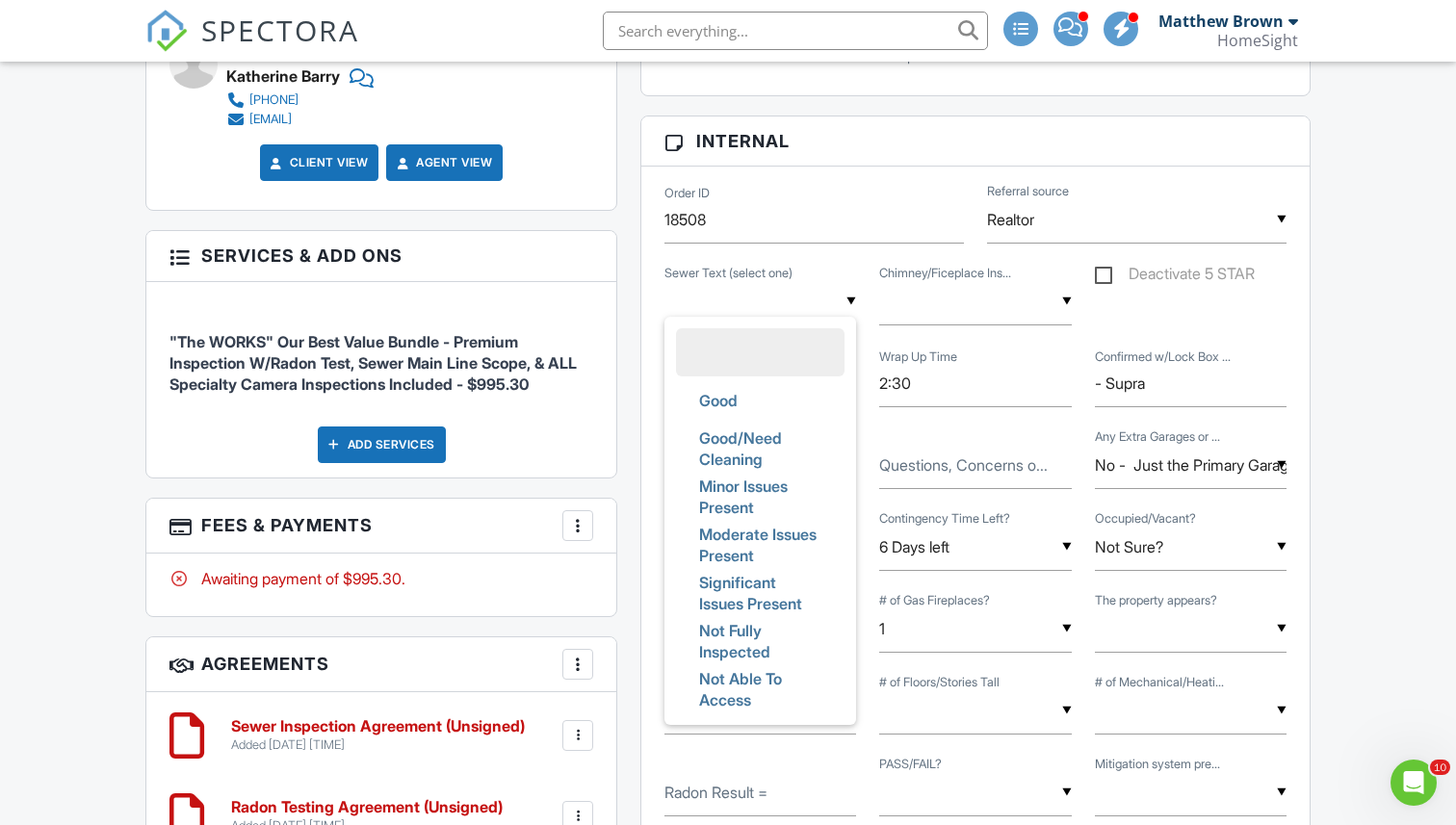 click on "▼ Looks Good Minor Issues Moderate Issues Significant Issues Not Performed - Unable to Inspect Dirty Limited Inspection
Looks Good
Minor Issues
Moderate Issues
Significant Issues
Not Performed - Unable to Inspect
Dirty Limited Inspection" at bounding box center (975, 301) 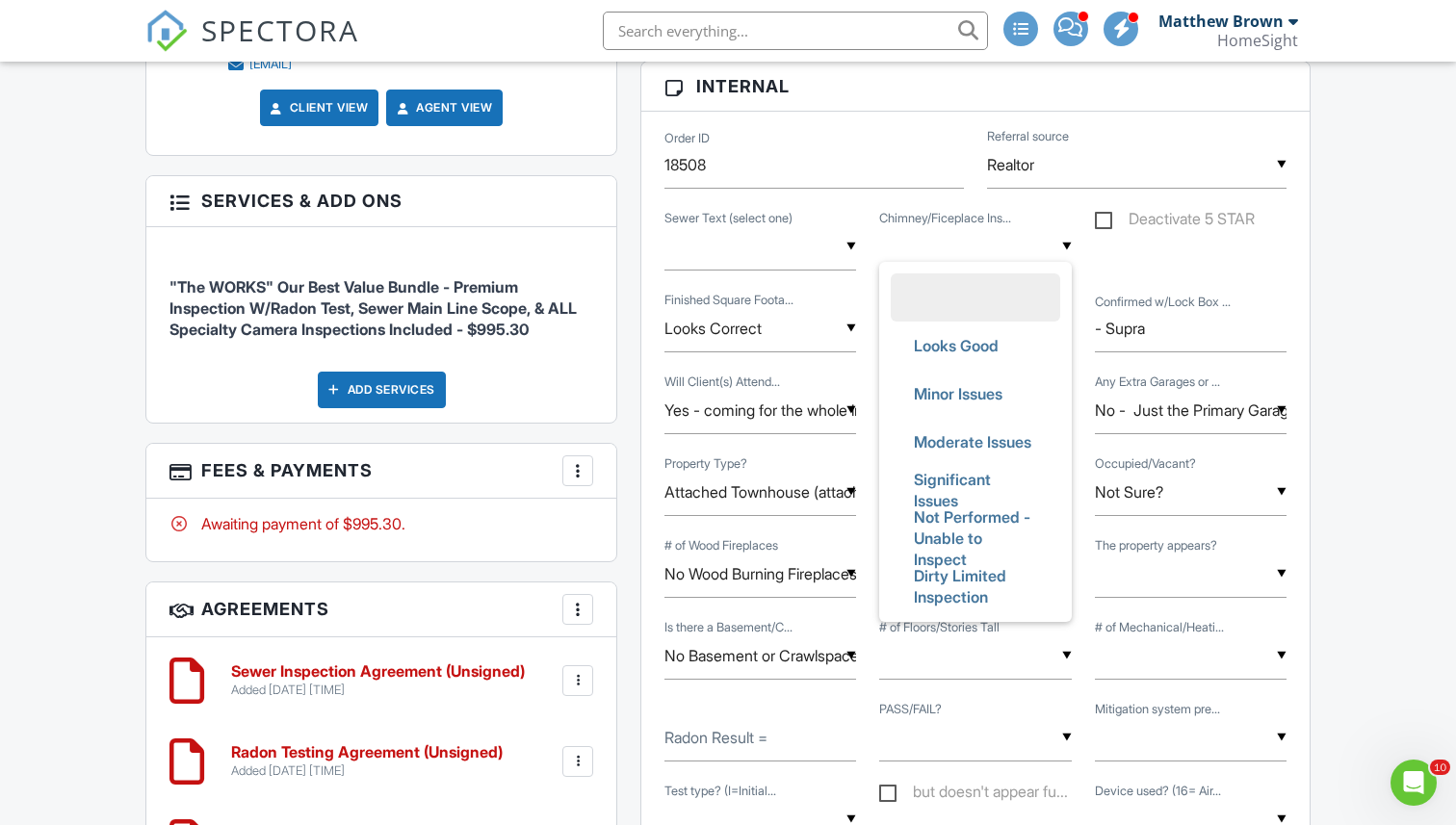 scroll, scrollTop: 1177, scrollLeft: 0, axis: vertical 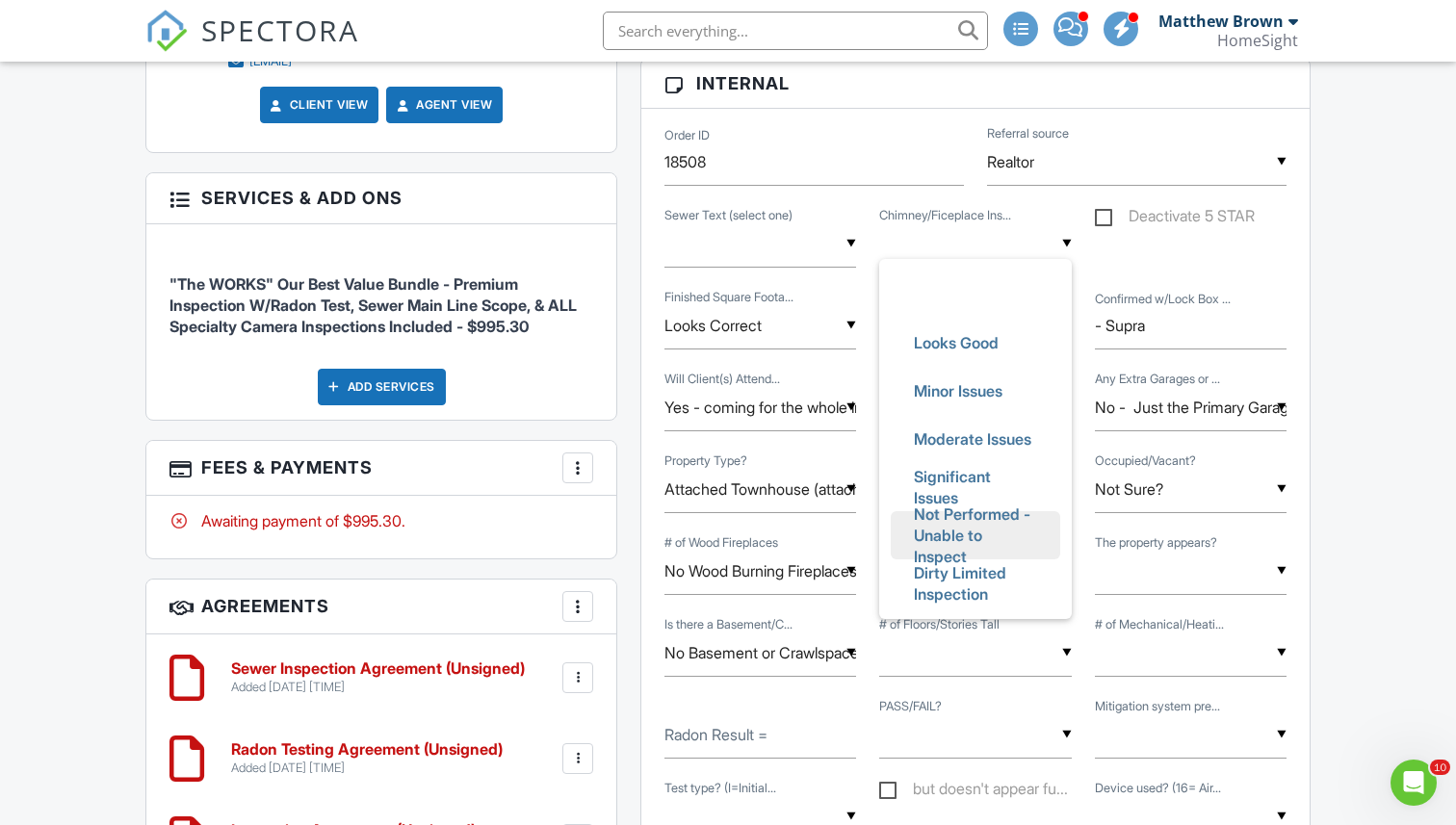 click on "Not Performed - Unable to Inspect" at bounding box center [975, 535] 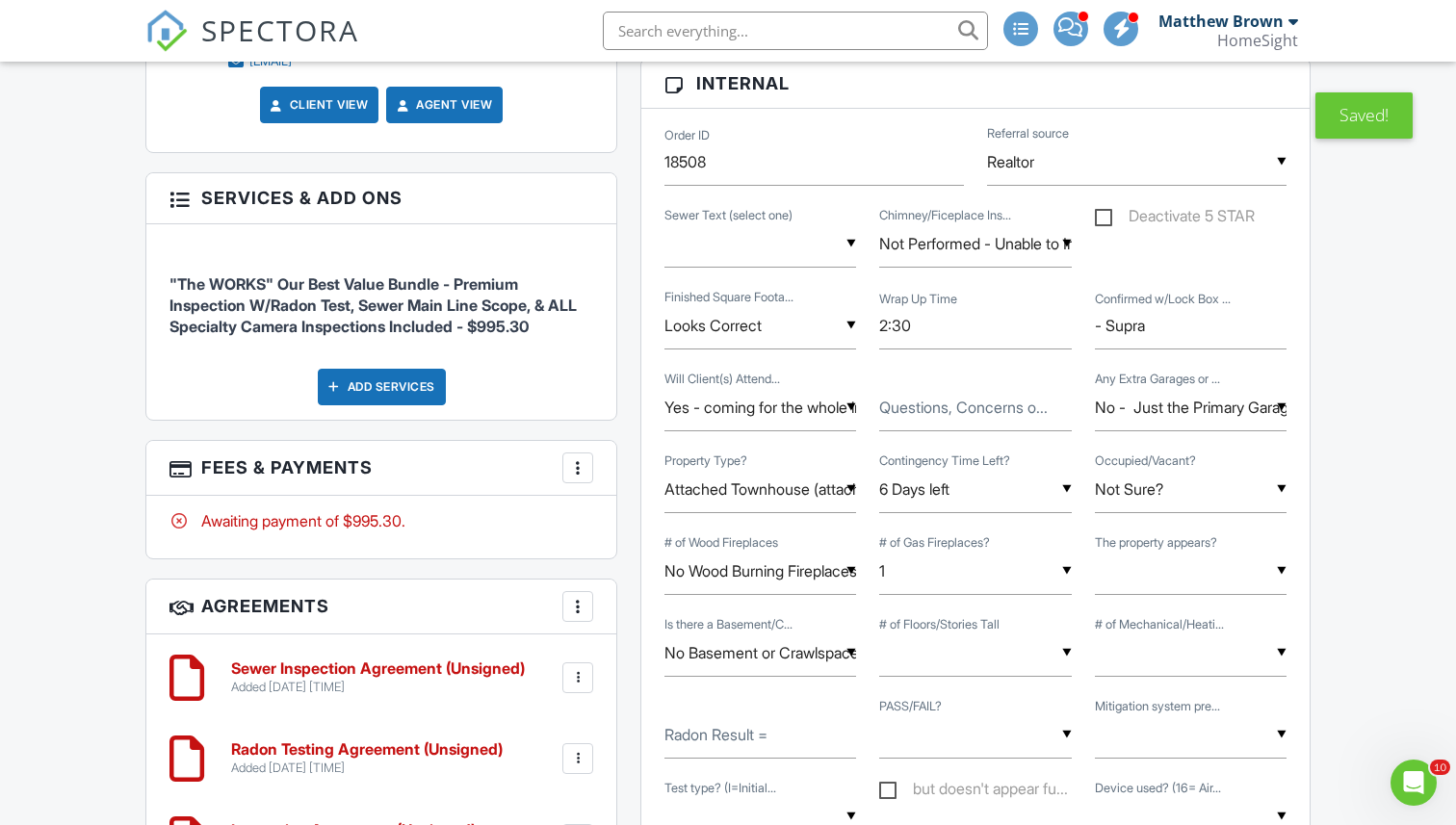 scroll, scrollTop: 47, scrollLeft: 0, axis: vertical 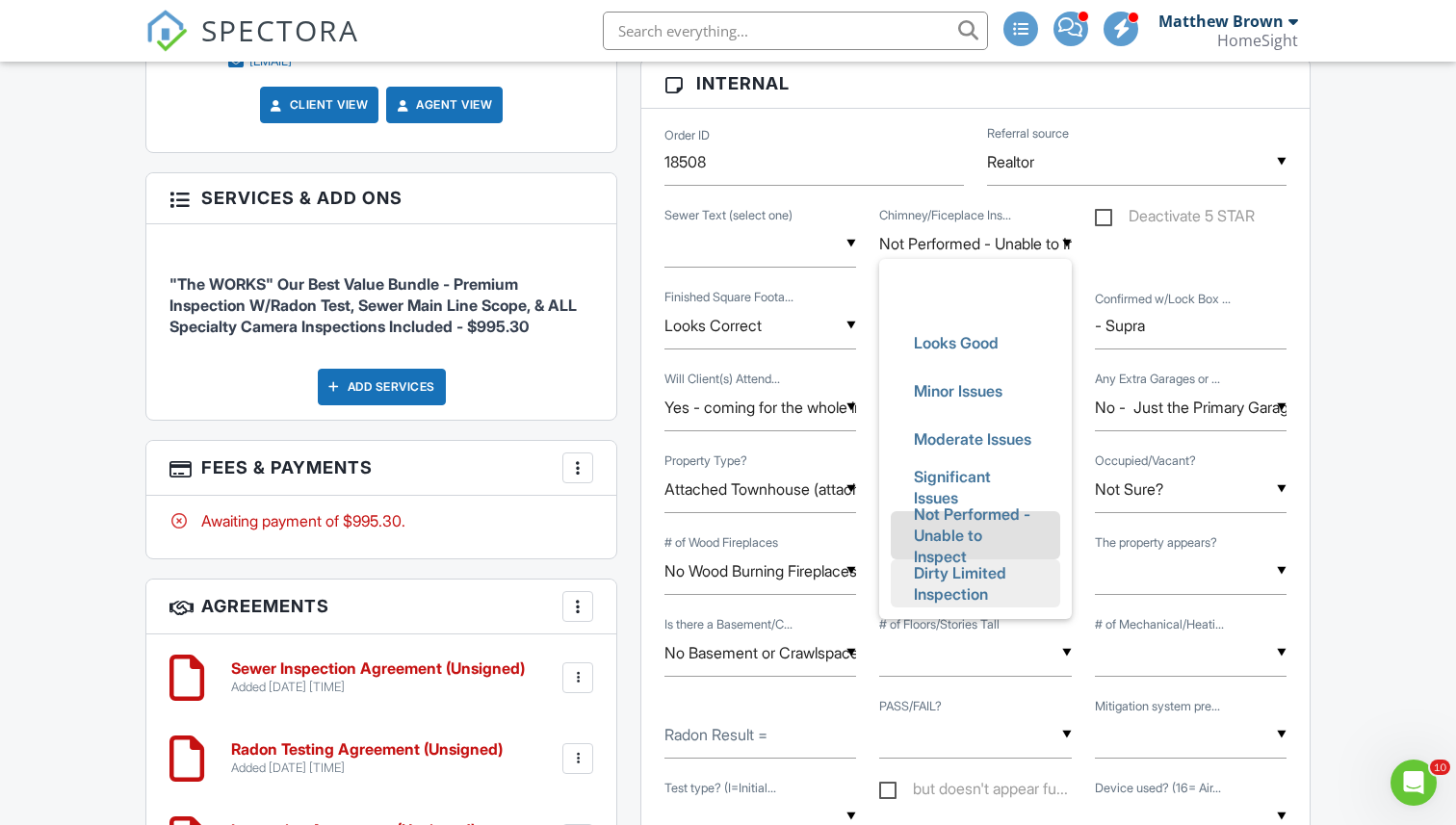 click on "Dirty Limited Inspection" at bounding box center [975, 583] 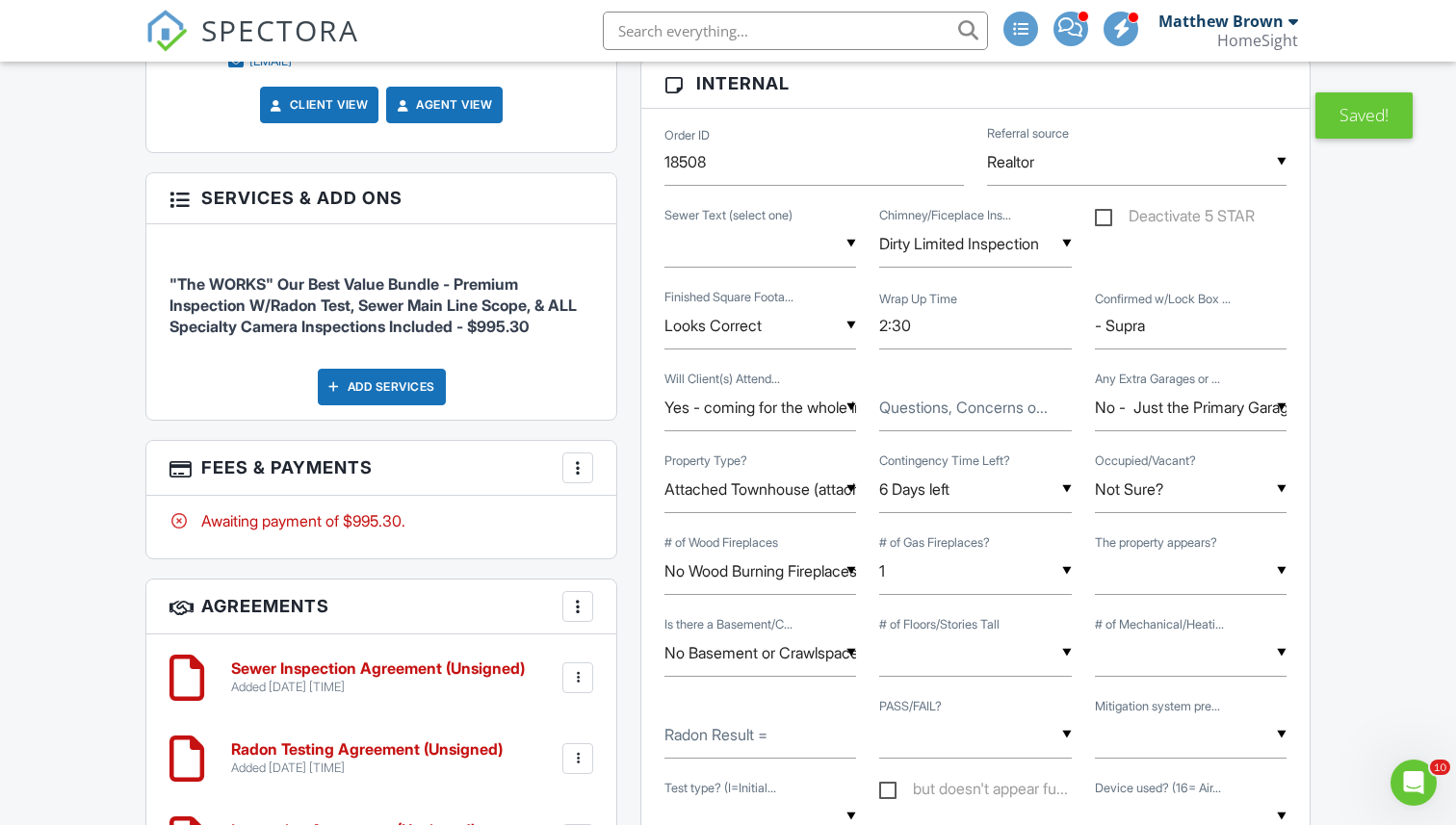click on "▼ Dirty Limited Inspection Looks Good Minor Issues Moderate Issues Significant Issues Not Performed - Unable to Inspect Dirty Limited Inspection
Looks Good
Minor Issues
Moderate Issues
Significant Issues
Not Performed - Unable to Inspect
Dirty Limited Inspection" at bounding box center [975, 244] 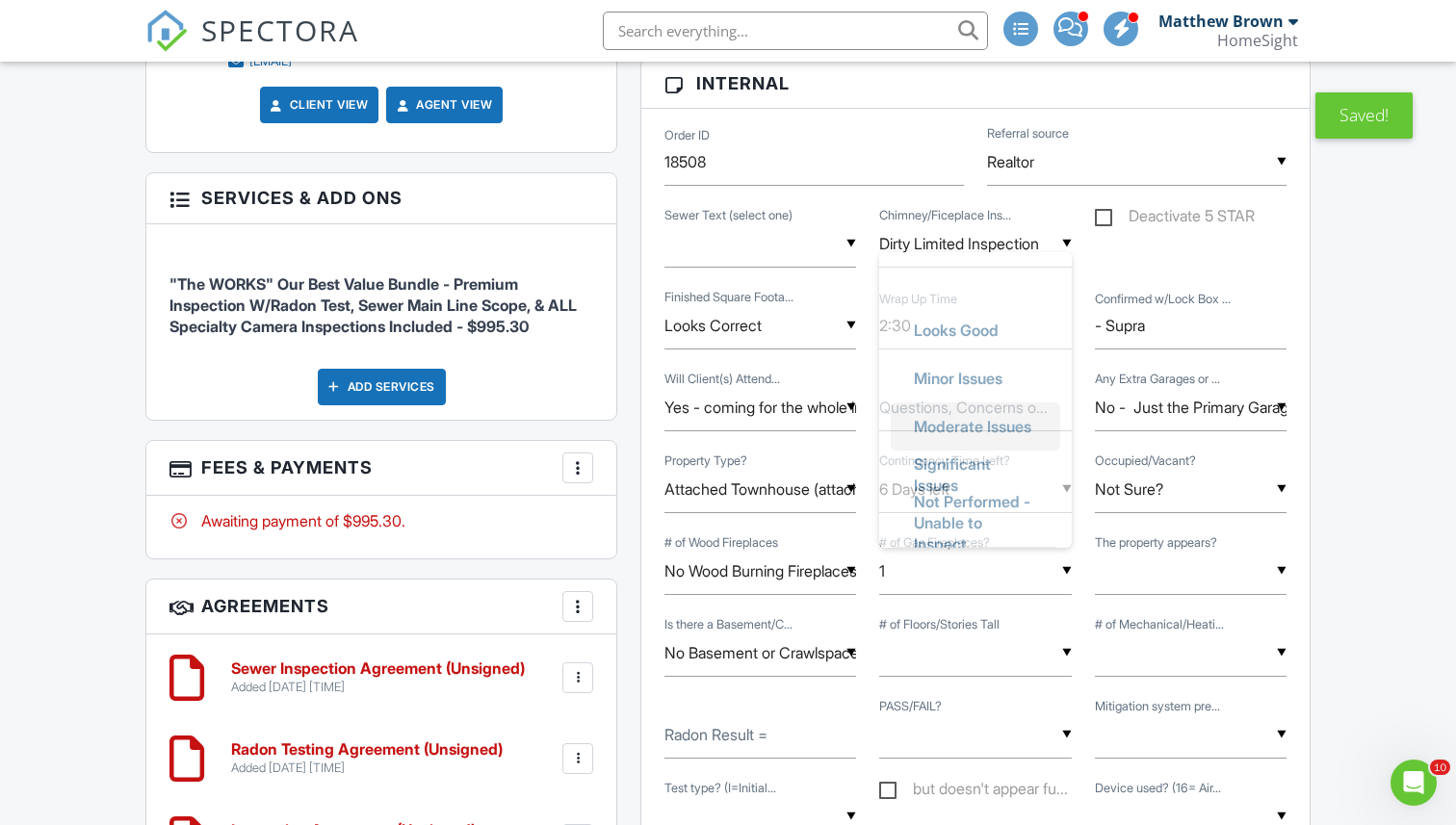 scroll, scrollTop: 0, scrollLeft: 0, axis: both 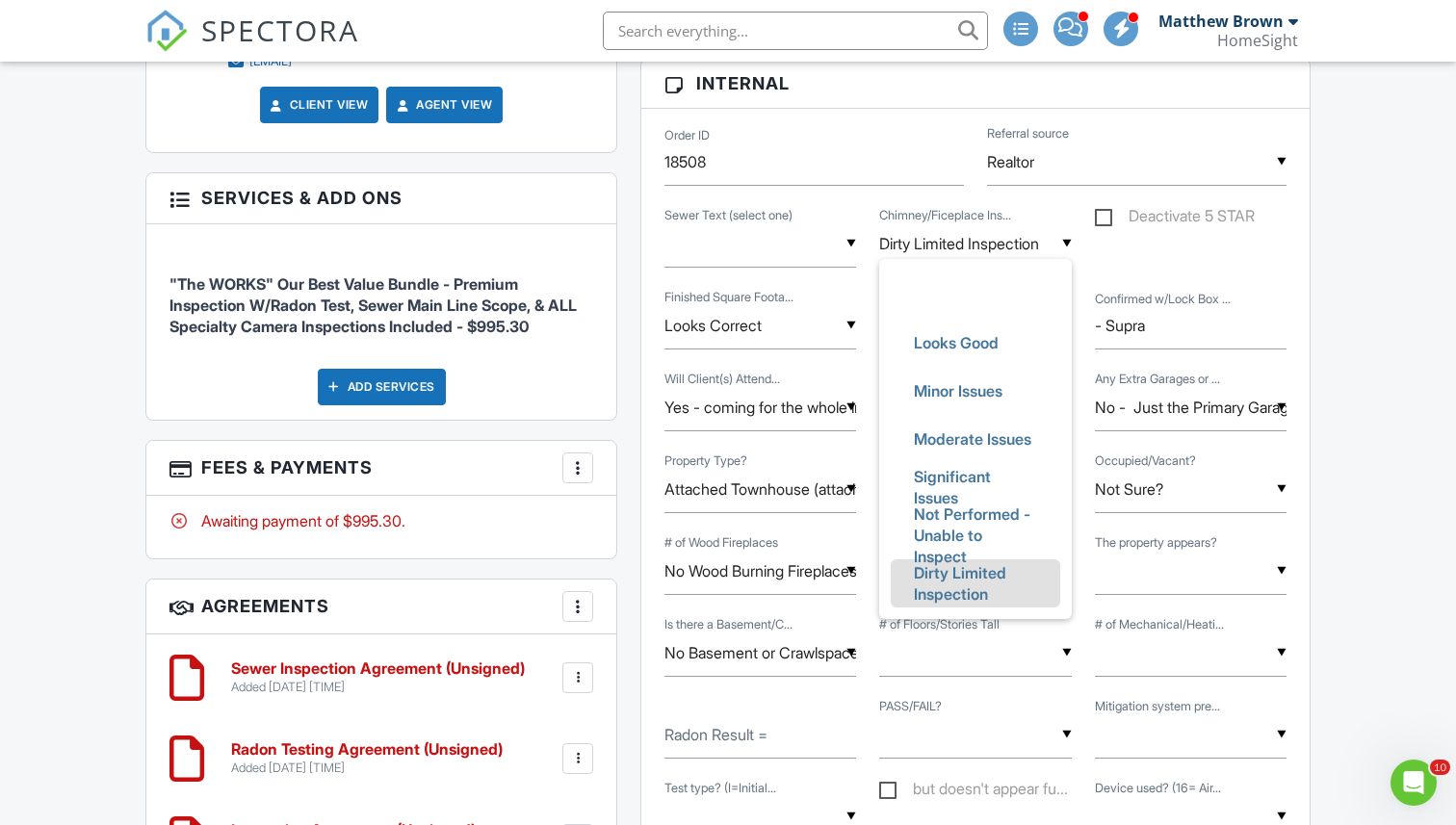click on "▼ Dirty Limited Inspection Looks Good Minor Issues Moderate Issues Significant Issues Not Performed - Unable to Inspect Dirty Limited Inspection
Looks Good
Minor Issues
Moderate Issues
Significant Issues
Not Performed - Unable to Inspect
Dirty Limited Inspection
Chimney/Ficeplace Ins..." at bounding box center (975, 253) 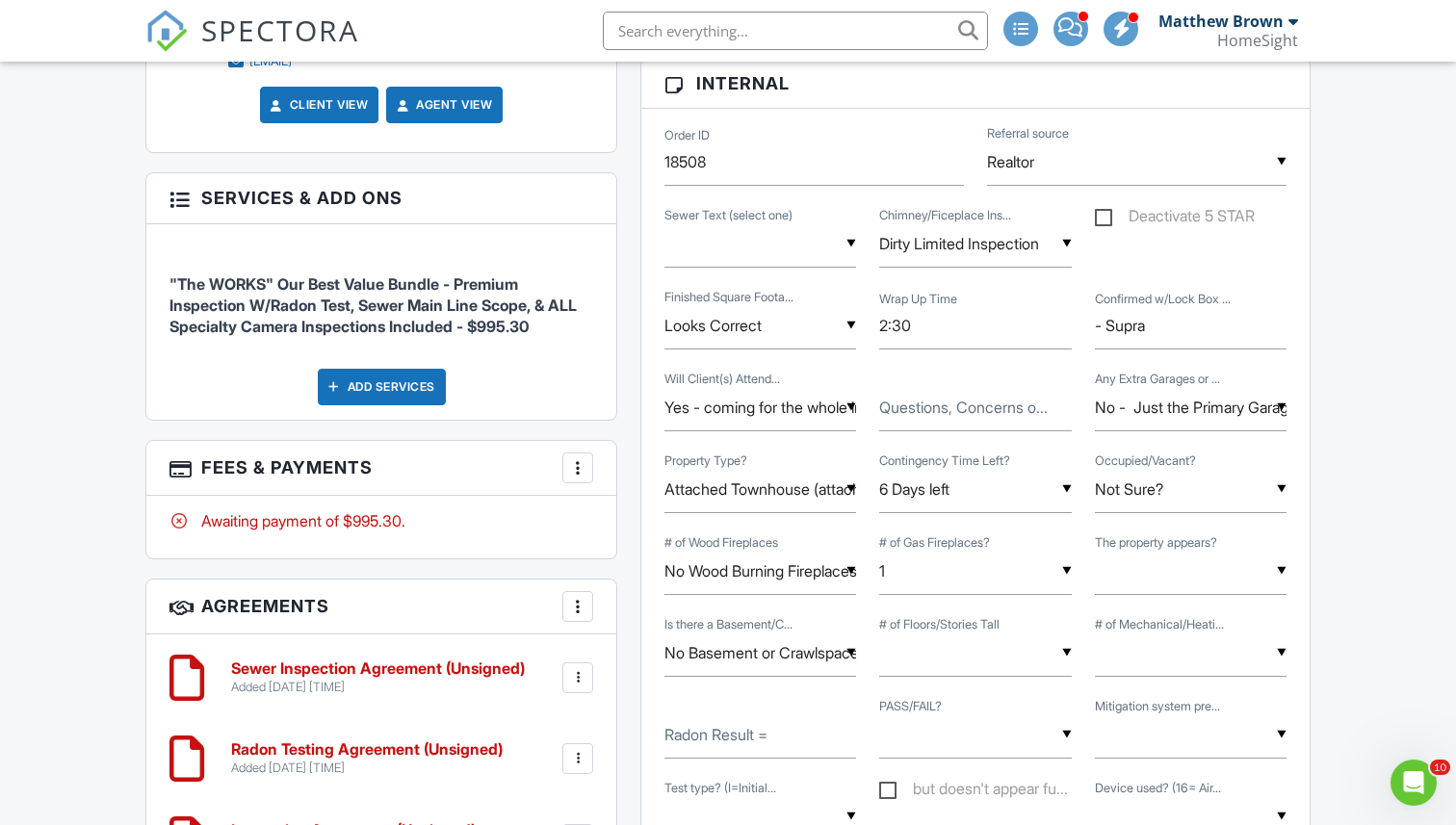 click on "▼ Dirty Limited Inspection Looks Good Minor Issues Moderate Issues Significant Issues Not Performed - Unable to Inspect Dirty Limited Inspection
Looks Good
Minor Issues
Moderate Issues
Significant Issues
Not Performed - Unable to Inspect
Dirty Limited Inspection
Chimney/Ficeplace Ins..." at bounding box center (975, 253) 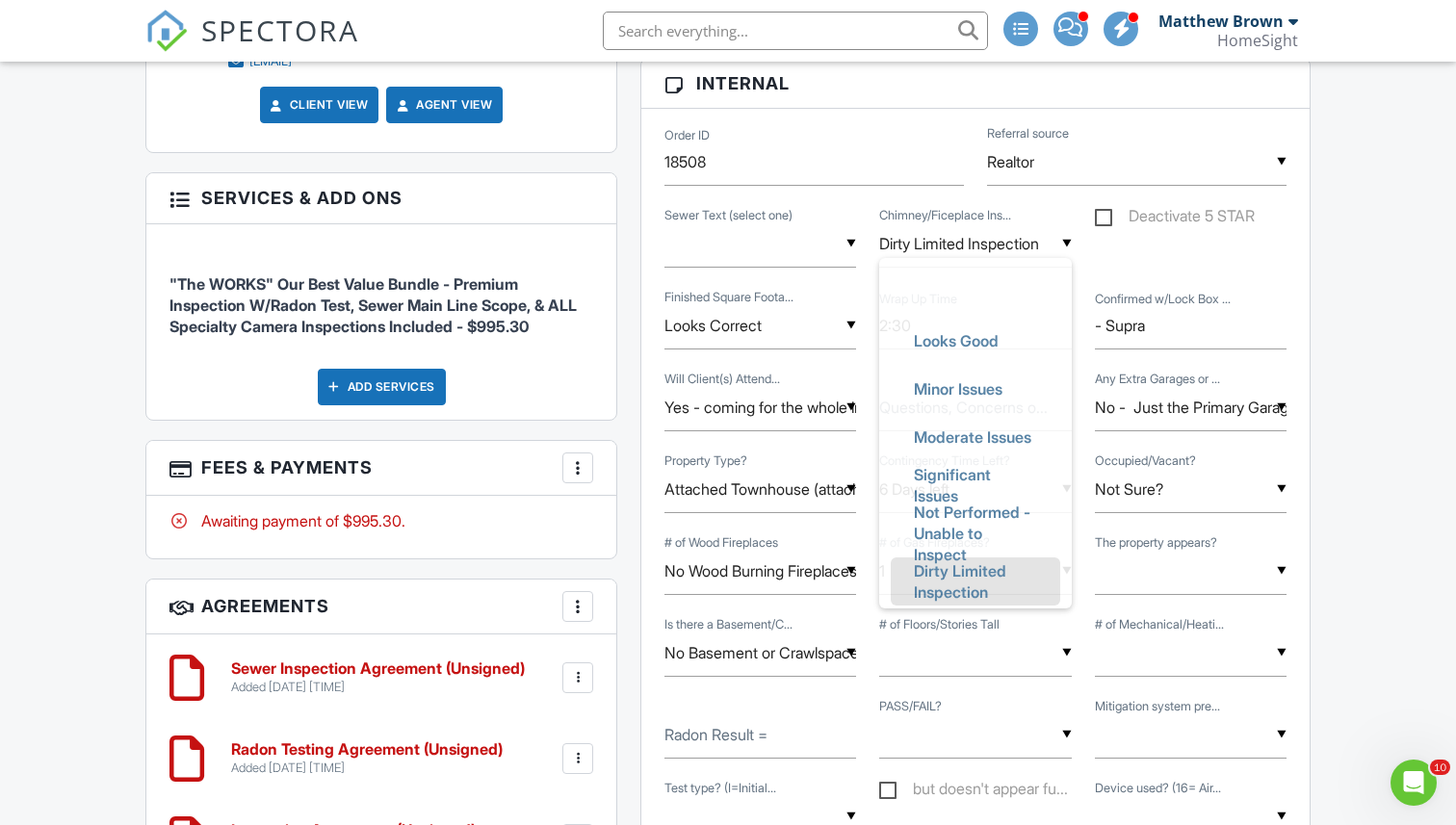 scroll, scrollTop: 0, scrollLeft: 0, axis: both 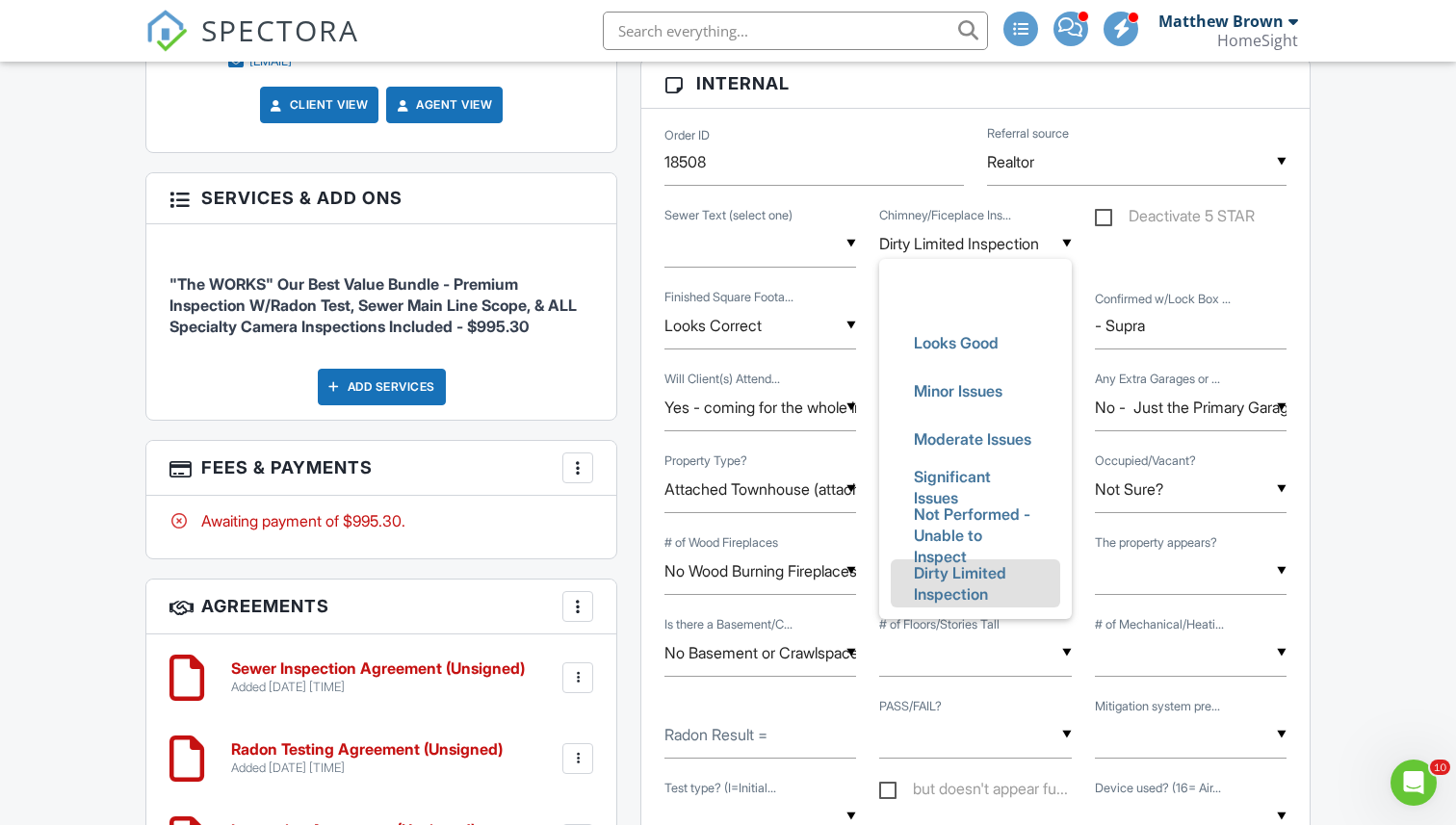 click on "▼ Good Good/Need Cleaning Minor Issues Present Moderate Issues Present Significant Issues Present Not Fully Inspected Not Able To Access
Good
Good/Need Cleaning
Minor Issues Present
Moderate Issues Present
Significant Issues Present
Not Fully Inspected
Not Able To Access
Sewer Text (select one)
▼ Dirty Limited Inspection Looks Good Minor Issues Moderate Issues Significant Issues Not Performed - Unable to Inspect Dirty Limited Inspection
Looks Good
Minor Issues
Moderate Issues
Significant Issues
Not Performed - Unable to Inspect
Dirty Limited Inspection
Chimney/Ficeplace Ins...
Deactivate 5 STAR" at bounding box center (975, 245) 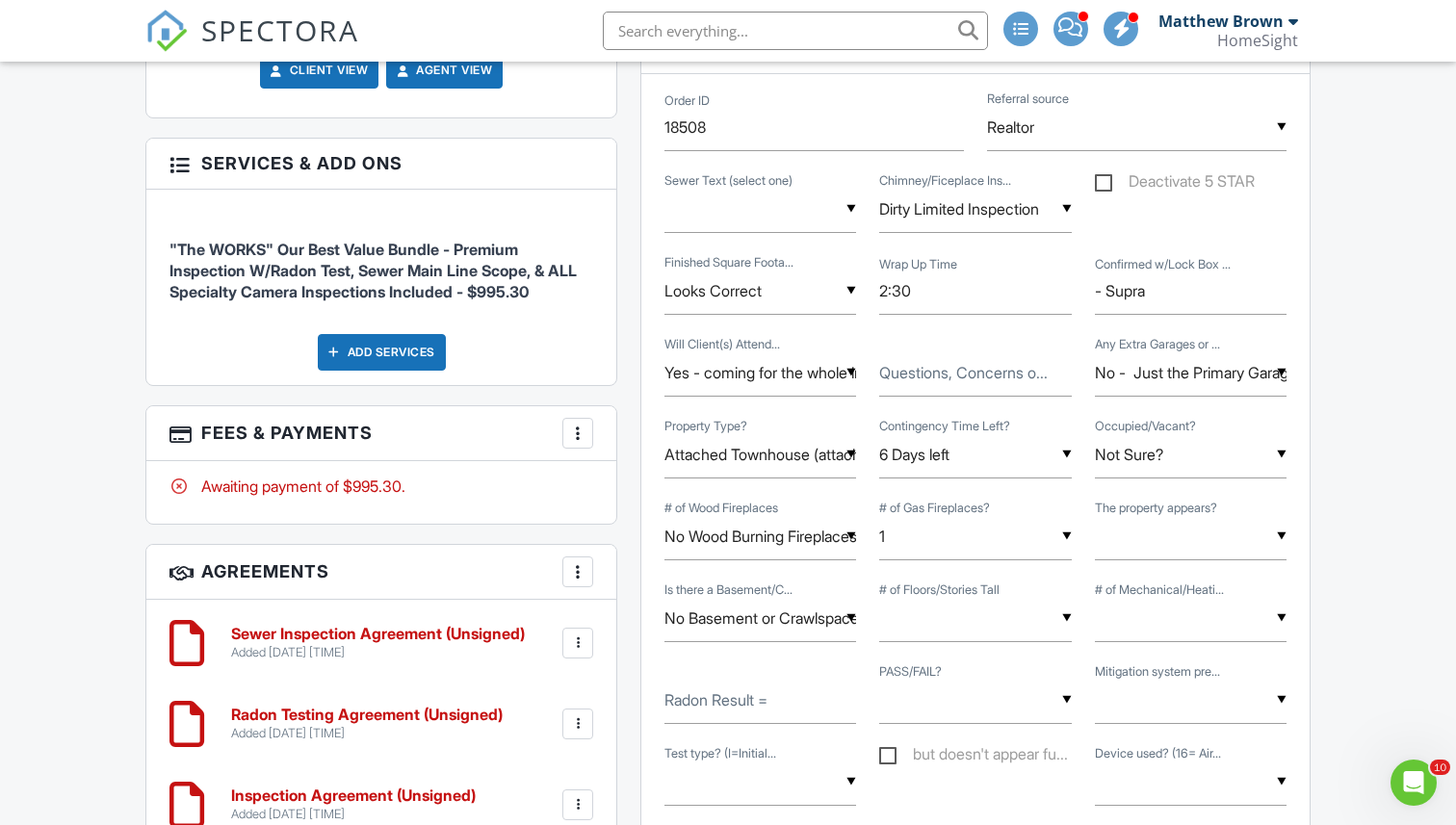 scroll, scrollTop: 1217, scrollLeft: 0, axis: vertical 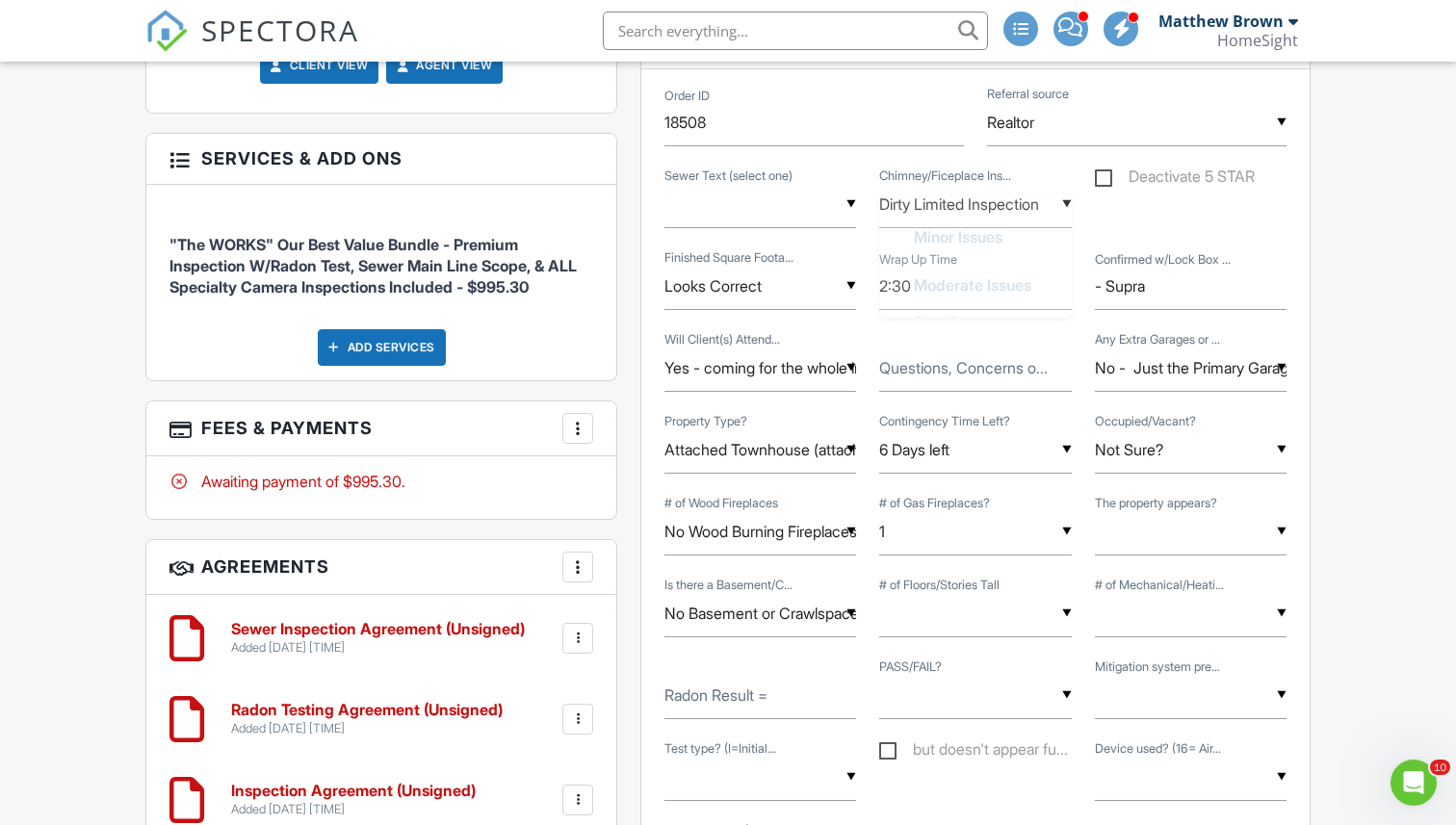 click on "Dirty Limited Inspection" at bounding box center (975, 204) 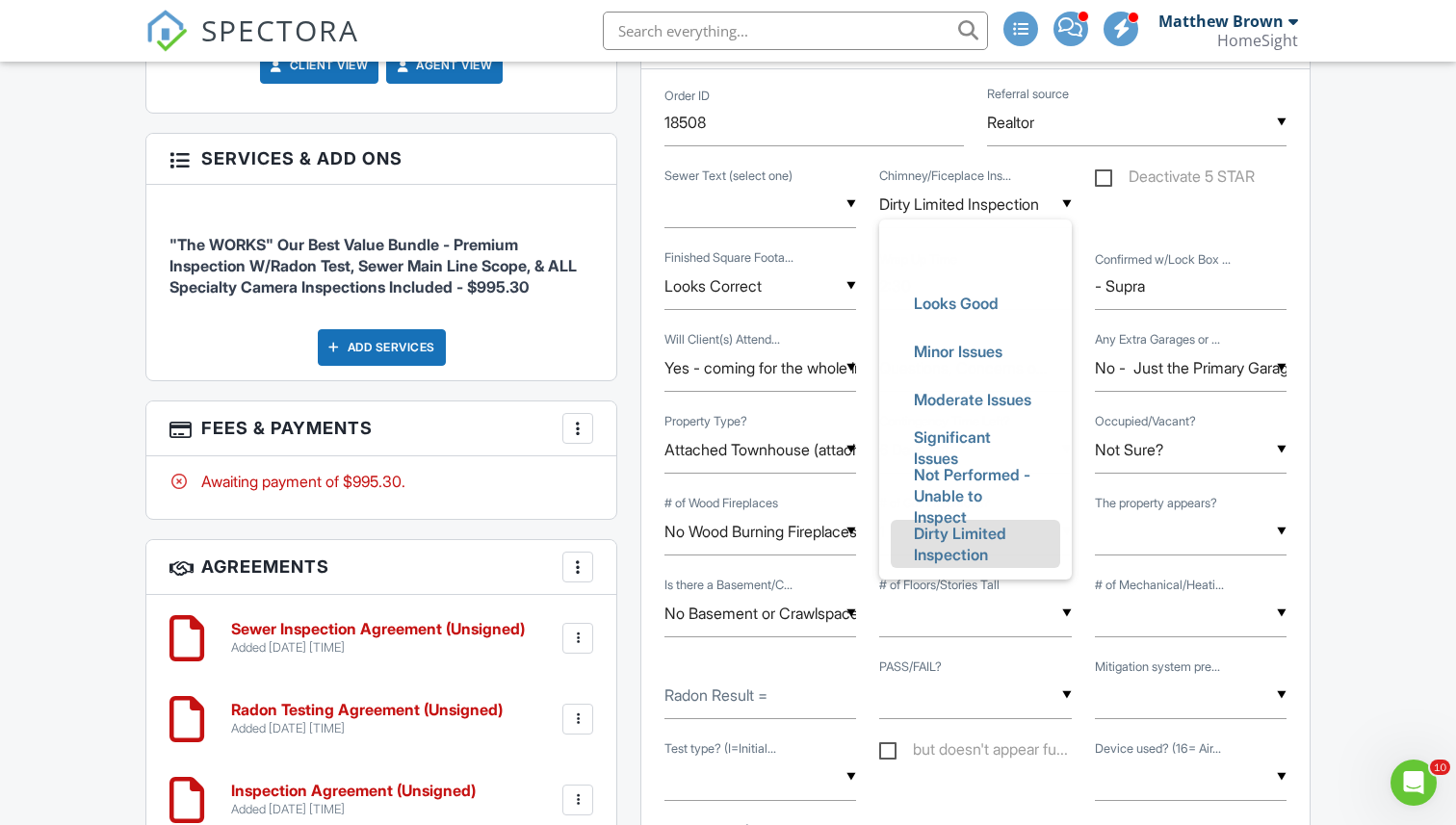 scroll, scrollTop: 0, scrollLeft: 0, axis: both 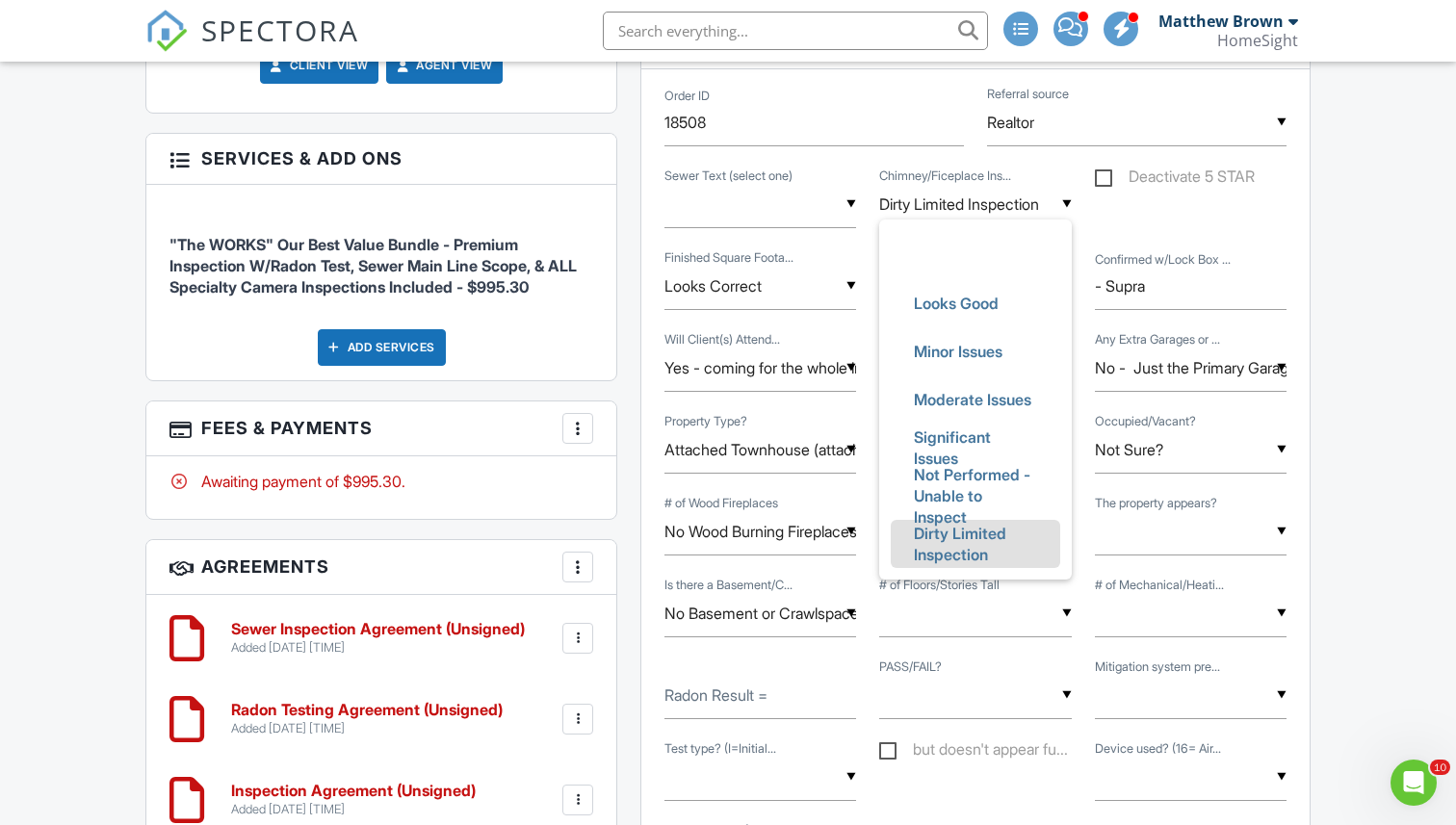 click on "▼ Good Good/Need Cleaning Minor Issues Present Moderate Issues Present Significant Issues Present Not Fully Inspected Not Able To Access
Good
Good/Need Cleaning
Minor Issues Present
Moderate Issues Present
Significant Issues Present
Not Fully Inspected
Not Able To Access
Sewer Text (select one)
▼ Dirty Limited Inspection Looks Good Minor Issues Moderate Issues Significant Issues Not Performed - Unable to Inspect Dirty Limited Inspection
Looks Good
Minor Issues
Moderate Issues
Significant Issues
Not Performed - Unable to Inspect
Dirty Limited Inspection
Chimney/Ficeplace Ins...
Deactivate 5 STAR" at bounding box center (975, 206) 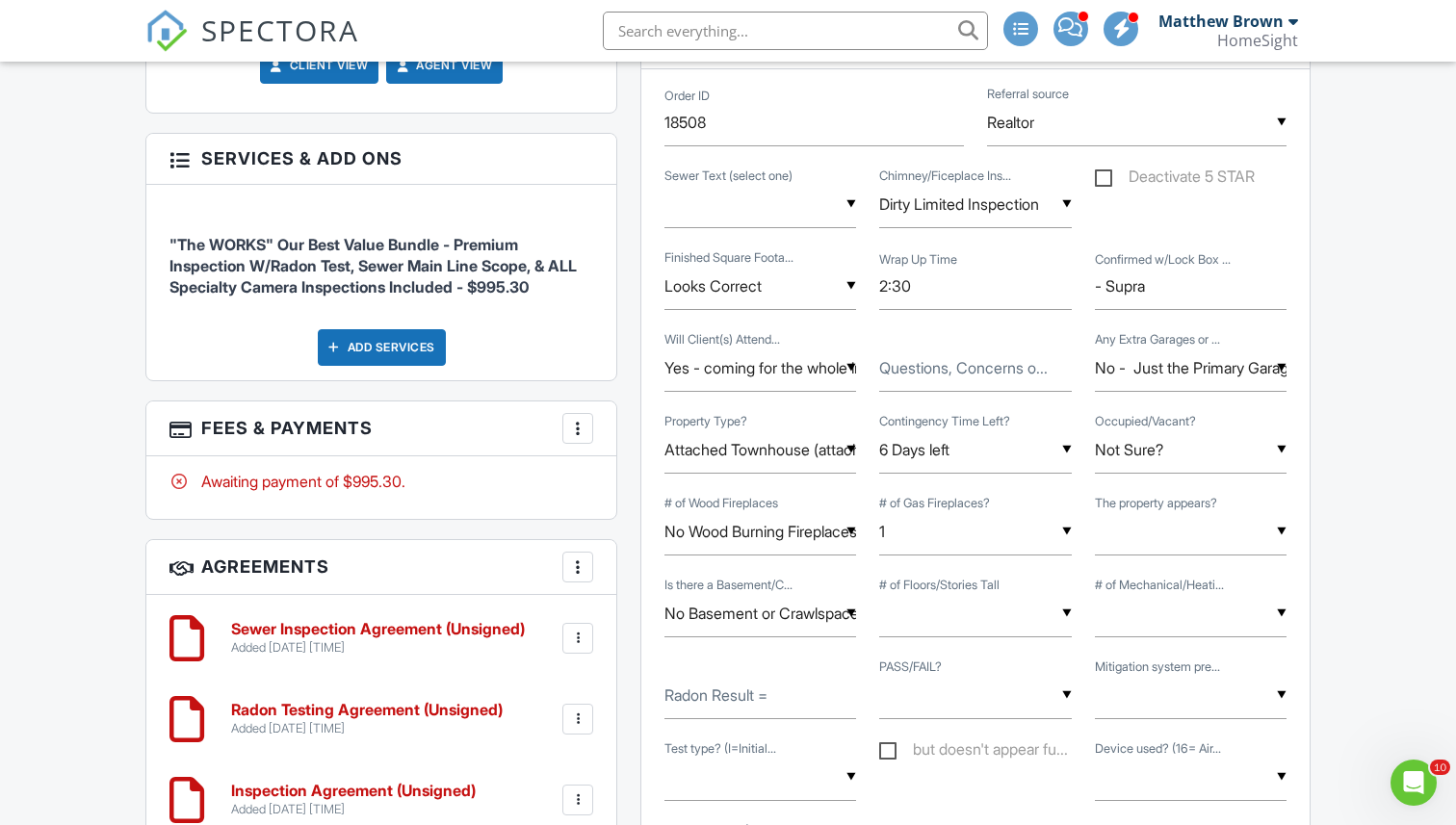 scroll, scrollTop: 37, scrollLeft: 0, axis: vertical 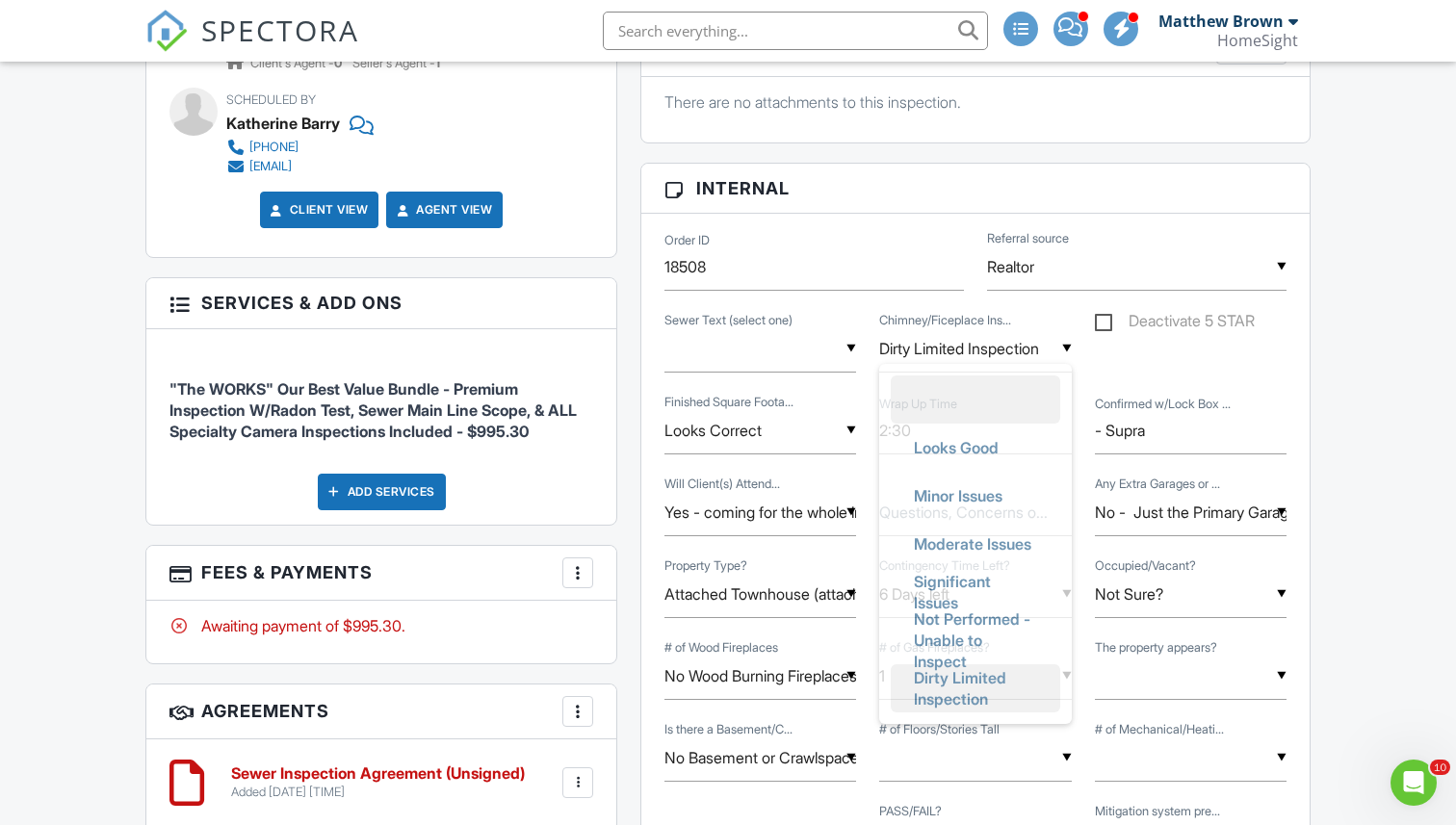 click at bounding box center [975, 400] 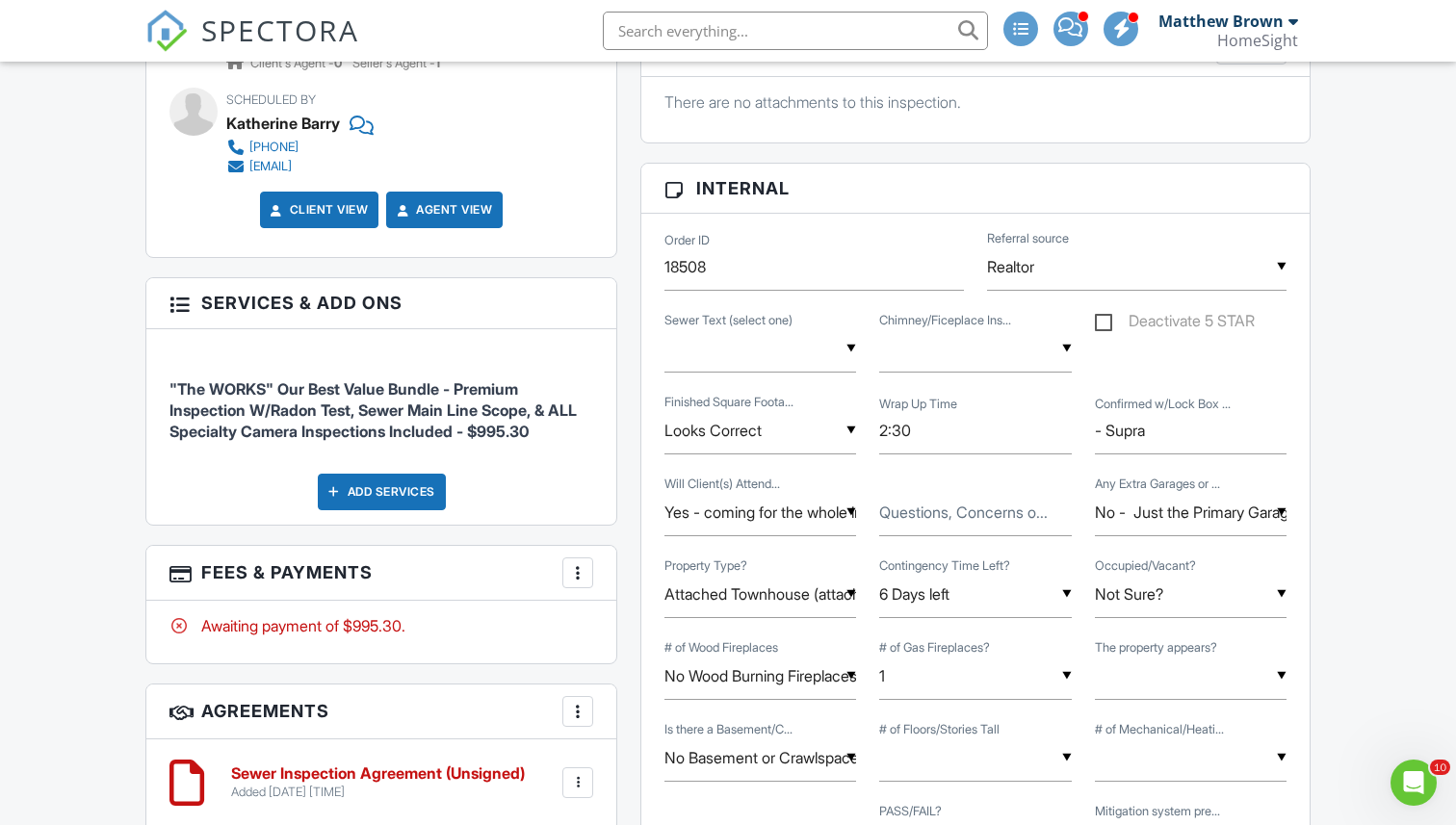 click at bounding box center (975, 348) 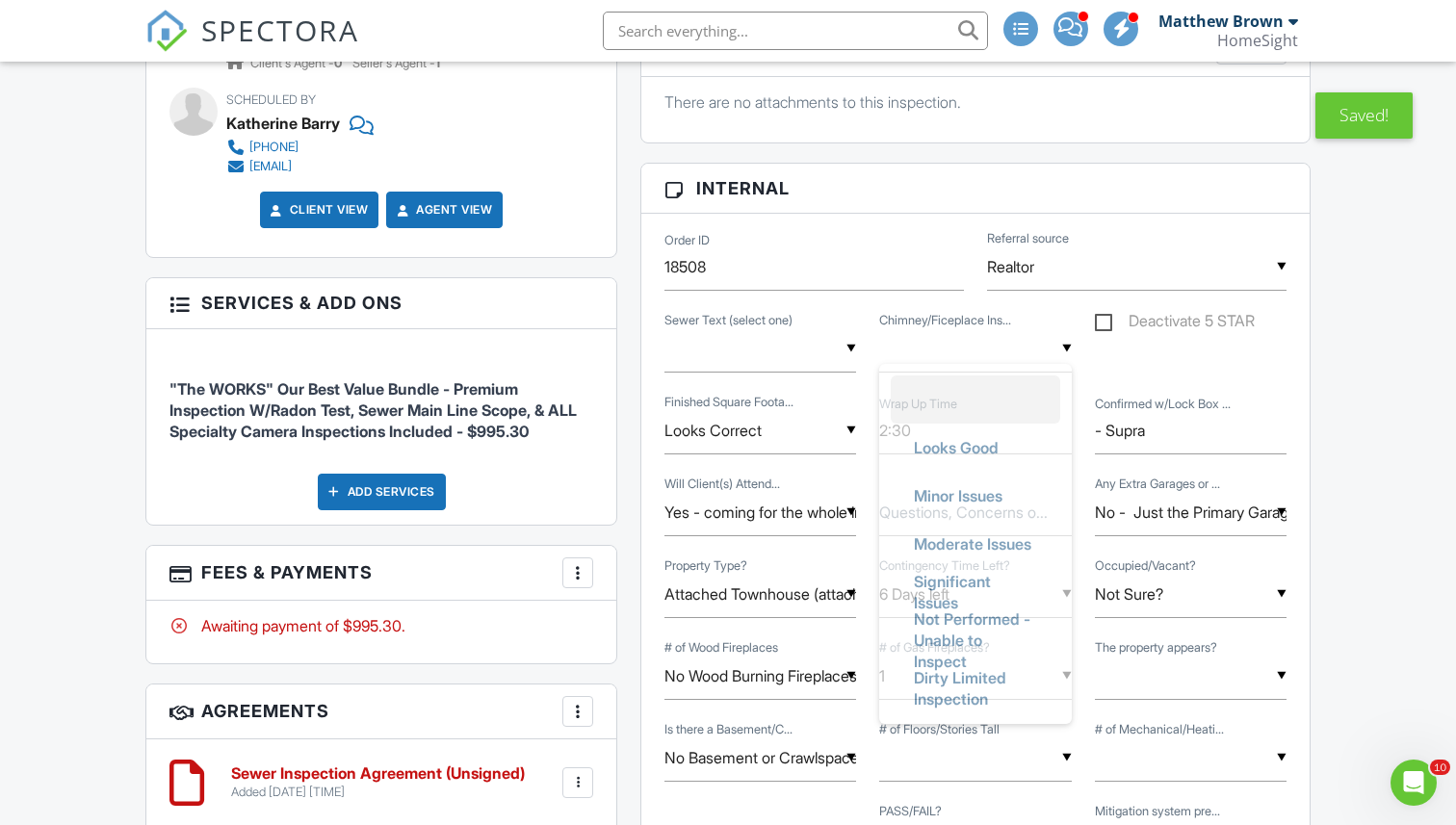 click on "▼ Good Good/Need Cleaning Minor Issues Present Moderate Issues Present Significant Issues Present Not Fully Inspected Not Able To Access
Good
Good/Need Cleaning
Minor Issues Present
Moderate Issues Present
Significant Issues Present
Not Fully Inspected
Not Able To Access
Sewer Text (select one)
▼ Looks Good Minor Issues Moderate Issues Significant Issues Not Performed - Unable to Inspect Dirty Limited Inspection
Looks Good
Minor Issues
Moderate Issues
Significant Issues
Not Performed - Unable to Inspect
Dirty Limited Inspection
Chimney/Ficeplace Ins...
Deactivate 5 STAR" at bounding box center (975, 350) 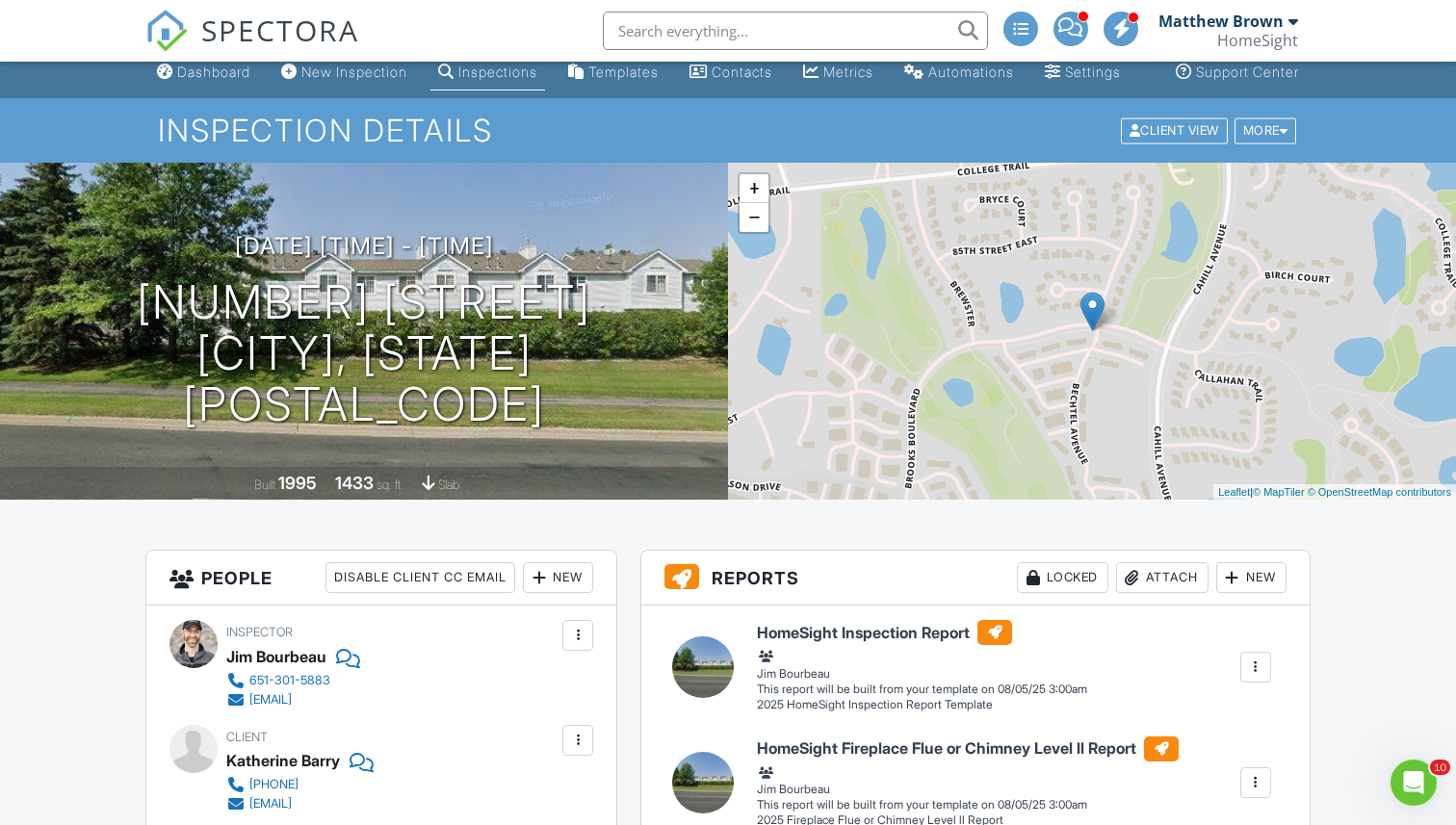 scroll, scrollTop: 0, scrollLeft: 0, axis: both 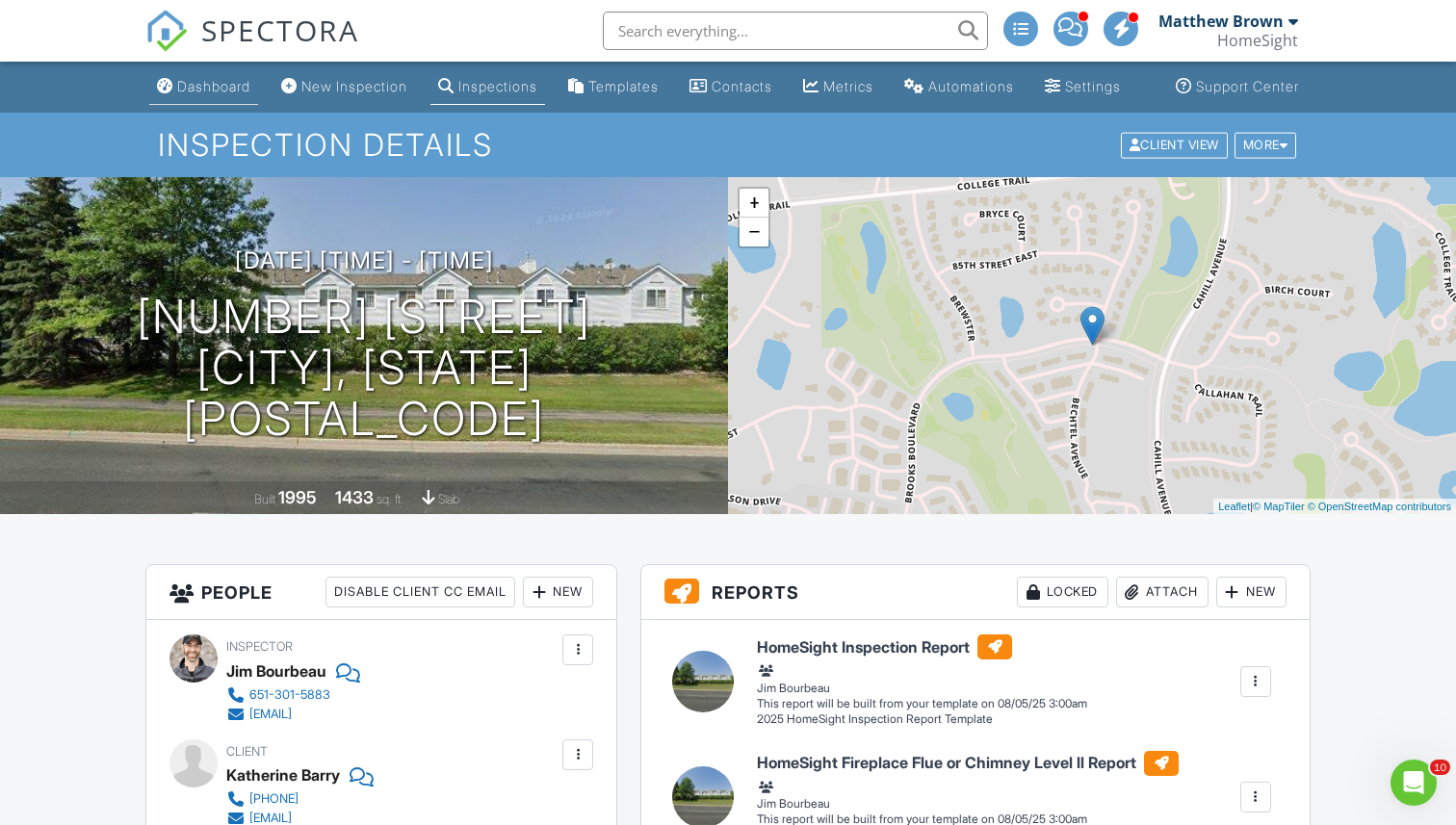 click on "Dashboard" at bounding box center [214, 86] 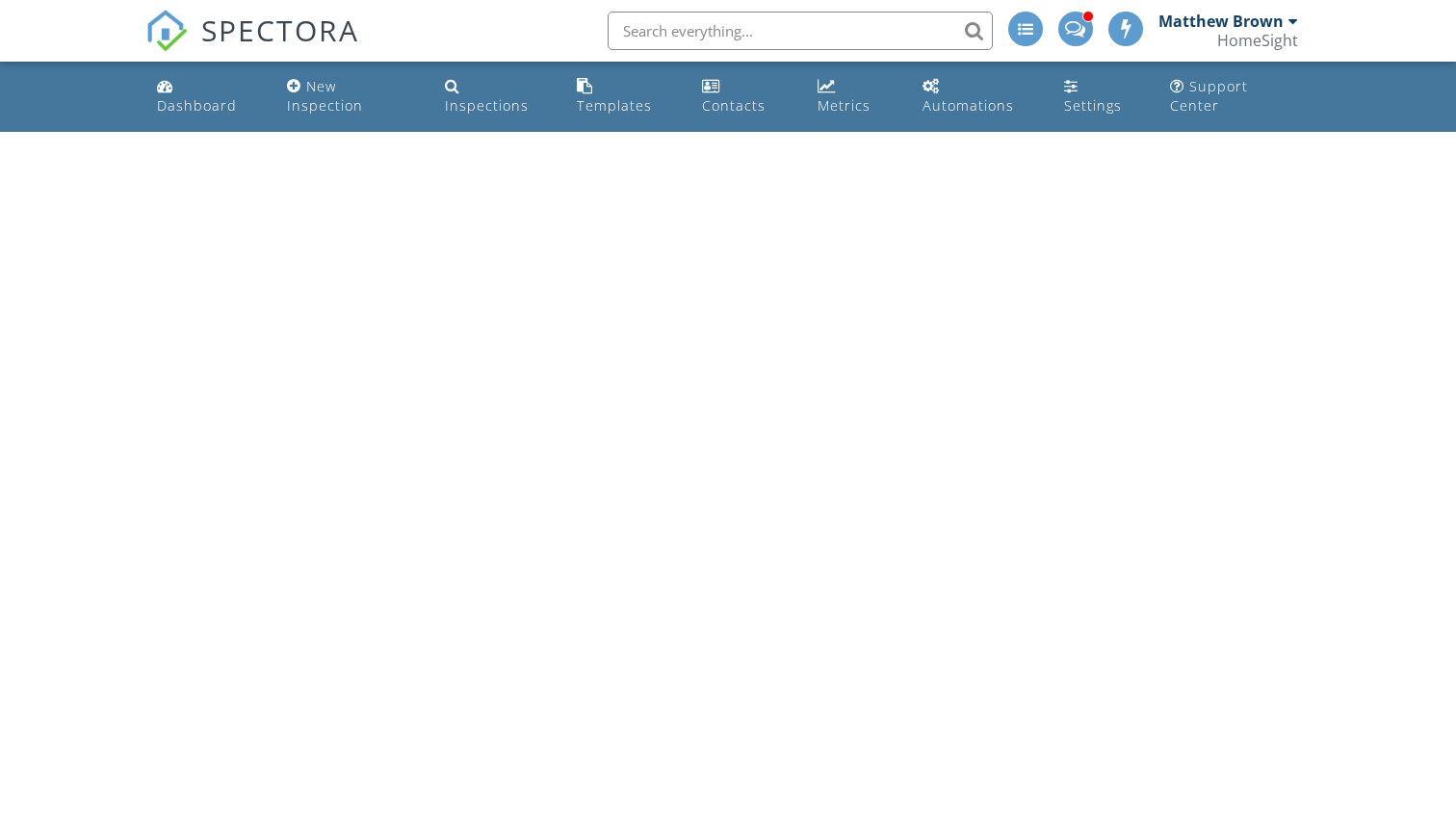 scroll, scrollTop: 0, scrollLeft: 0, axis: both 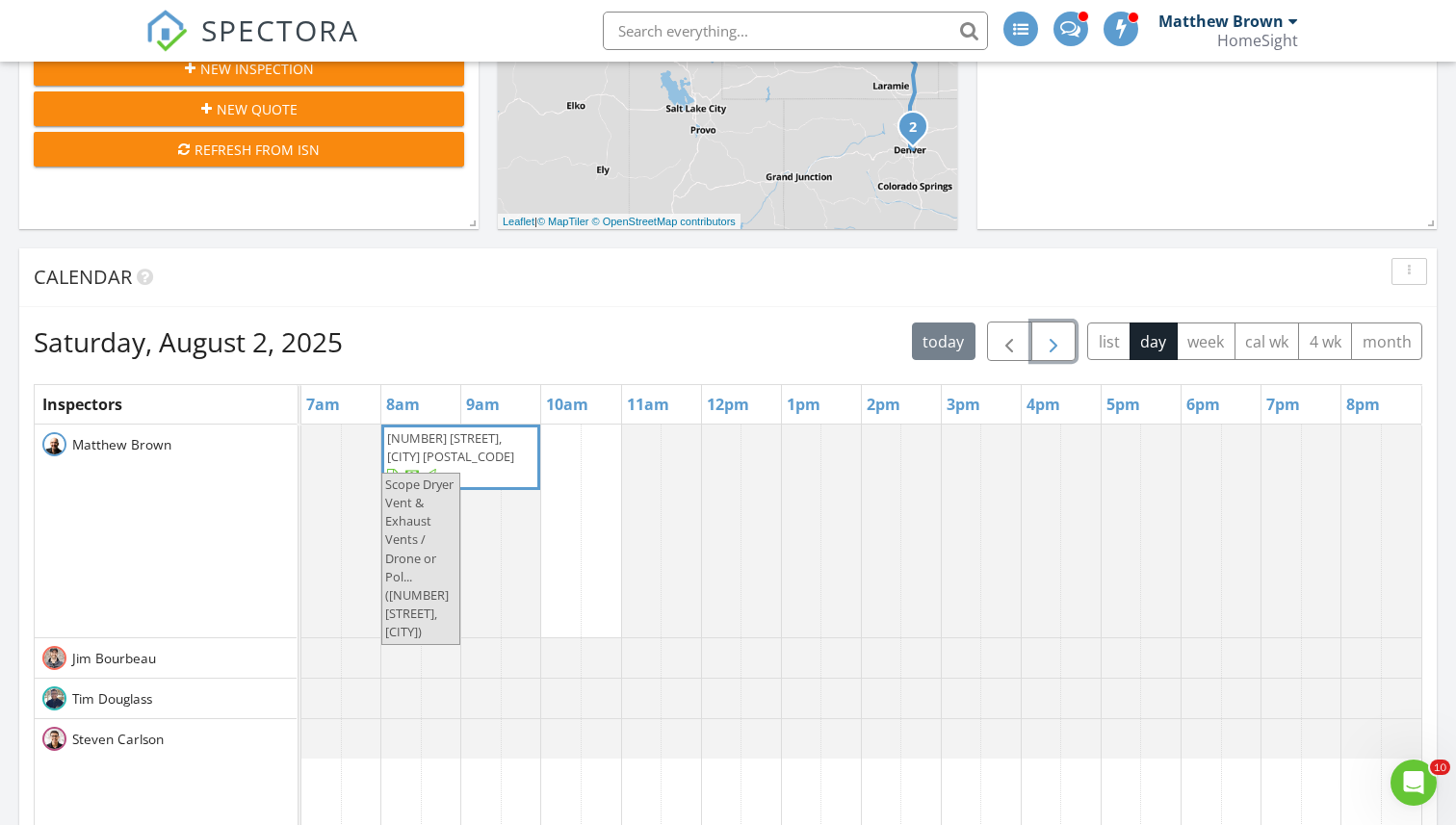 click at bounding box center [1053, 342] 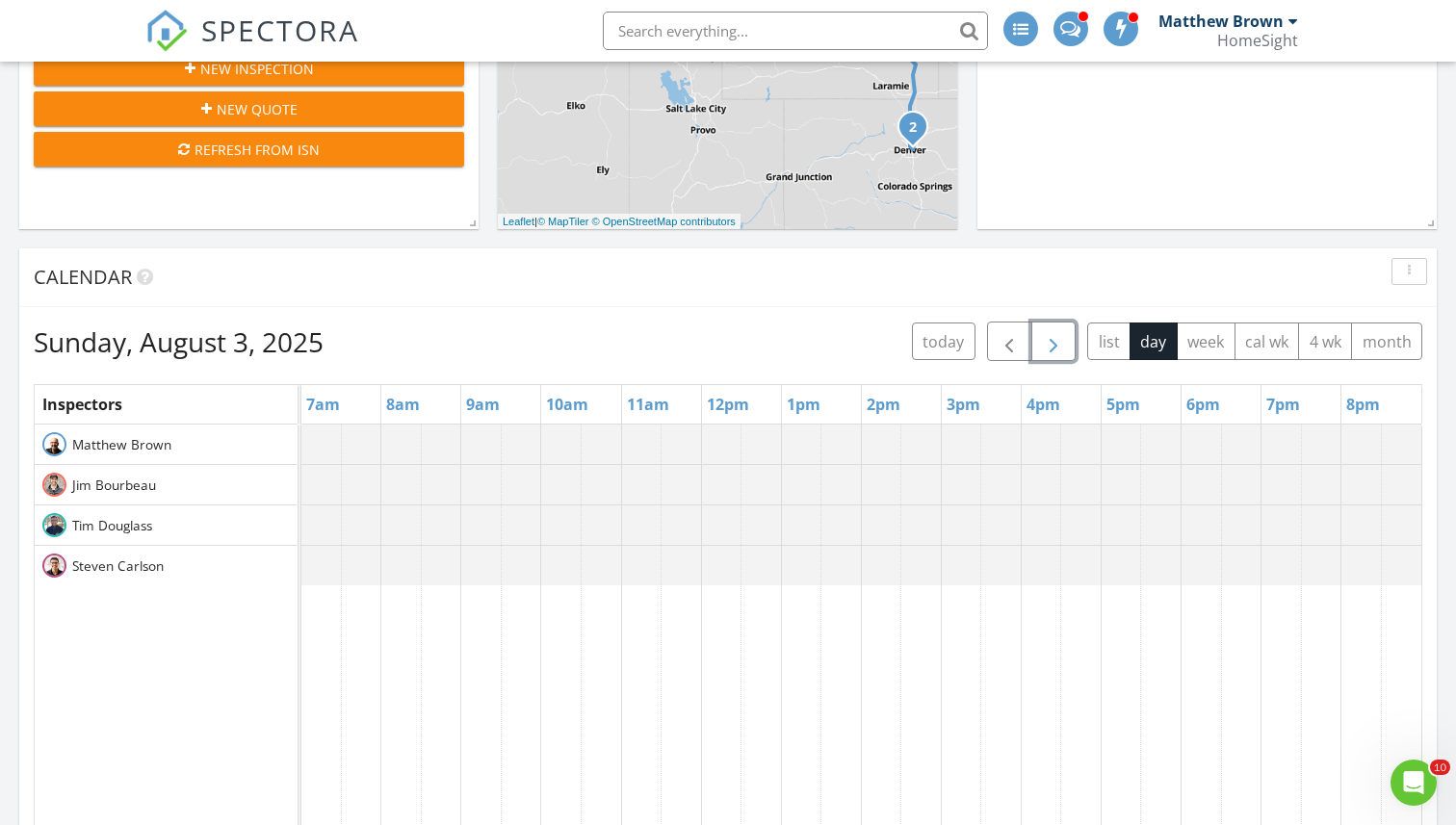 click at bounding box center (1053, 342) 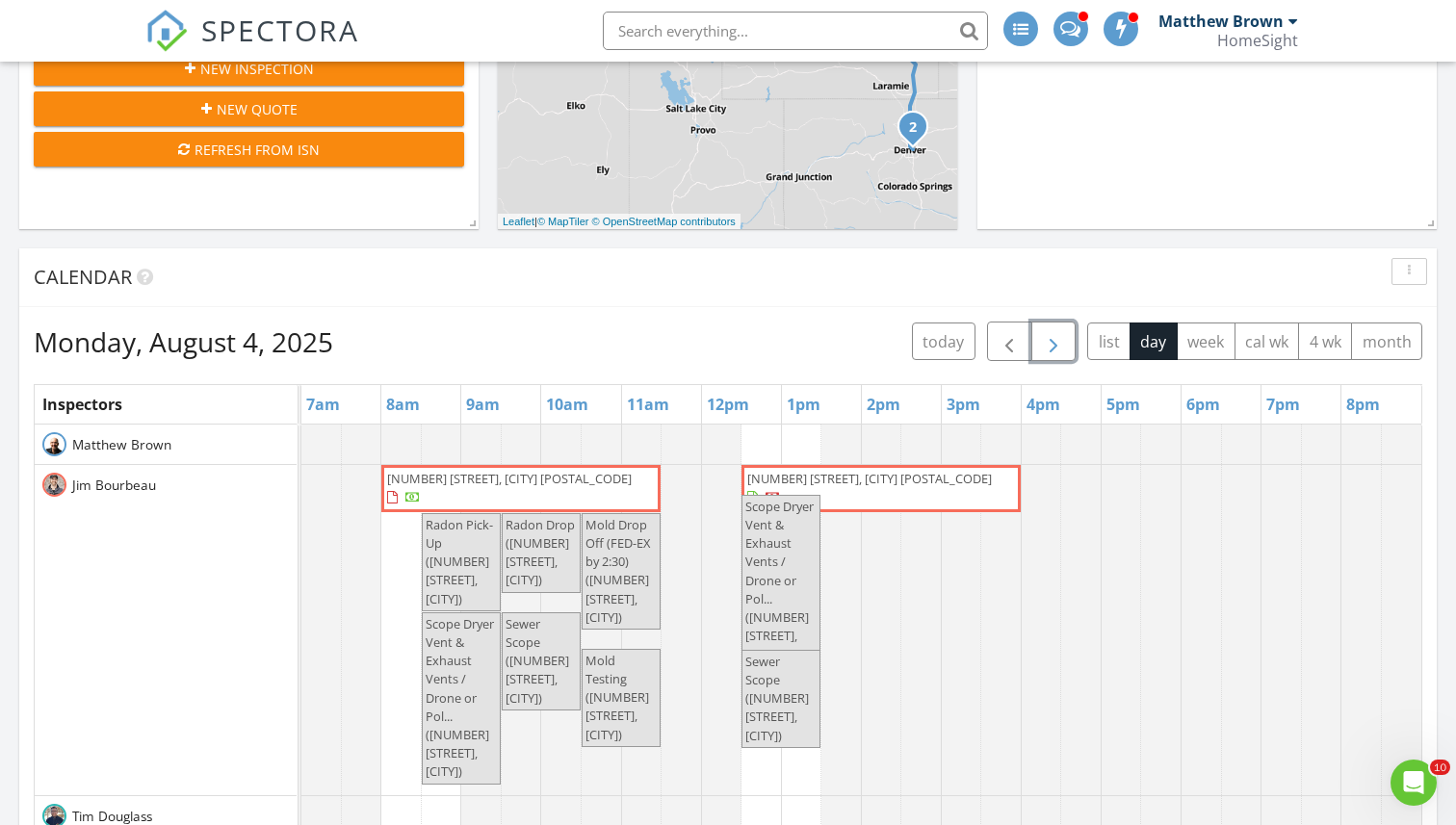 click at bounding box center [1053, 342] 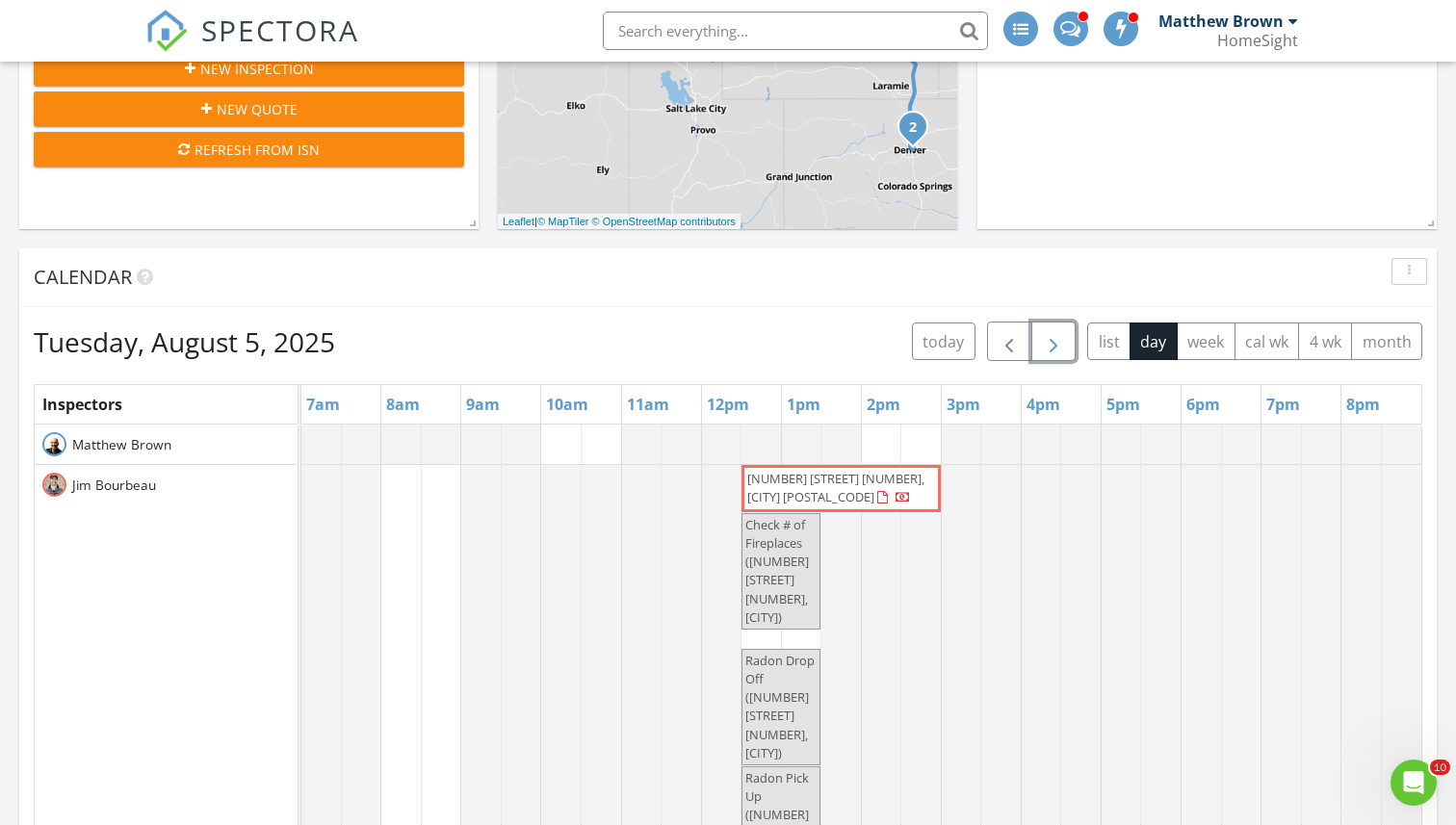 click at bounding box center [1053, 342] 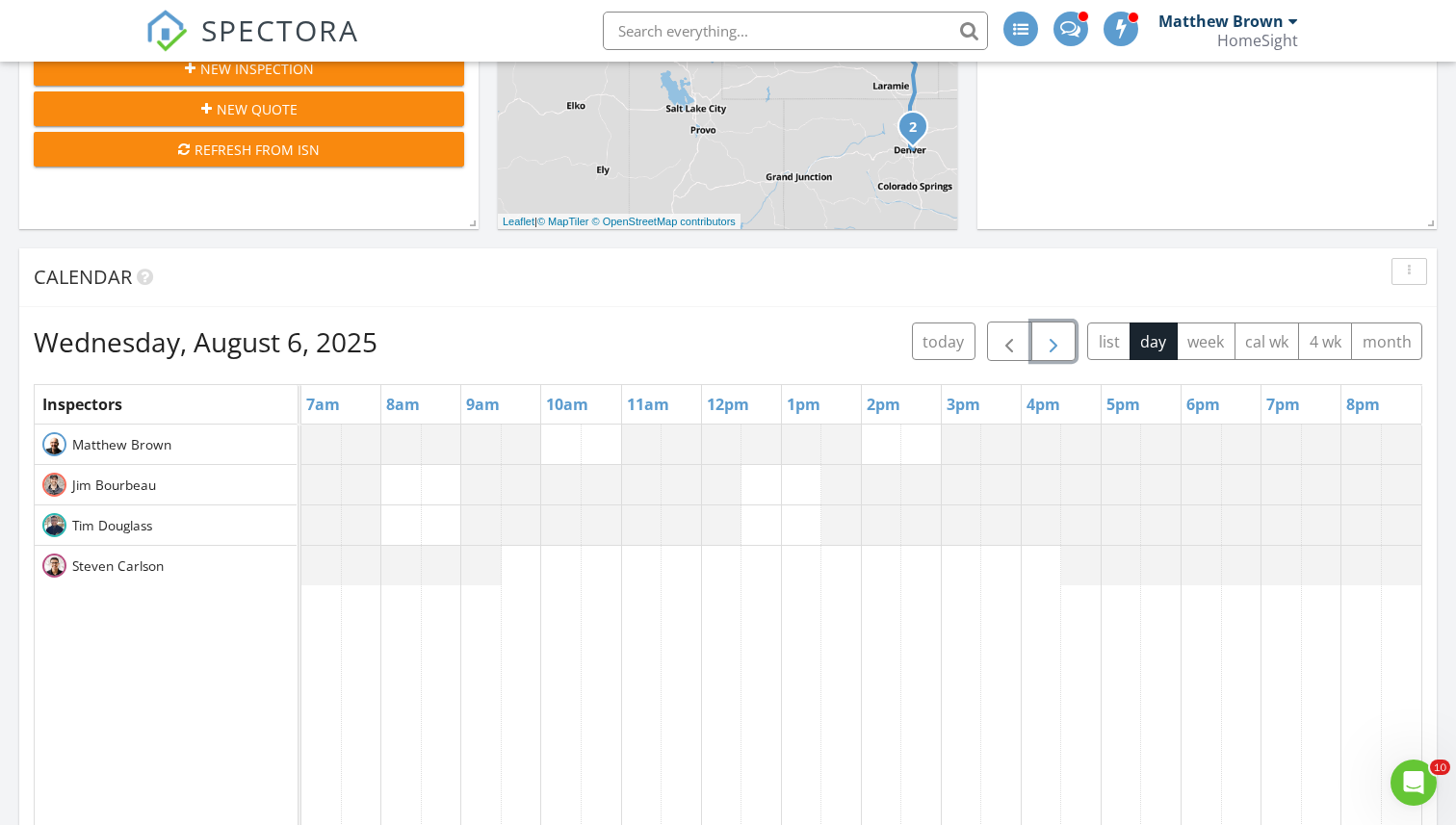 click at bounding box center [1053, 342] 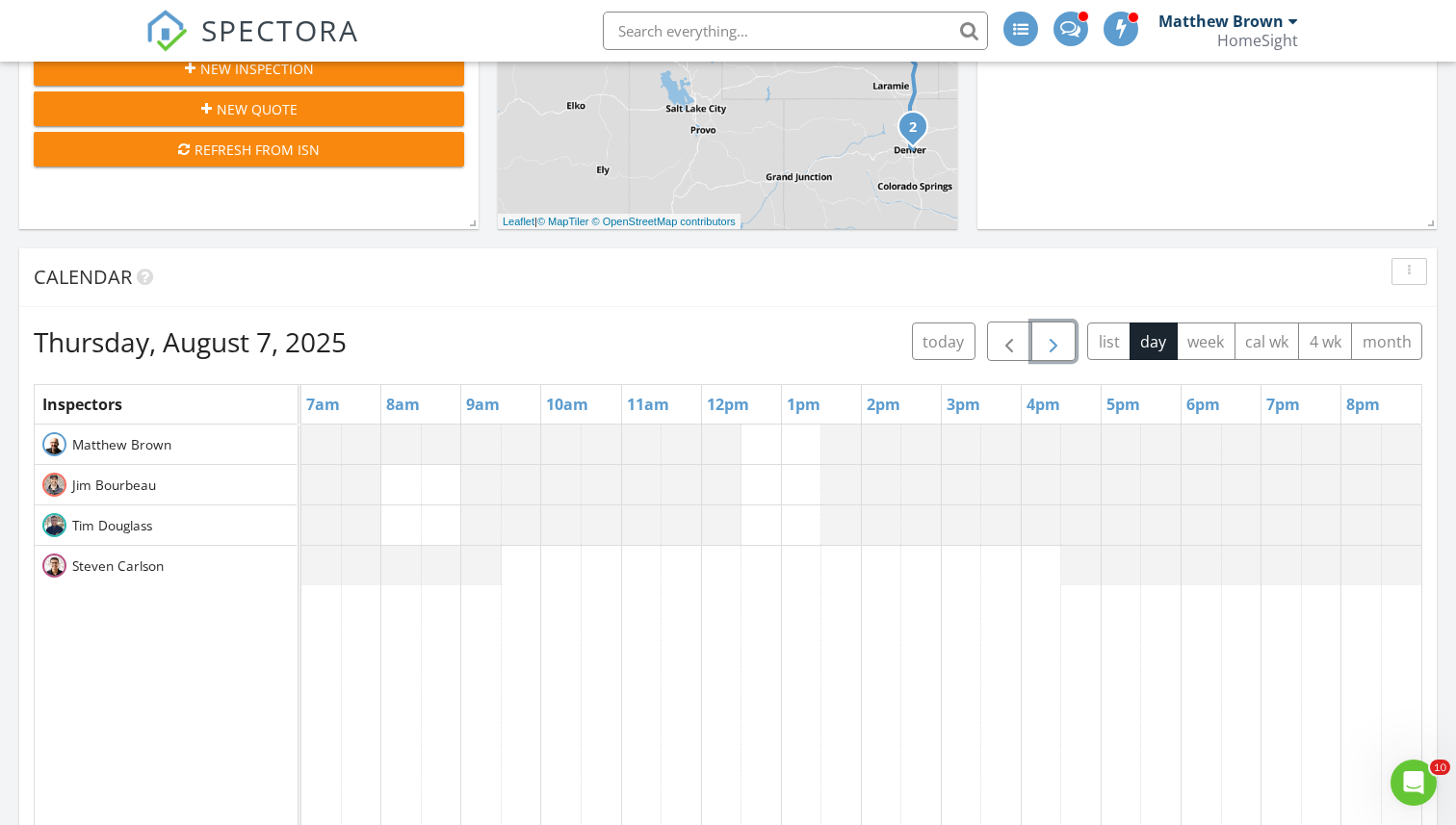 click at bounding box center (1053, 342) 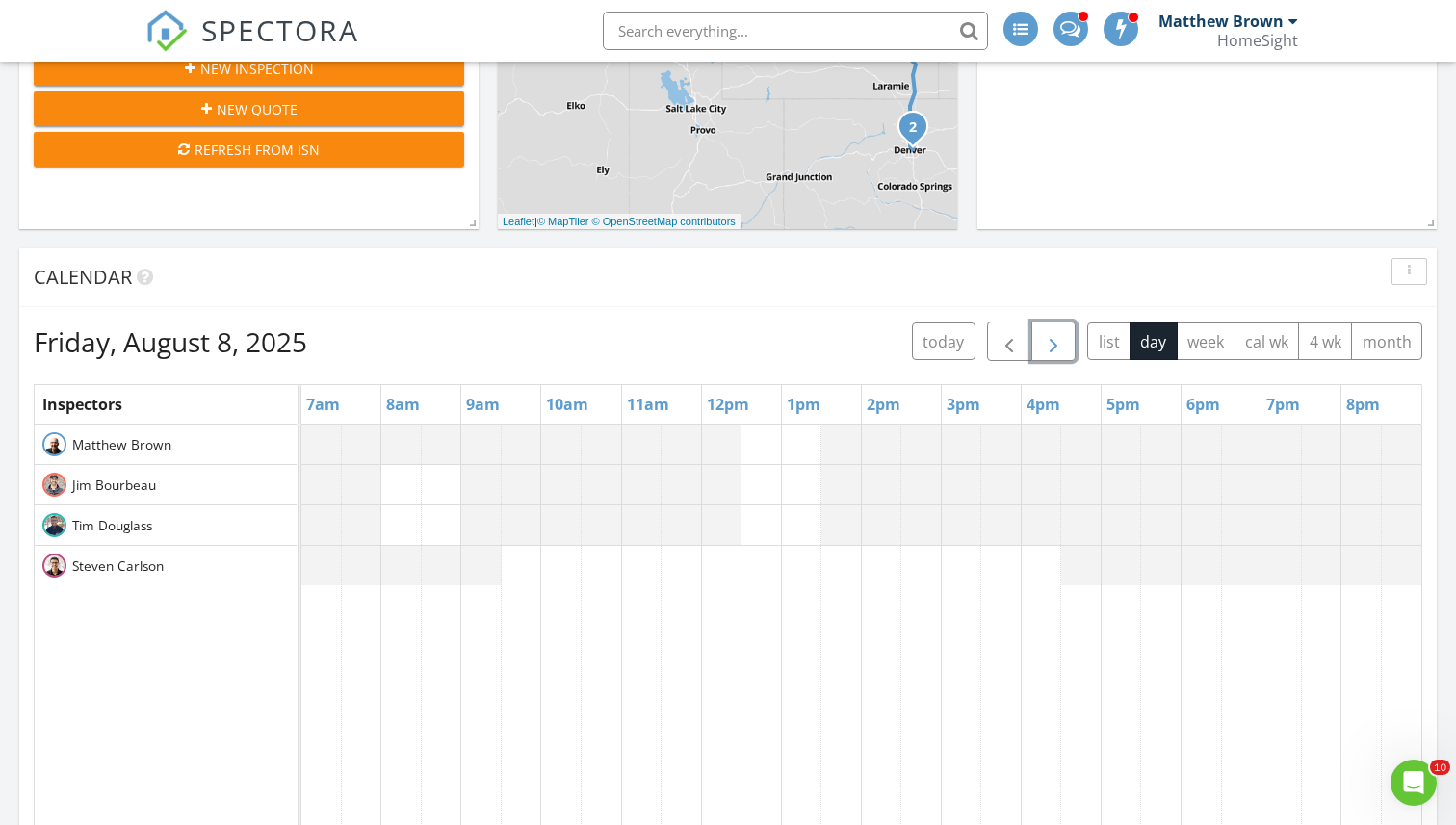 click at bounding box center [1053, 342] 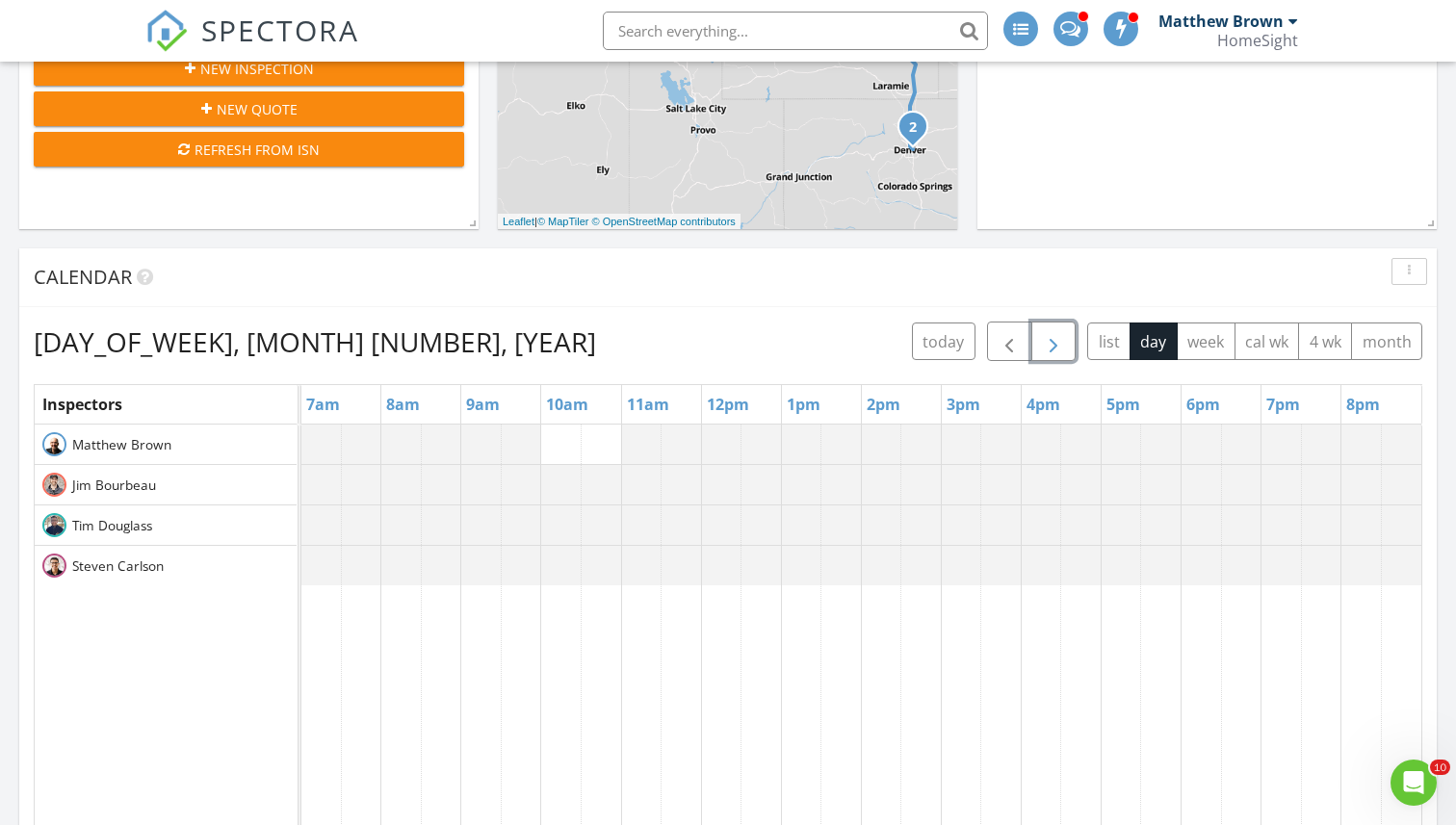 click at bounding box center (1053, 342) 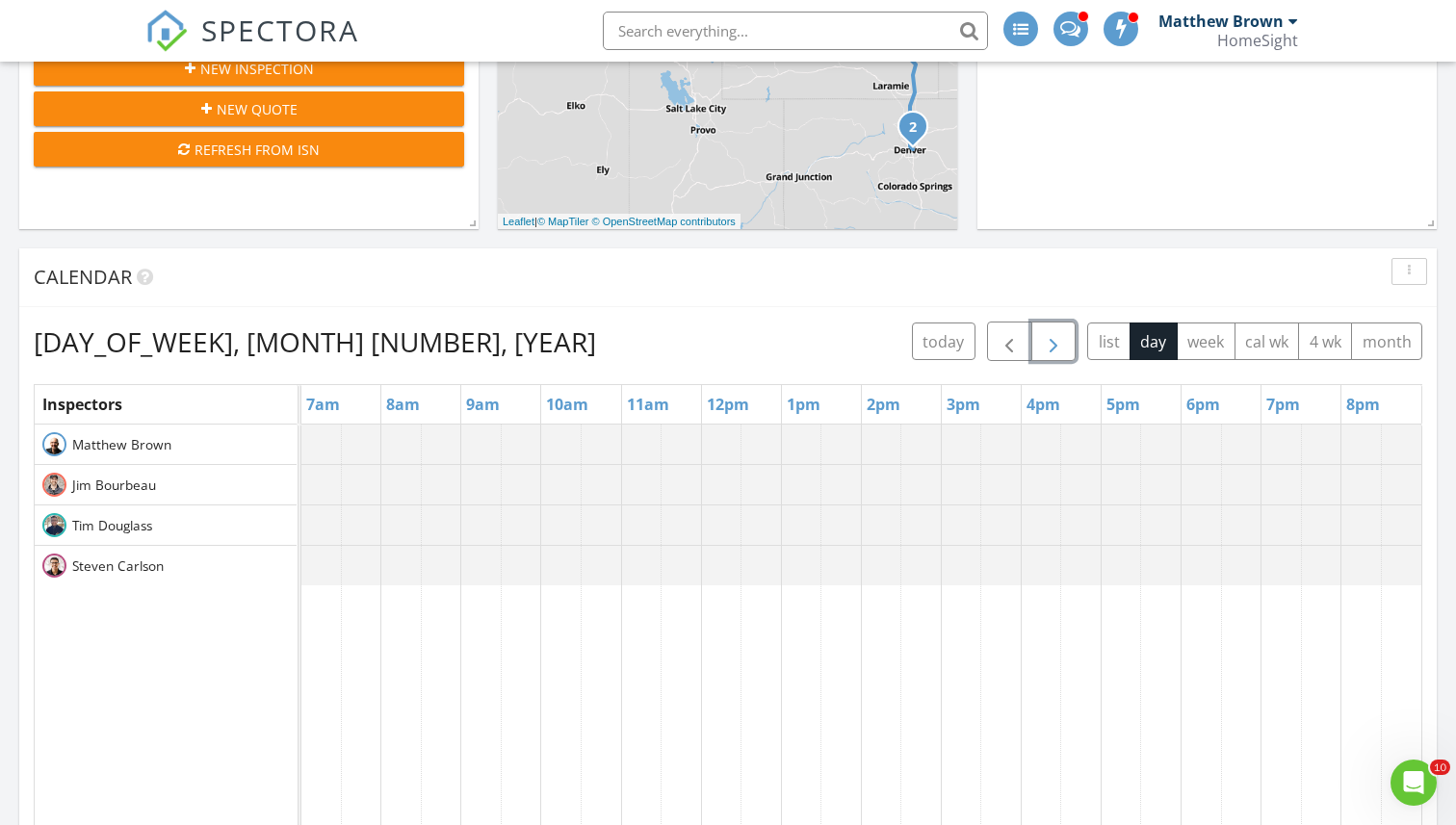 click at bounding box center [1053, 342] 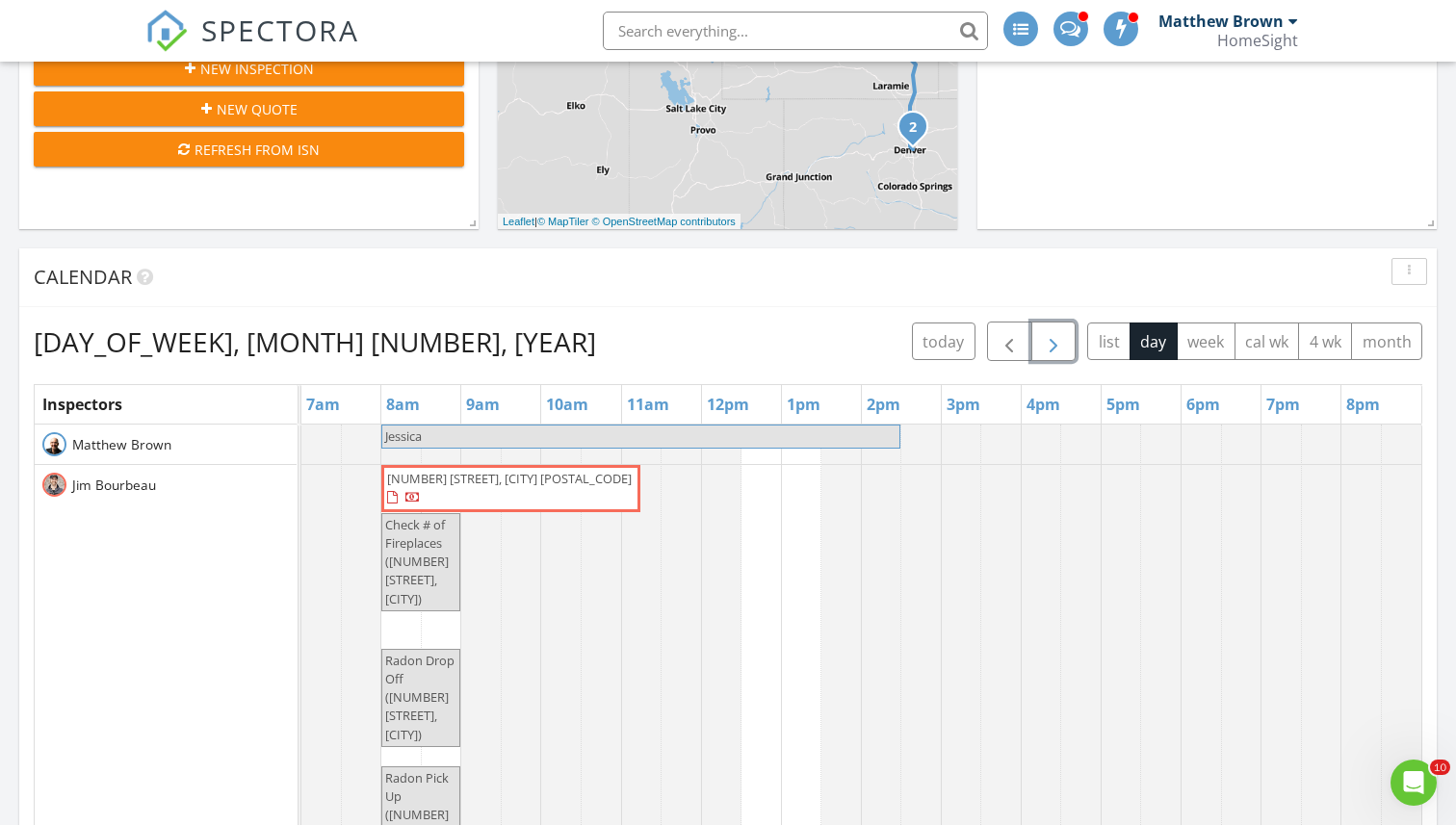 click at bounding box center [1053, 342] 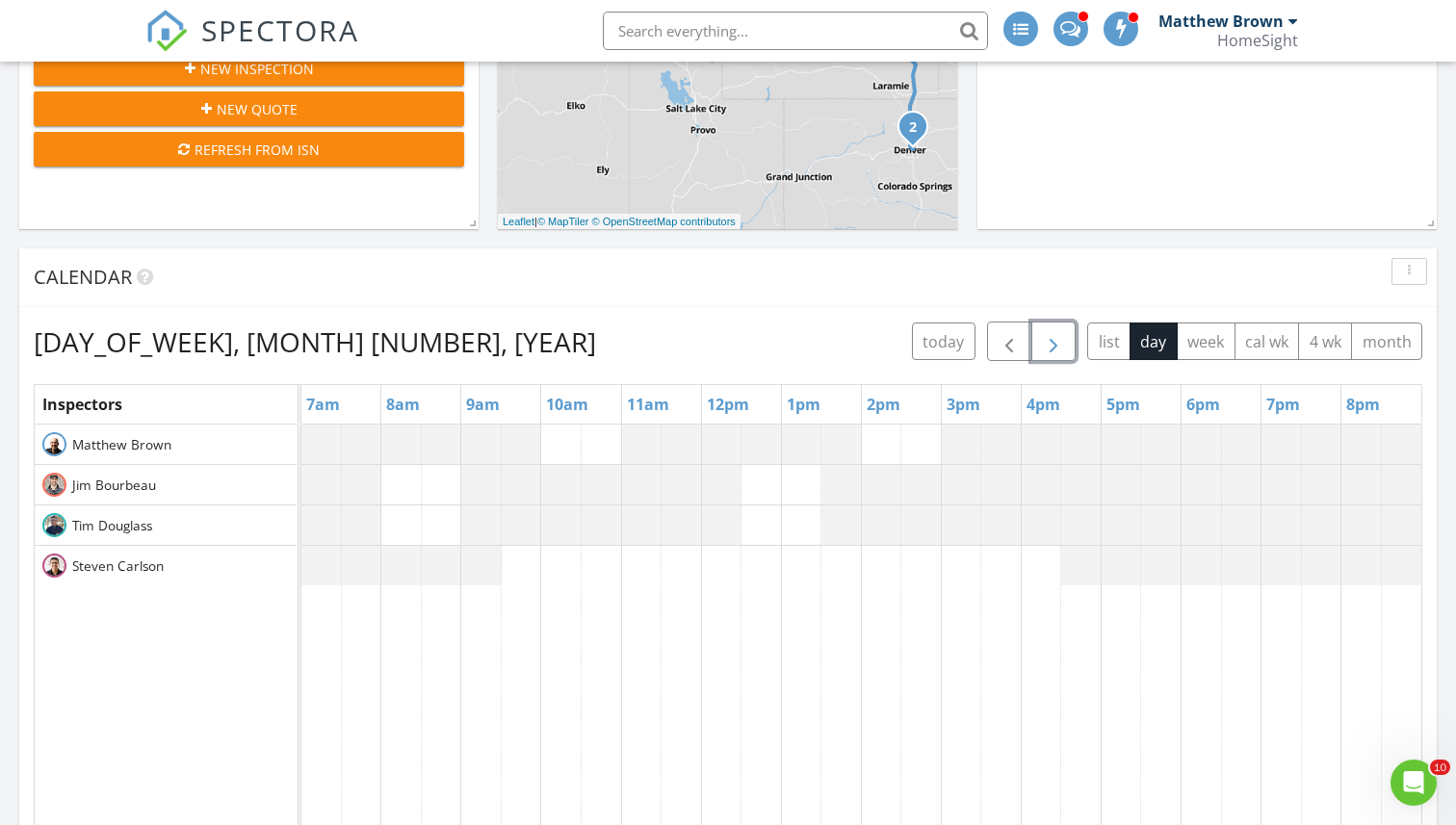 click at bounding box center (1053, 342) 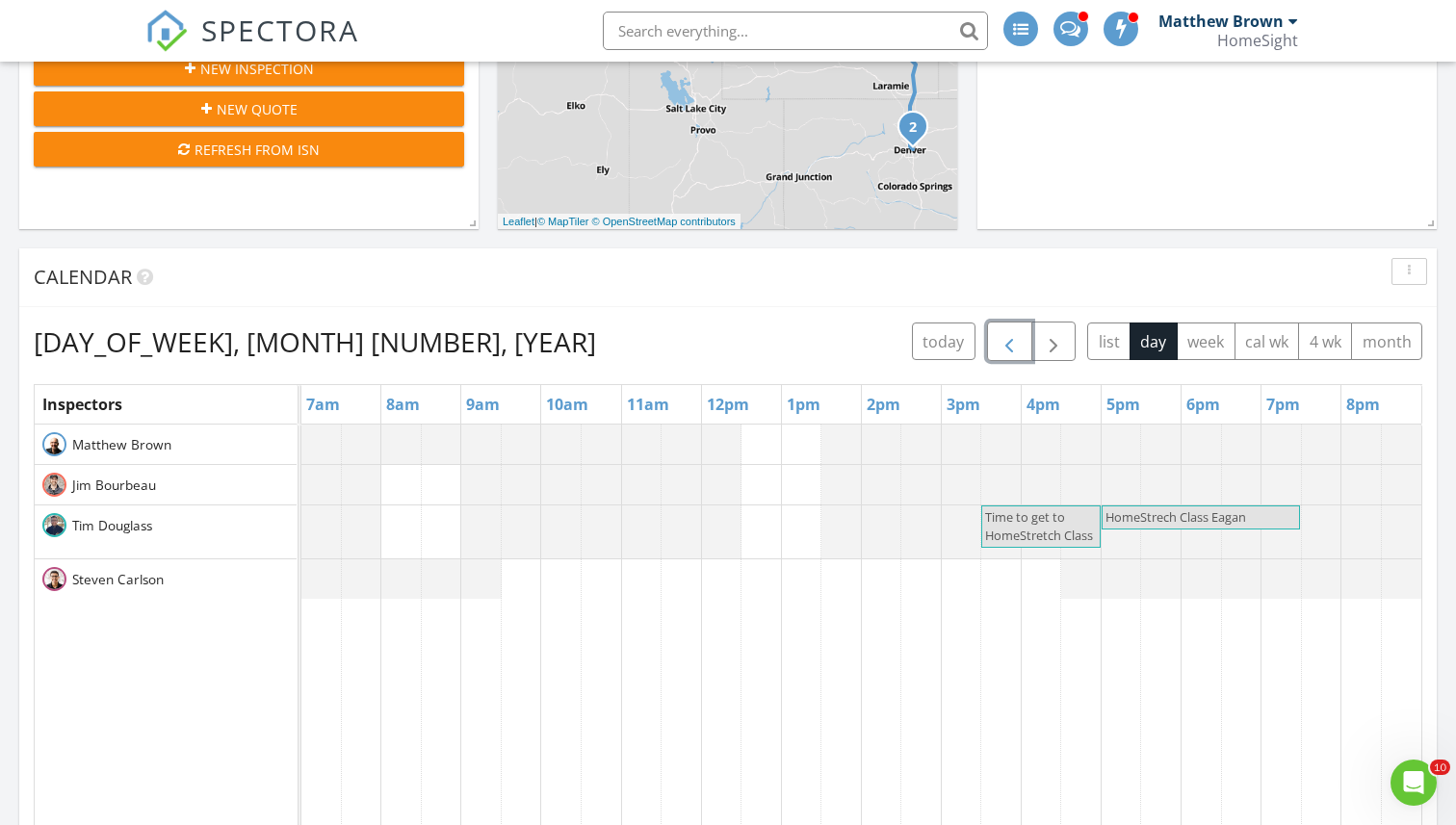 click at bounding box center (1009, 342) 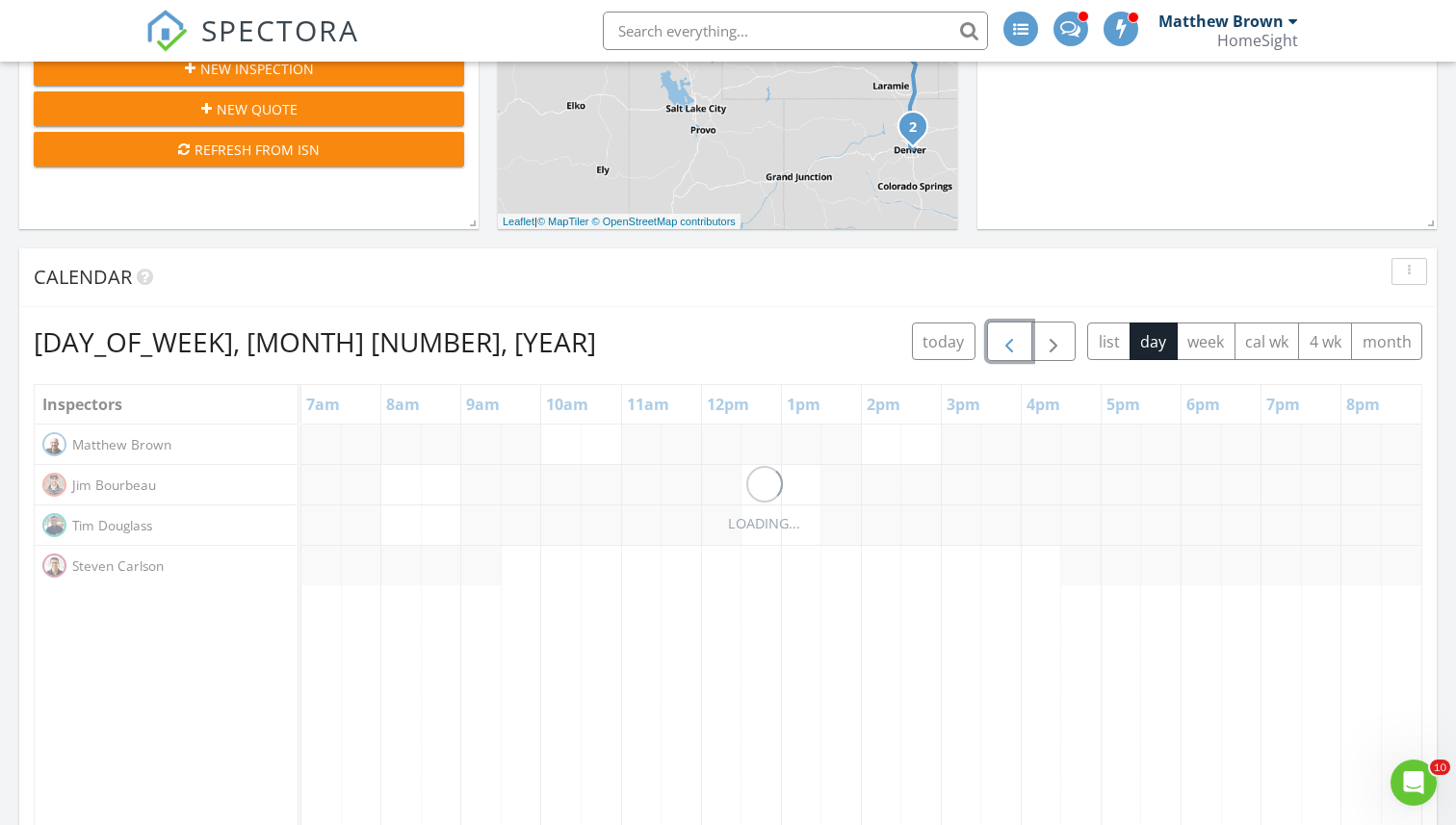 click at bounding box center (1009, 342) 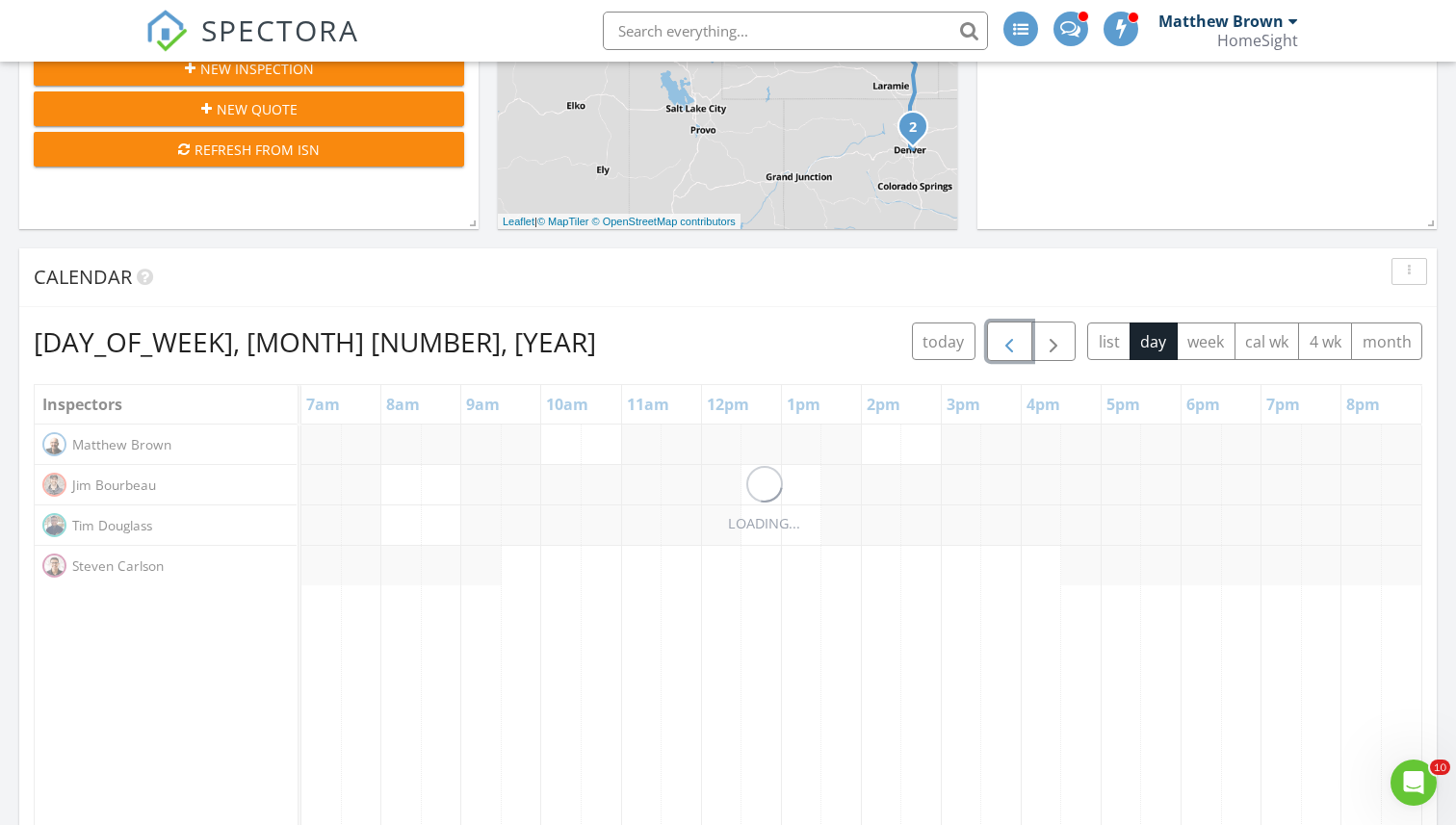 click at bounding box center [1009, 342] 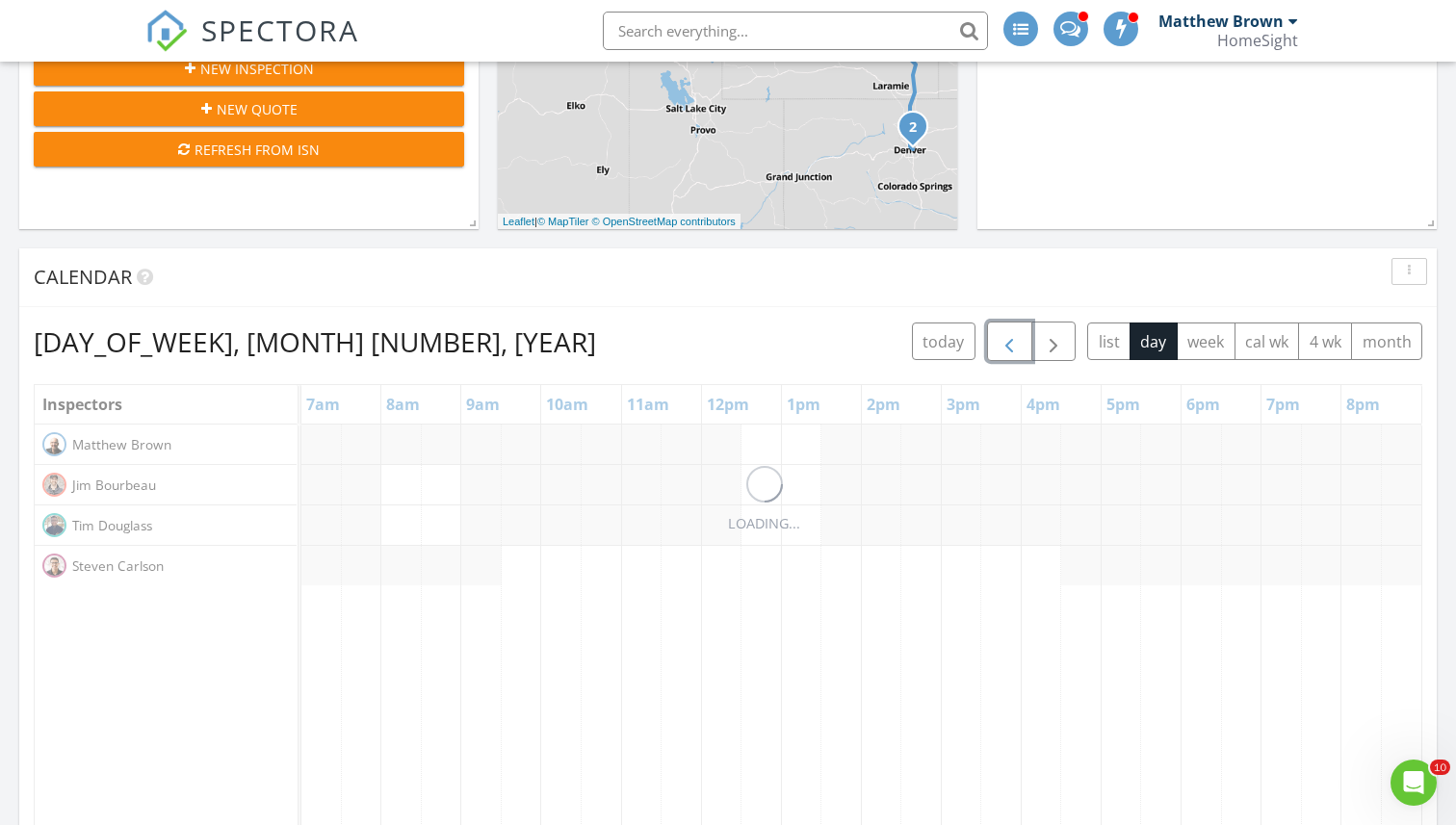 click at bounding box center (1009, 342) 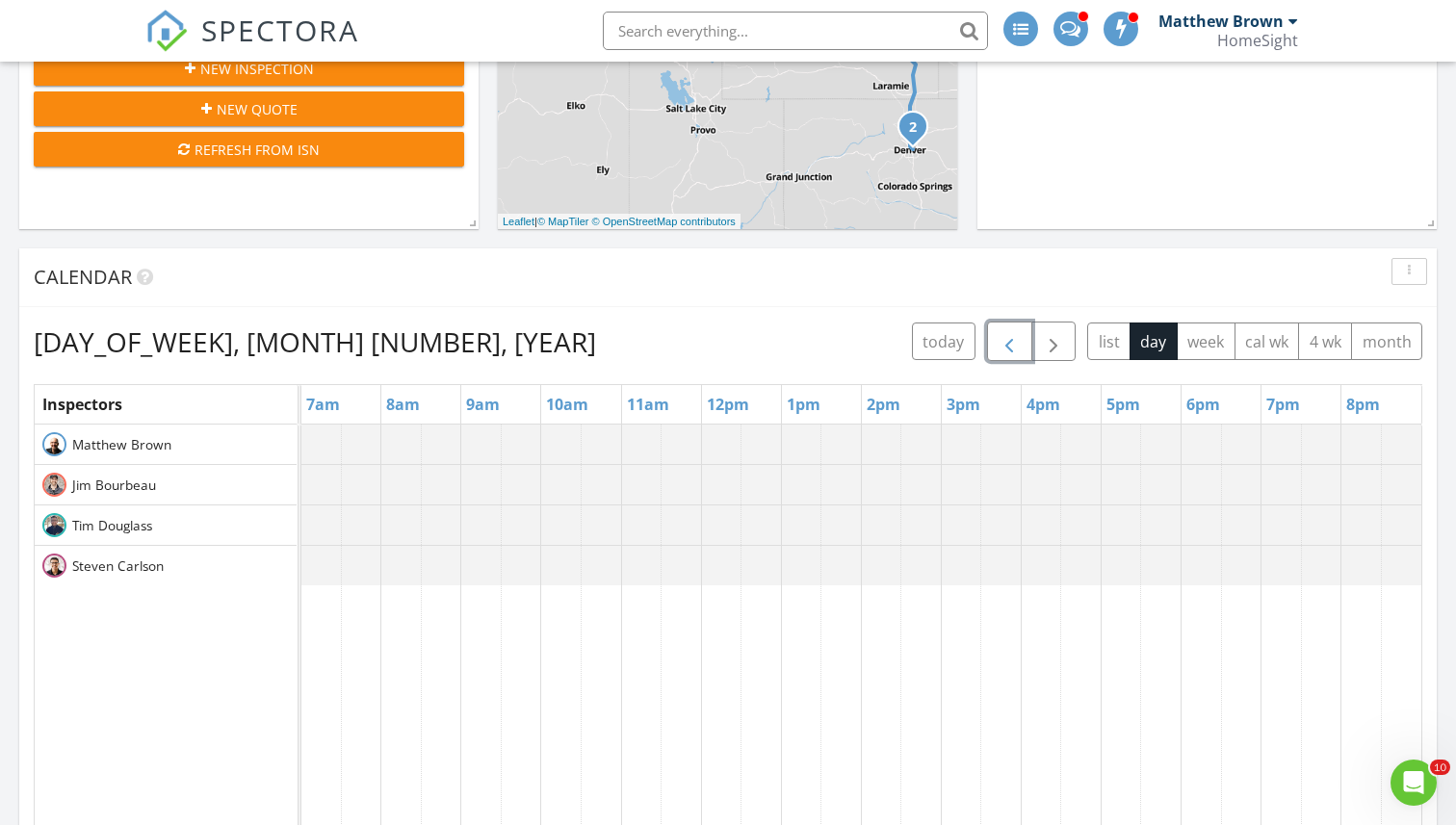 click at bounding box center (1009, 342) 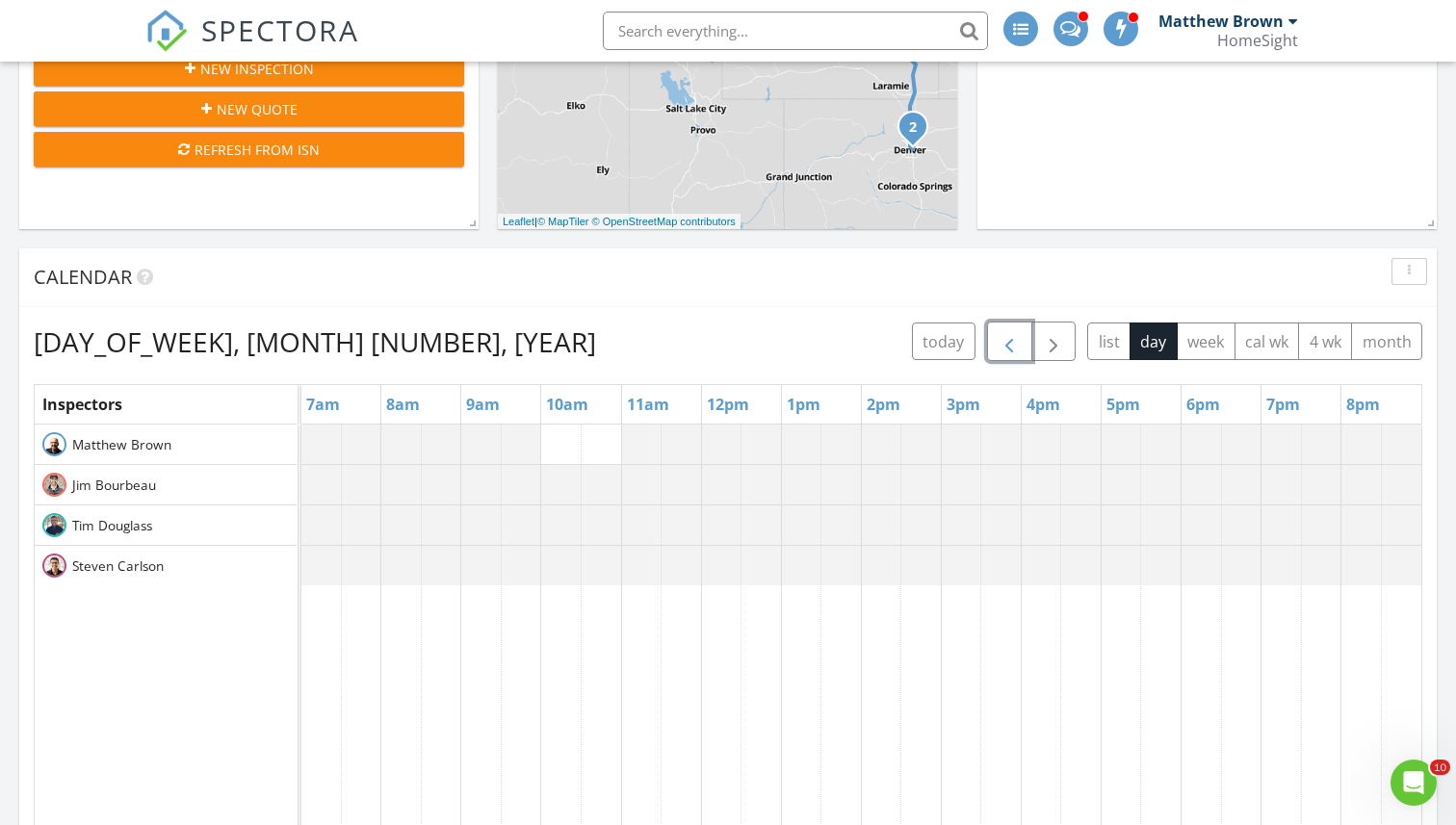 click at bounding box center [1009, 342] 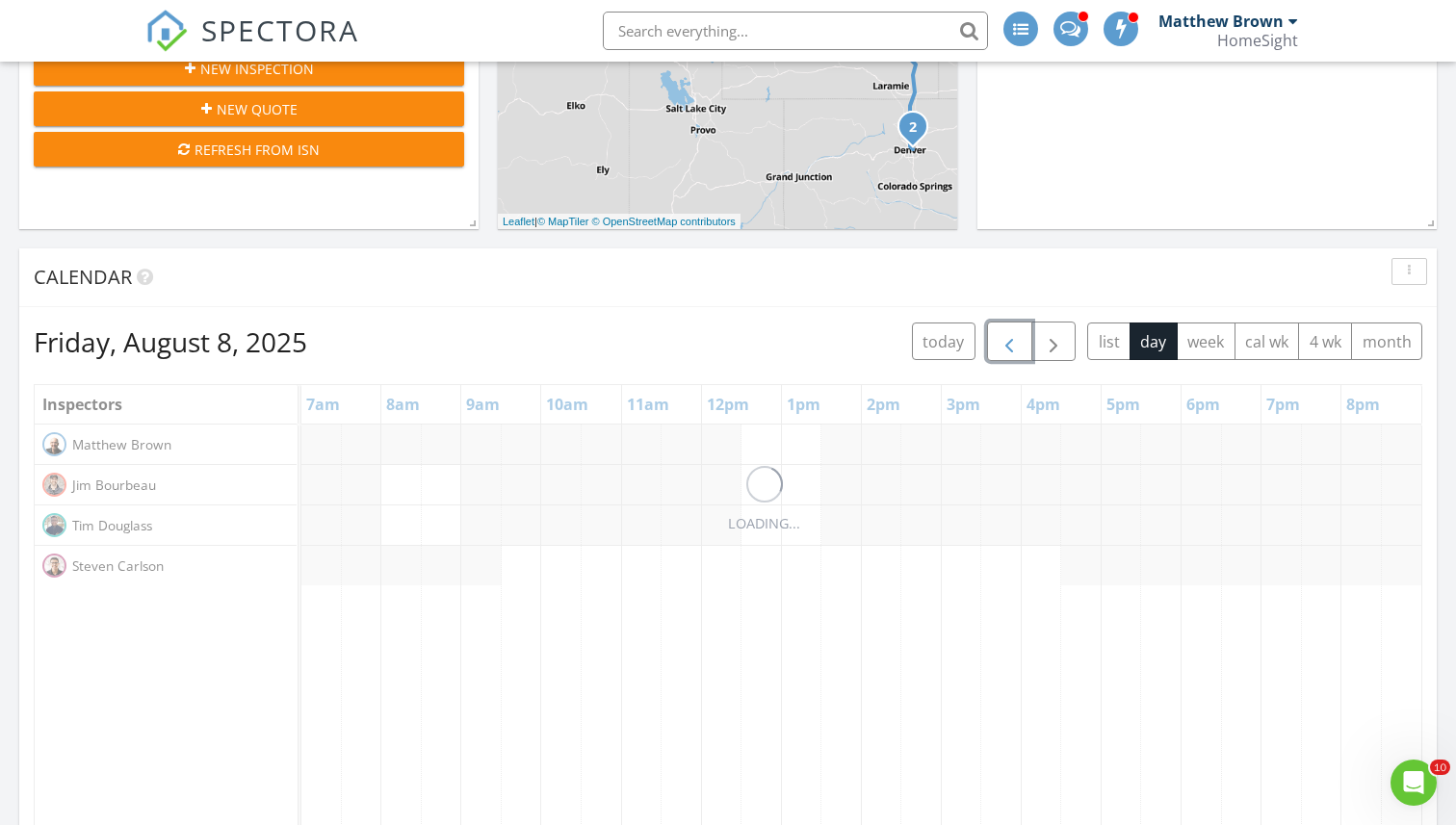 click at bounding box center [1009, 342] 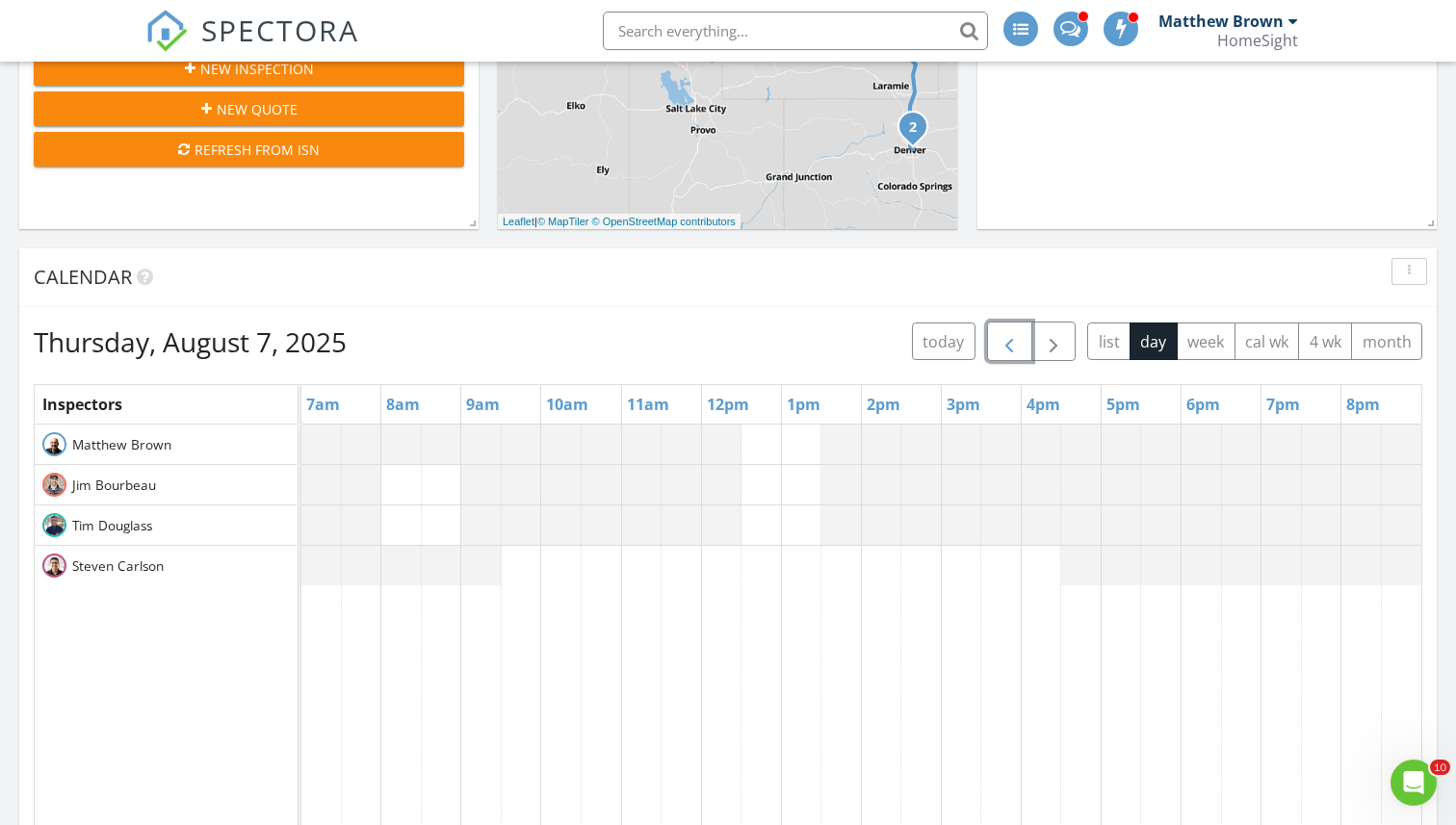 click at bounding box center [1009, 342] 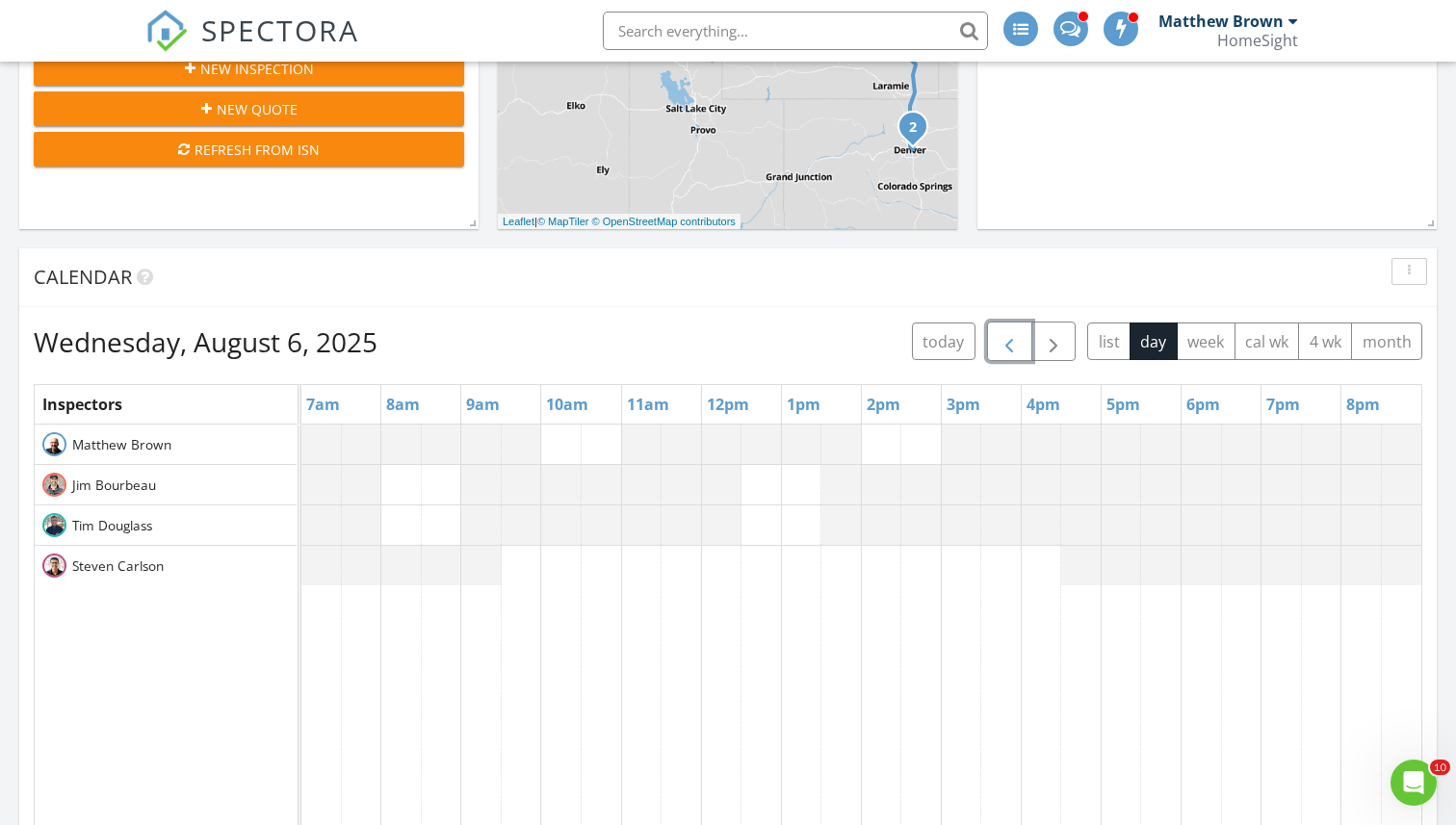 click at bounding box center [1009, 342] 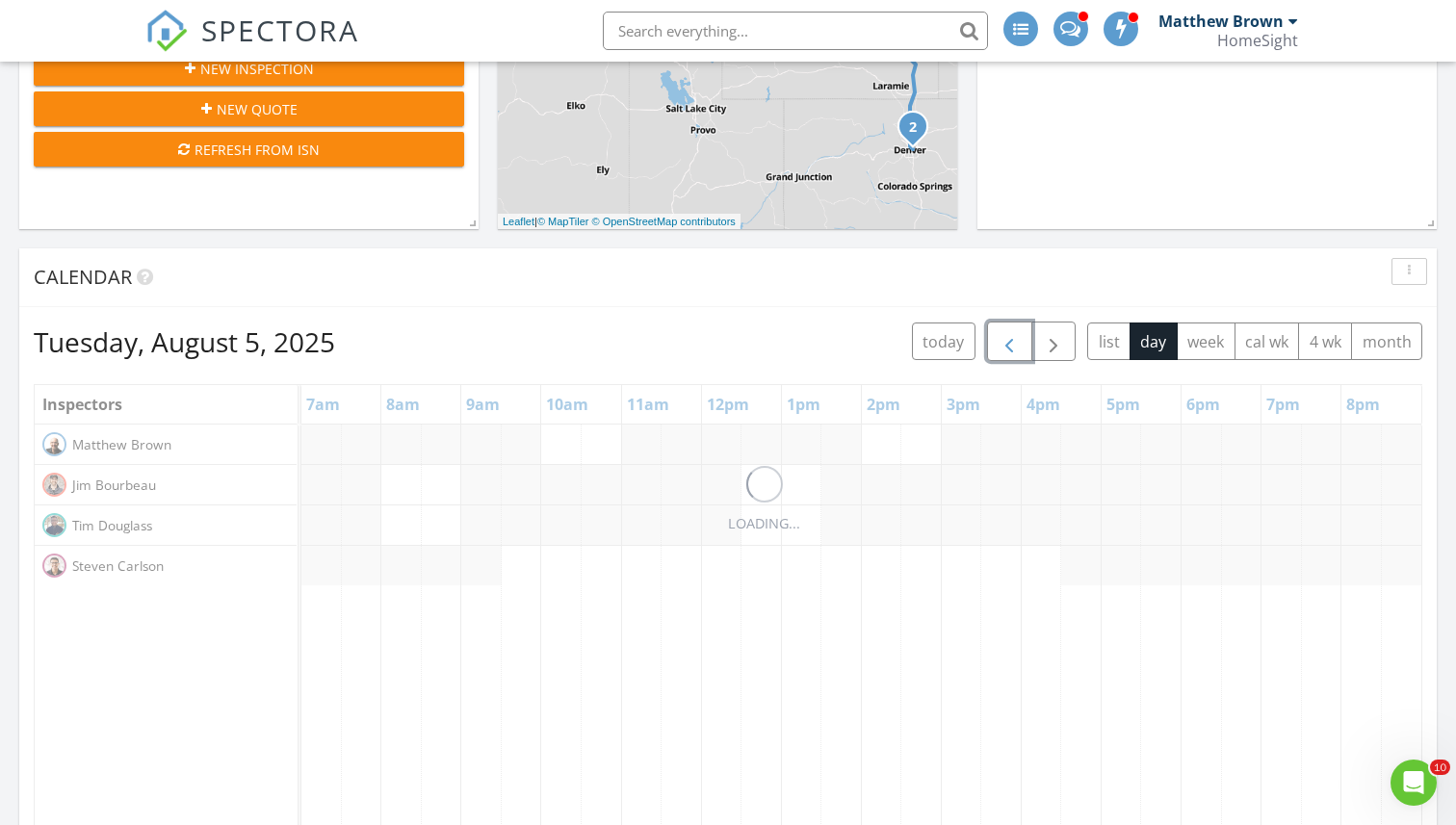 click at bounding box center [1009, 342] 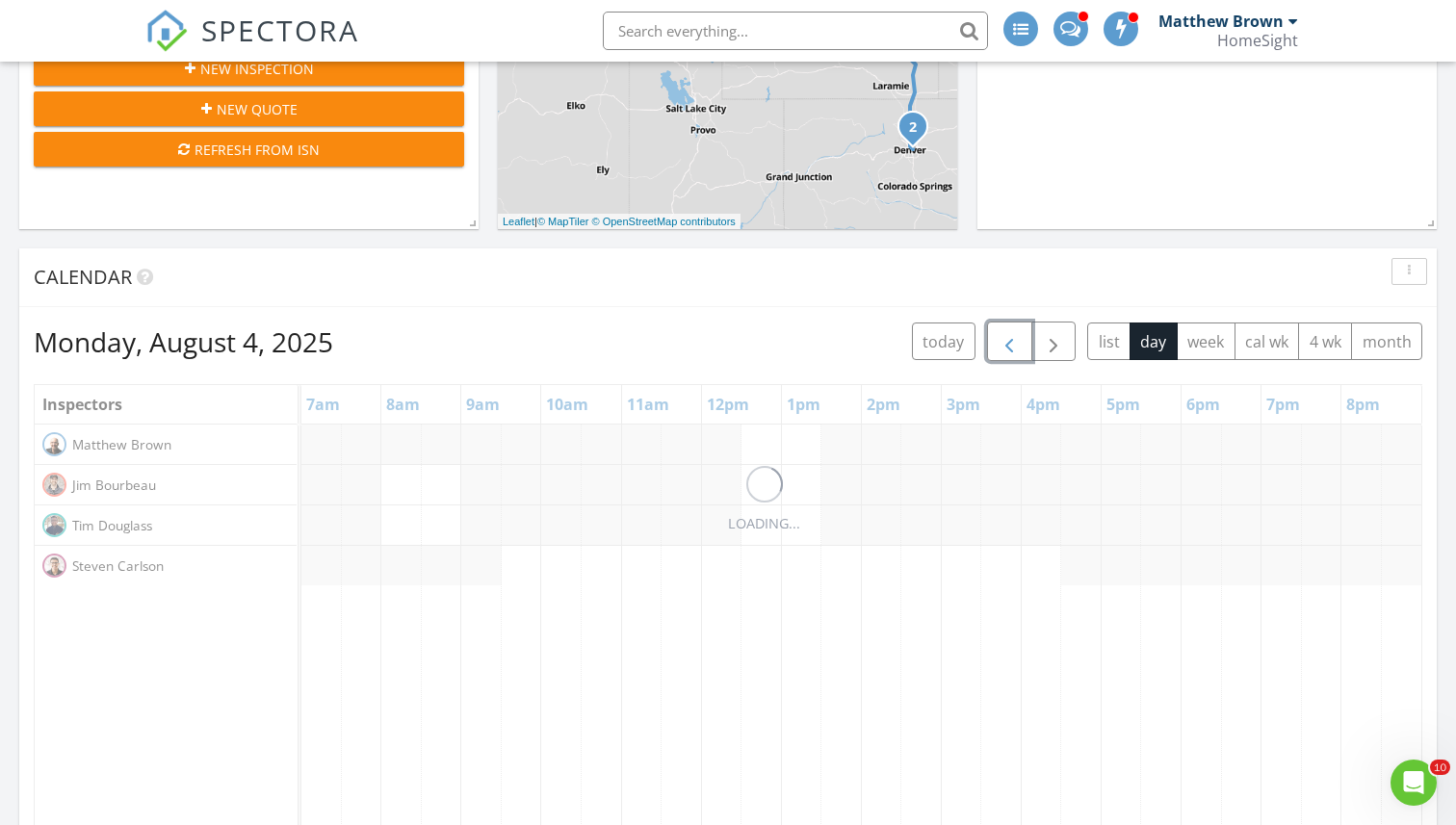 click at bounding box center (1009, 342) 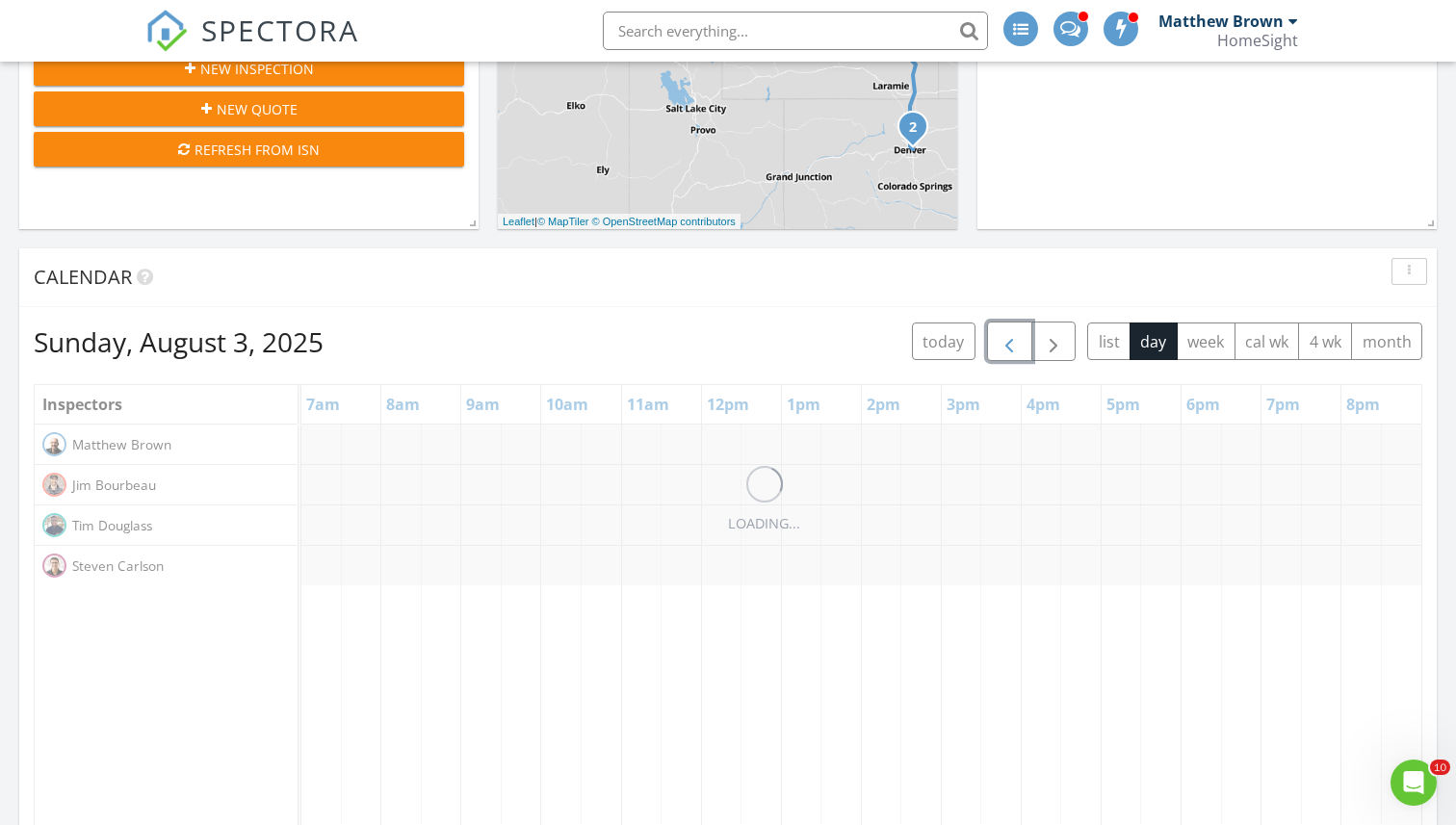 click at bounding box center (1009, 342) 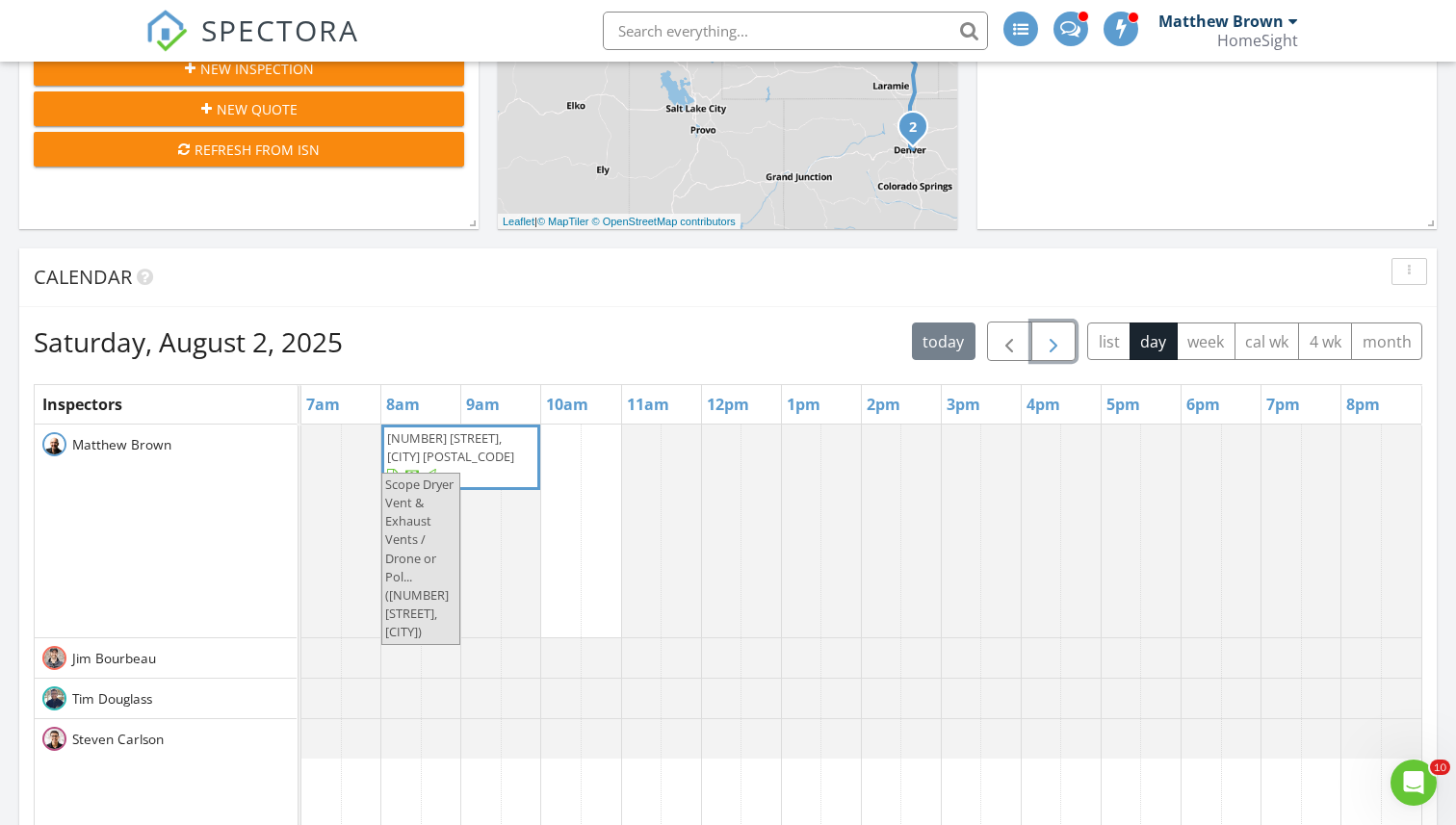 click at bounding box center [1053, 342] 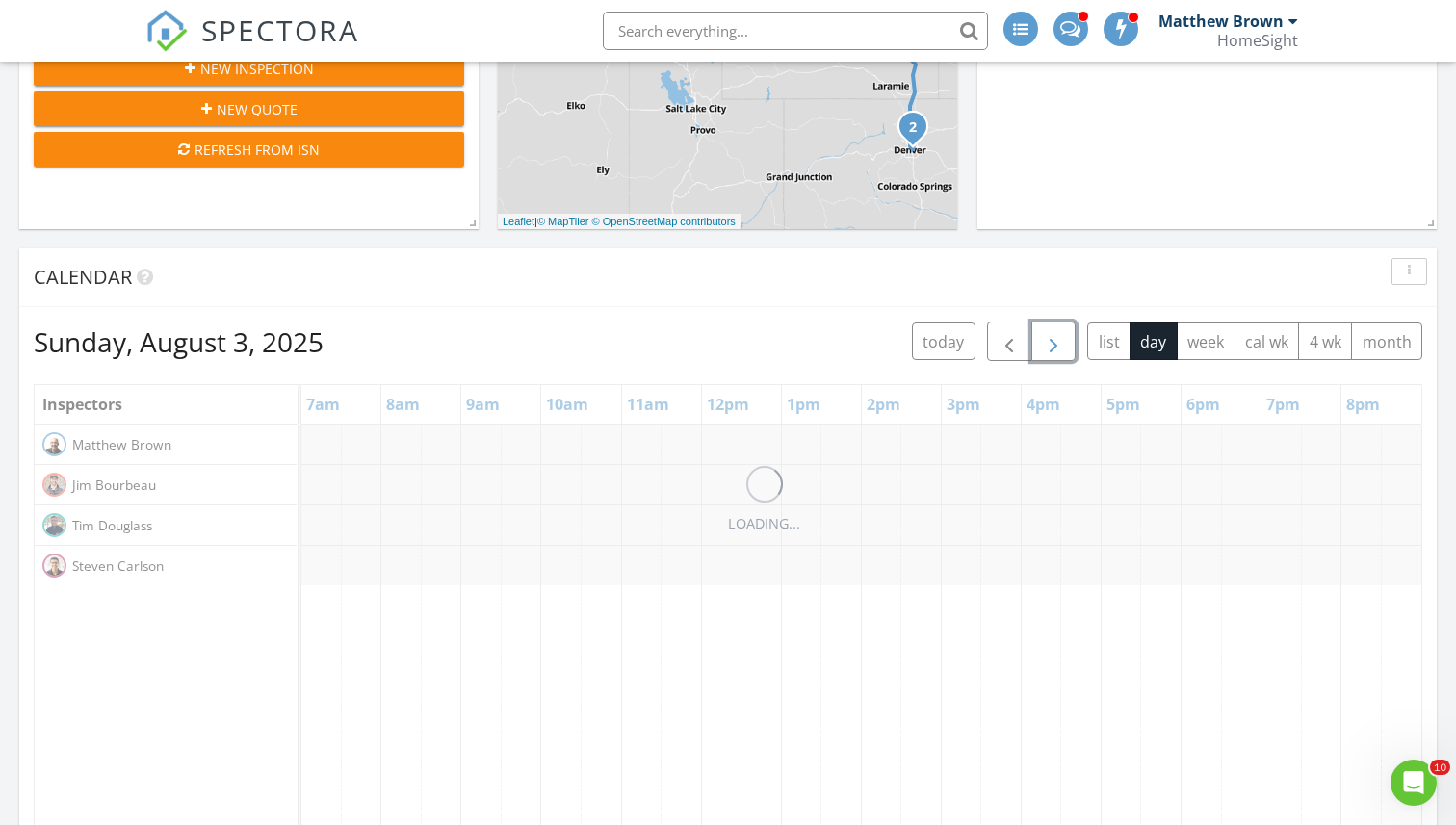click at bounding box center [1053, 342] 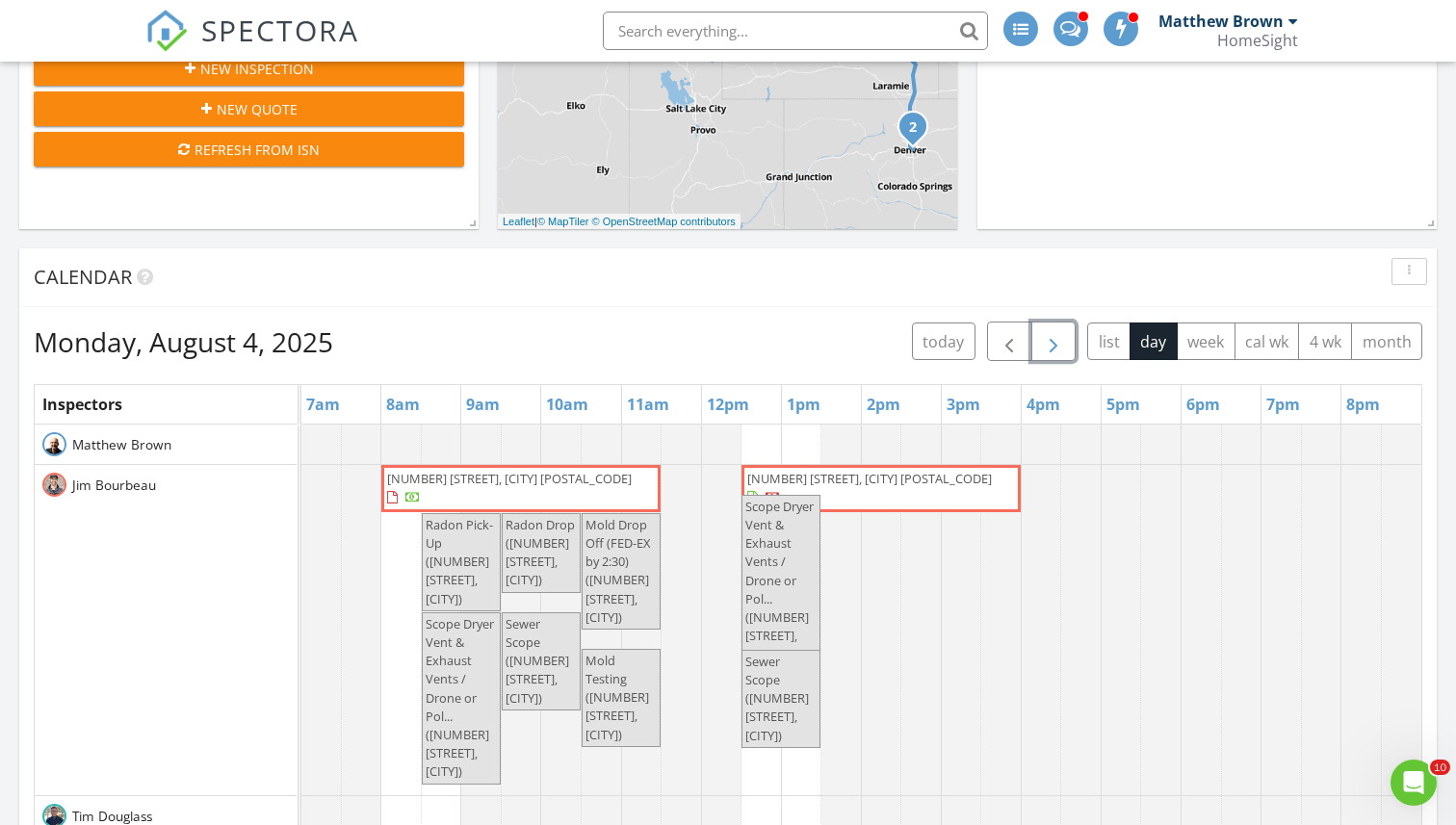 click at bounding box center [1053, 342] 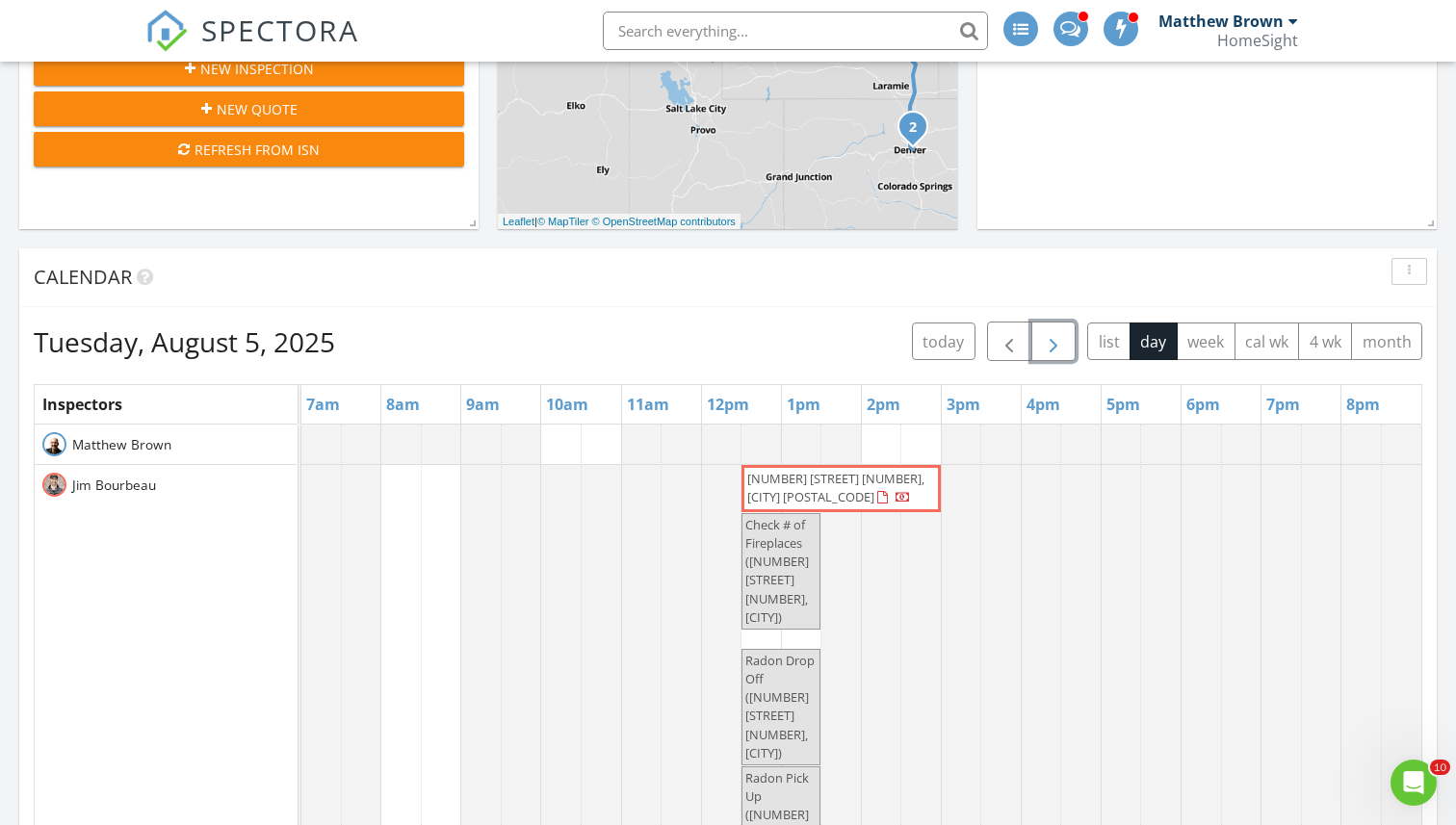 click at bounding box center [1053, 342] 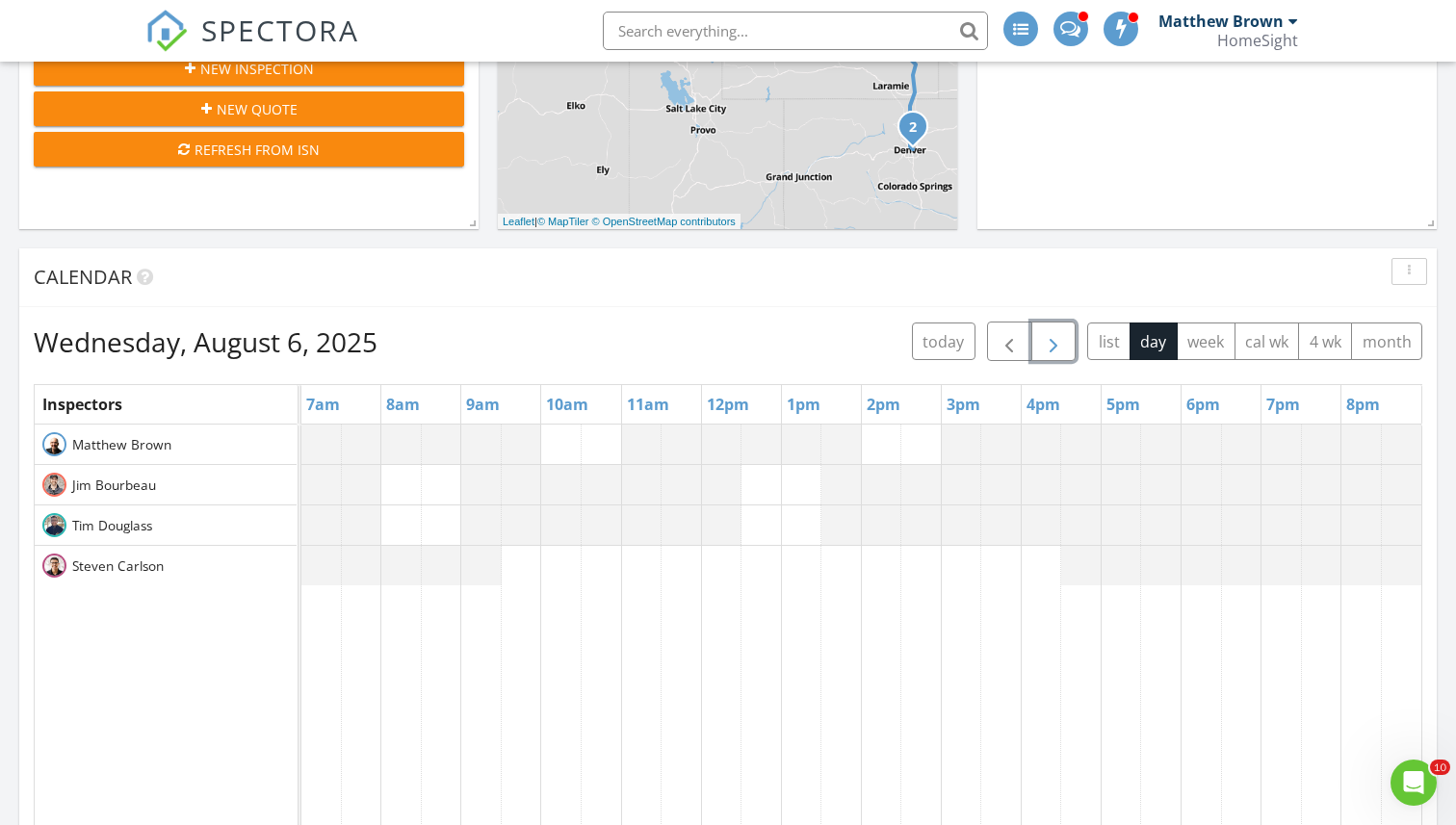 click at bounding box center (1053, 342) 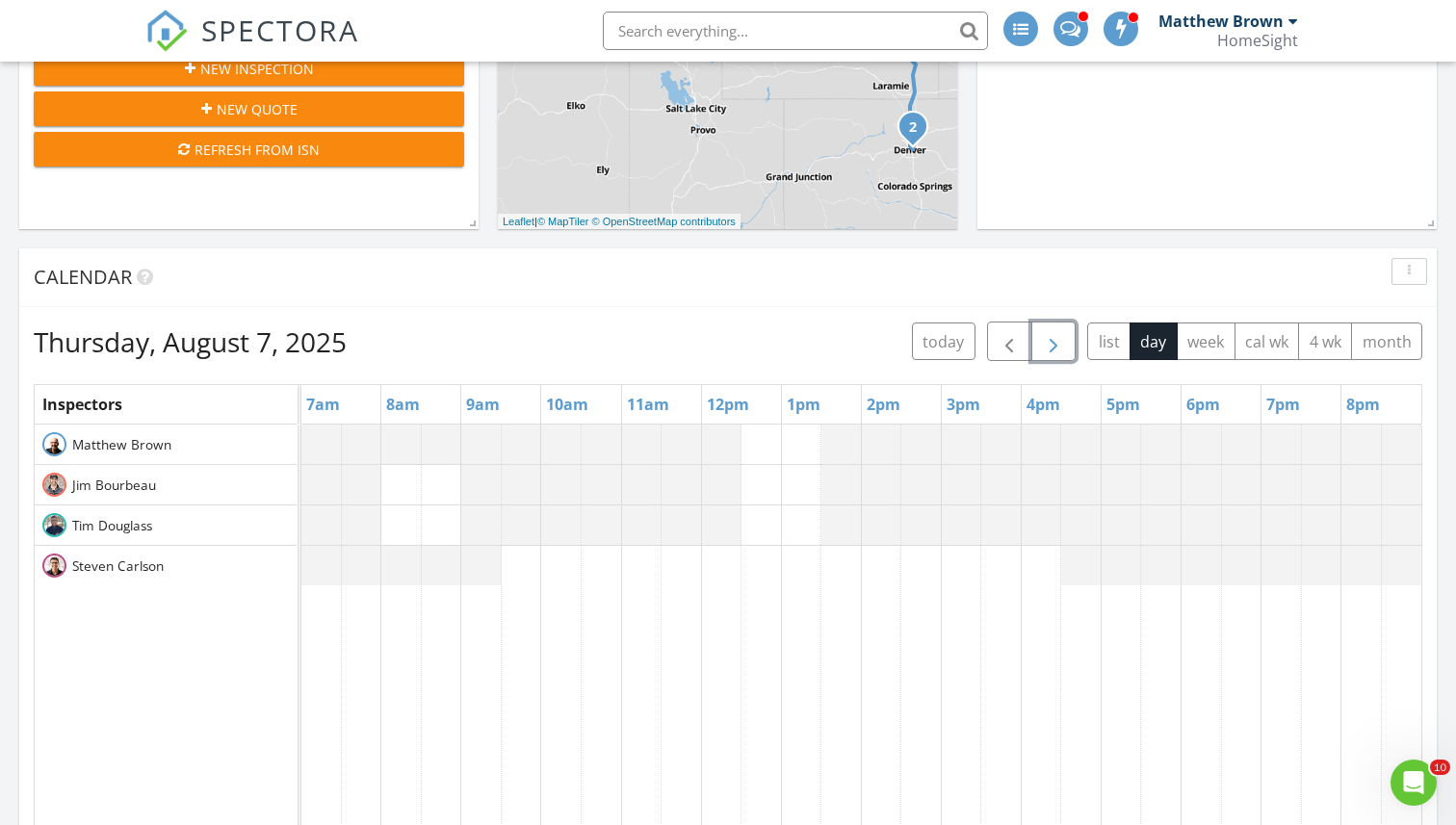 click at bounding box center [1053, 342] 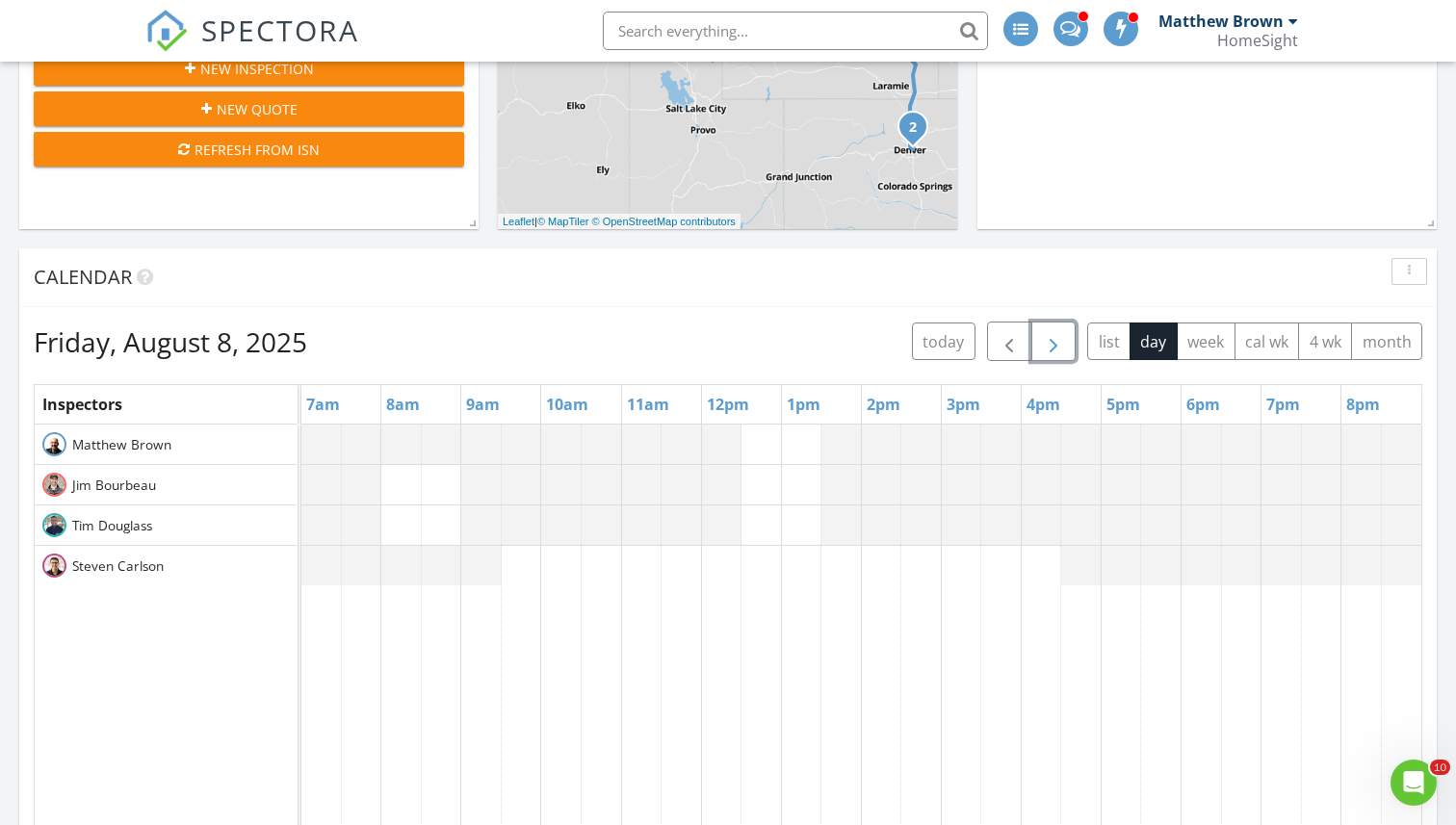 click at bounding box center [1053, 342] 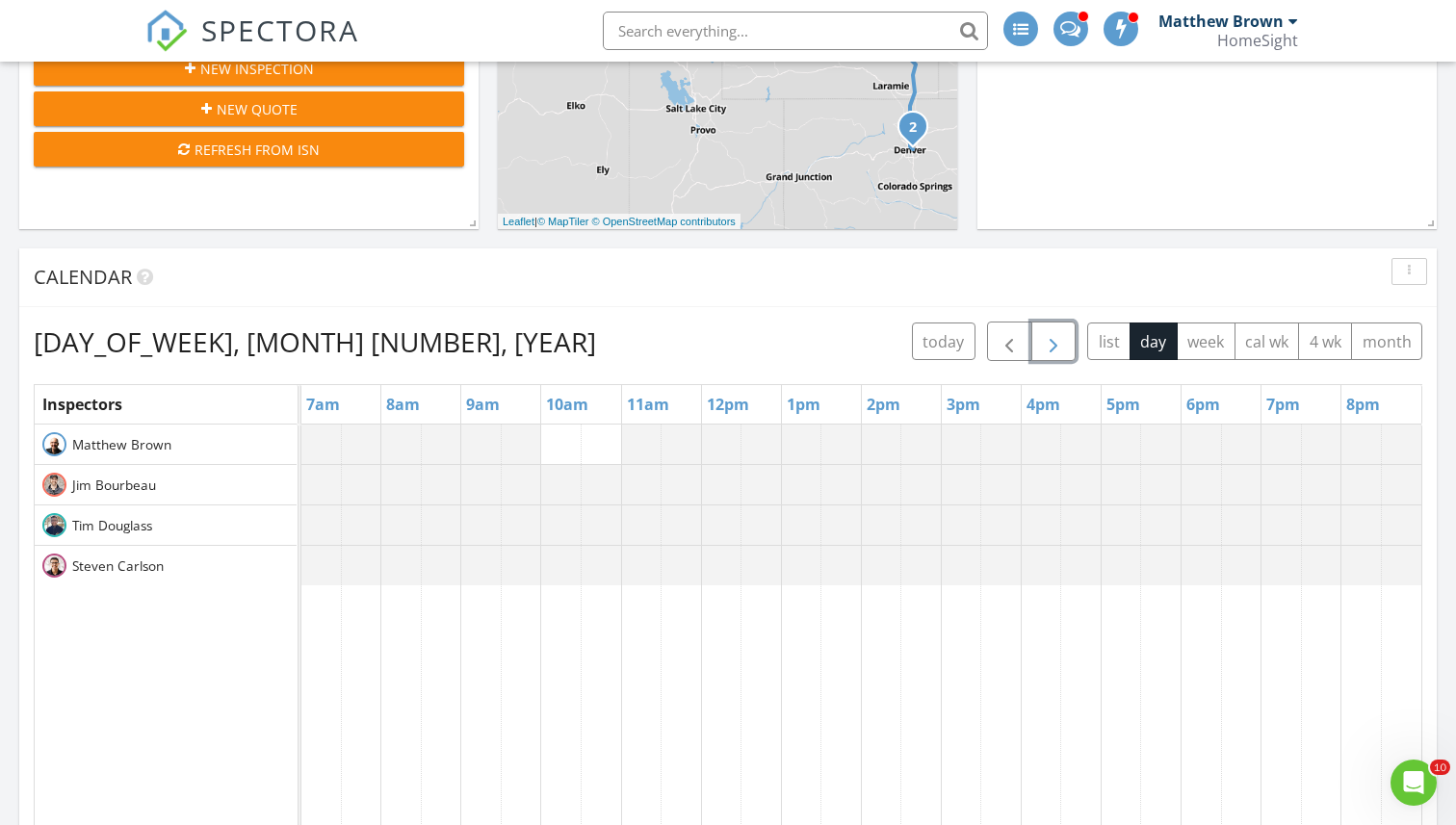 click at bounding box center [1053, 342] 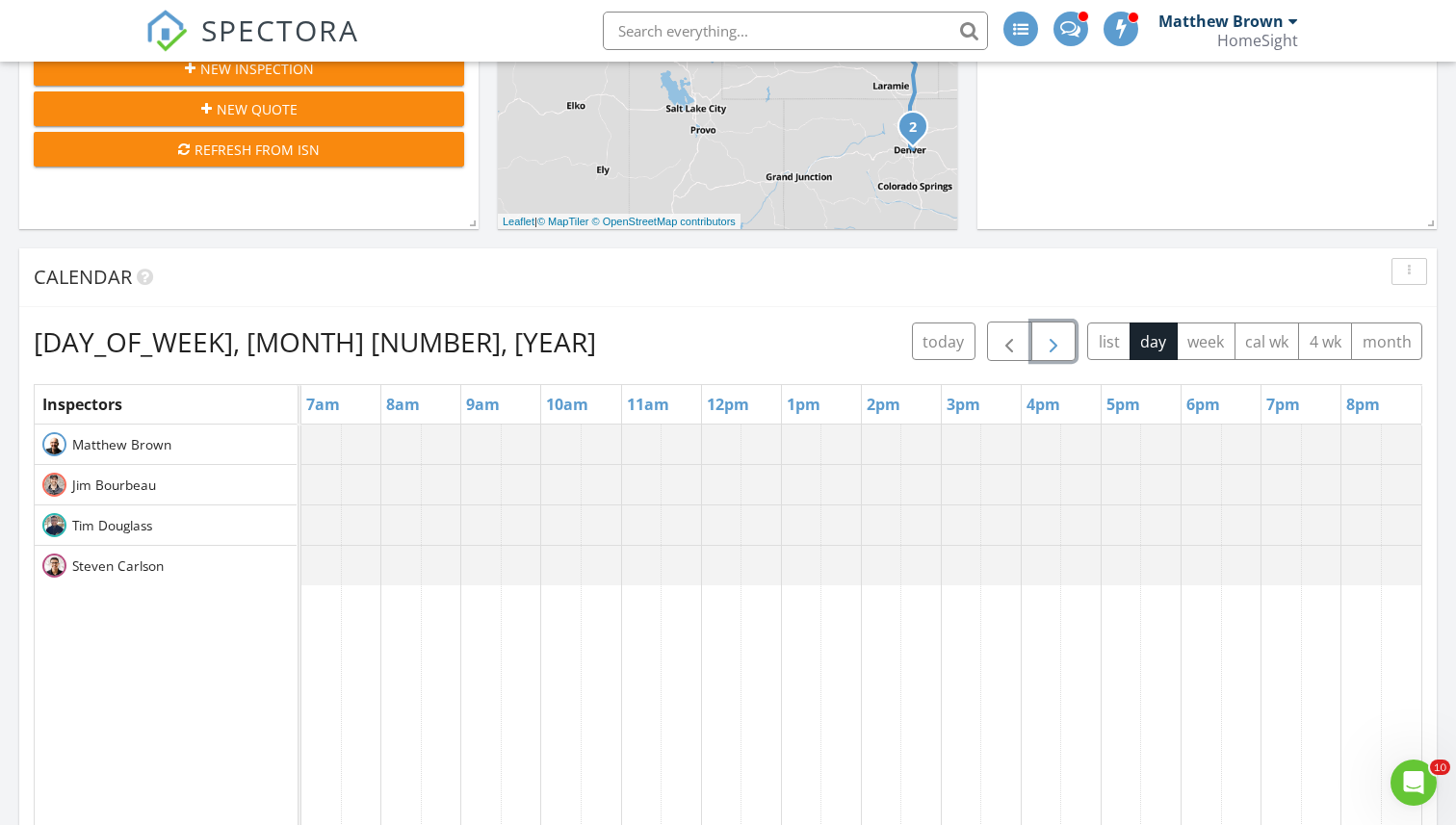 click at bounding box center (1053, 342) 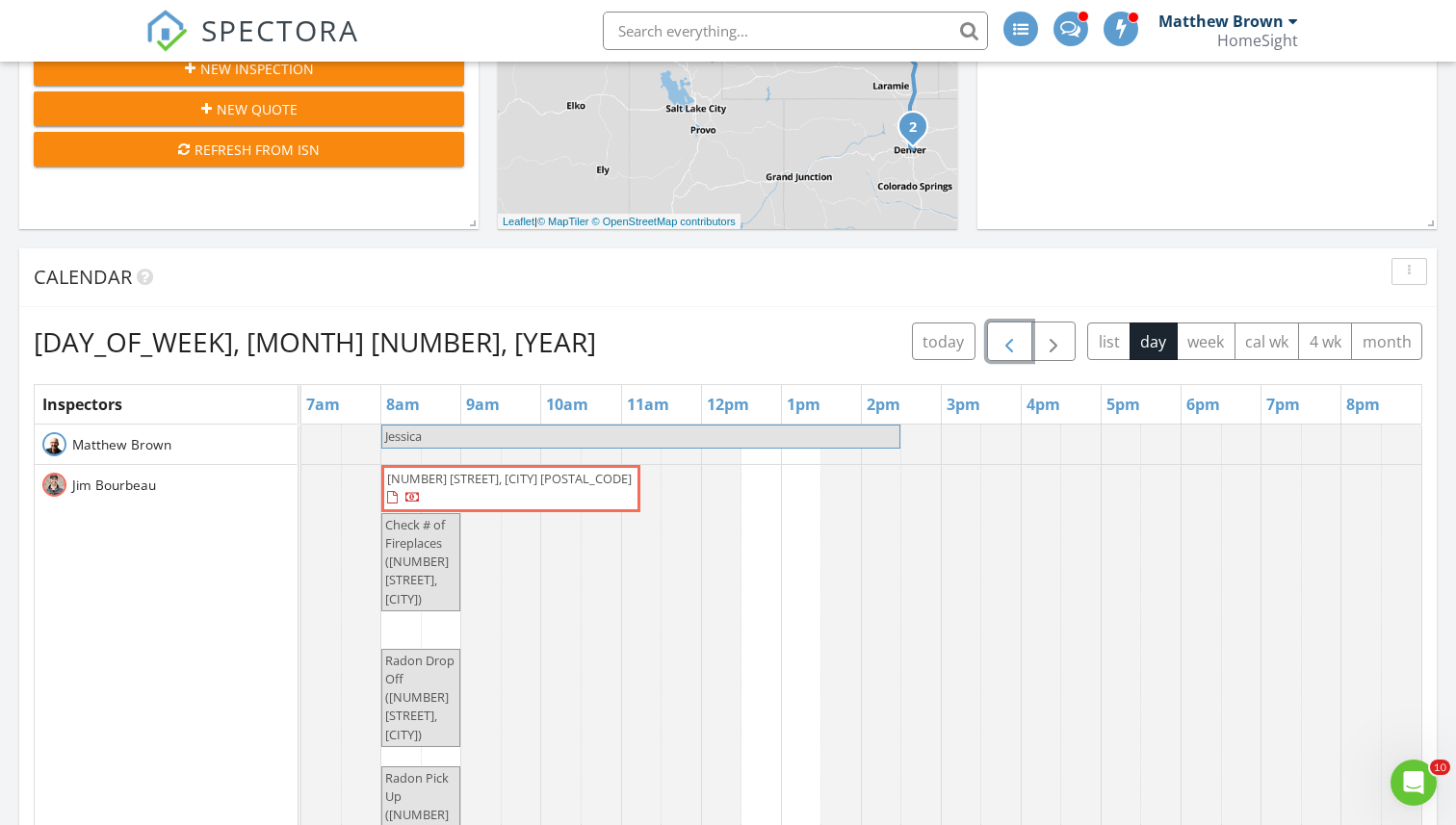 click at bounding box center [1009, 342] 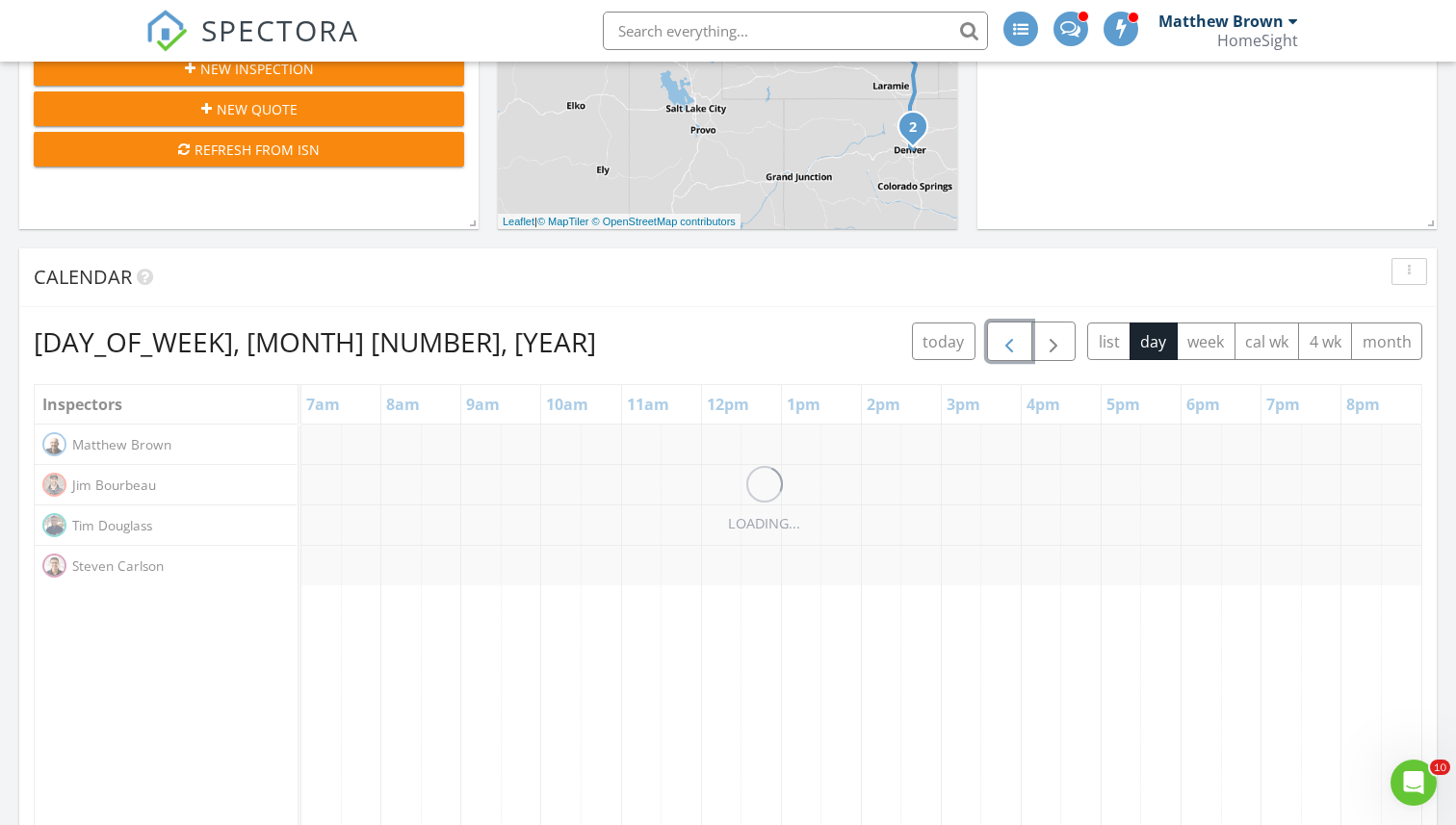 click at bounding box center (1009, 342) 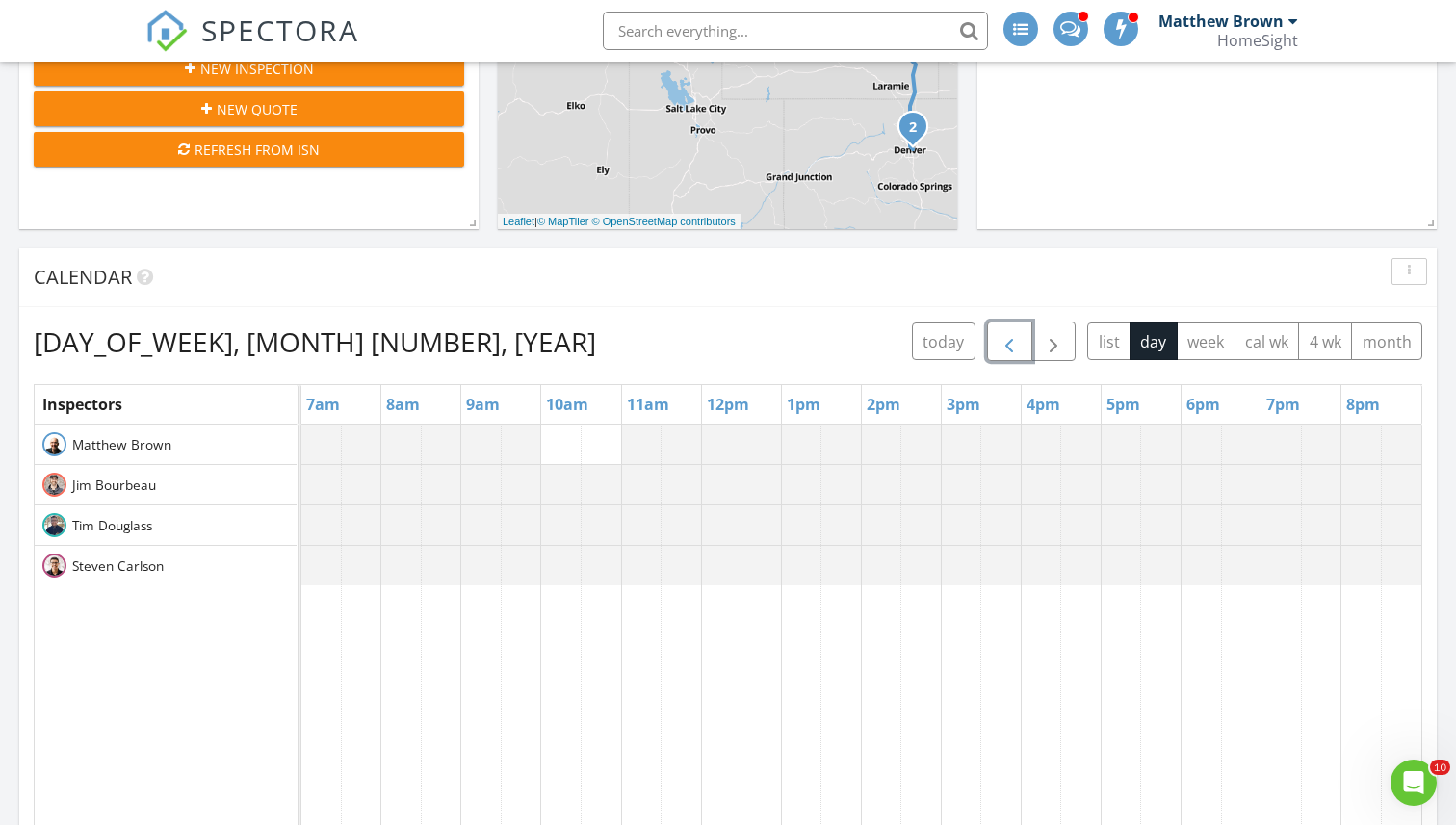 click at bounding box center [1009, 342] 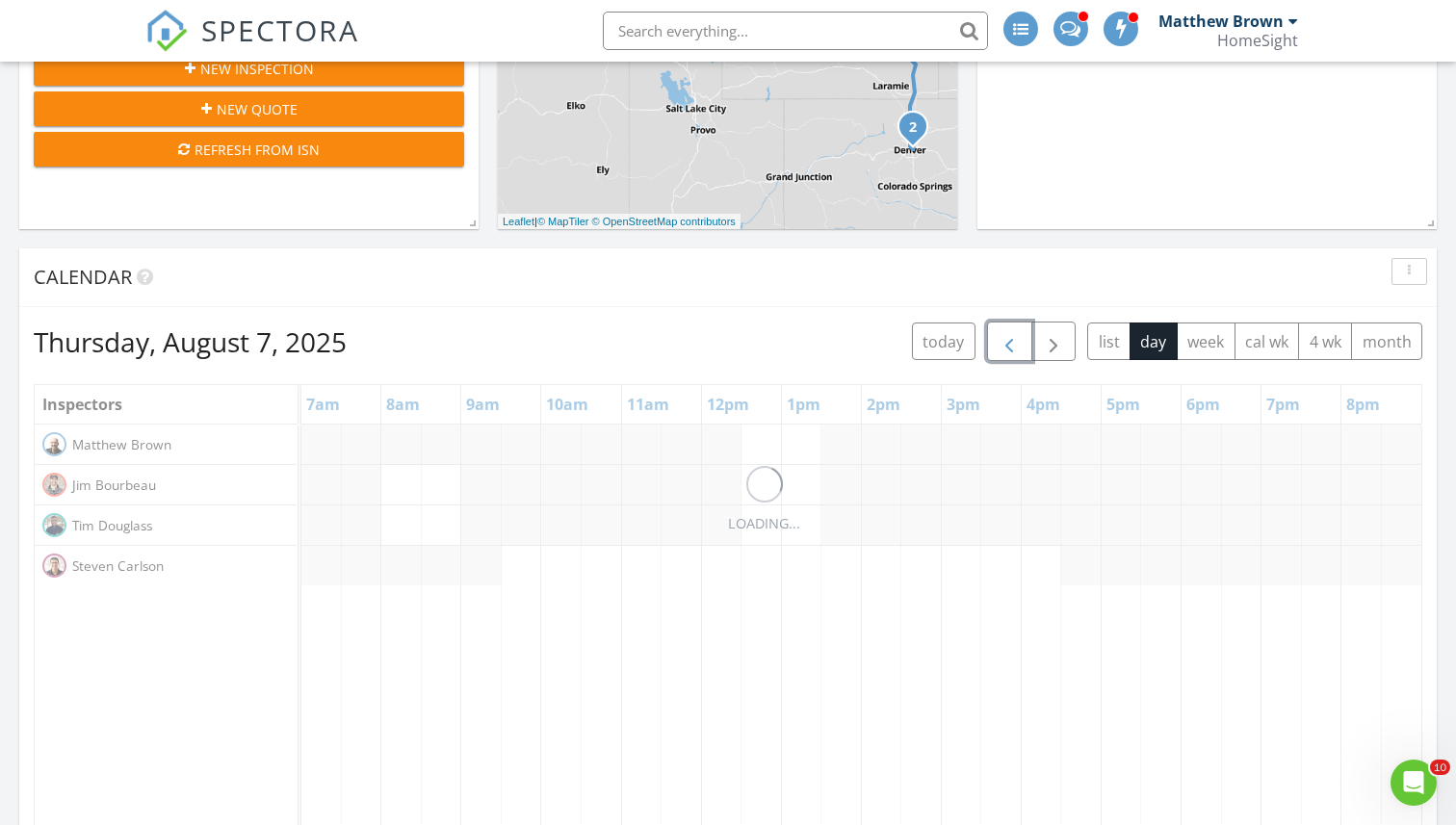 click at bounding box center [1009, 342] 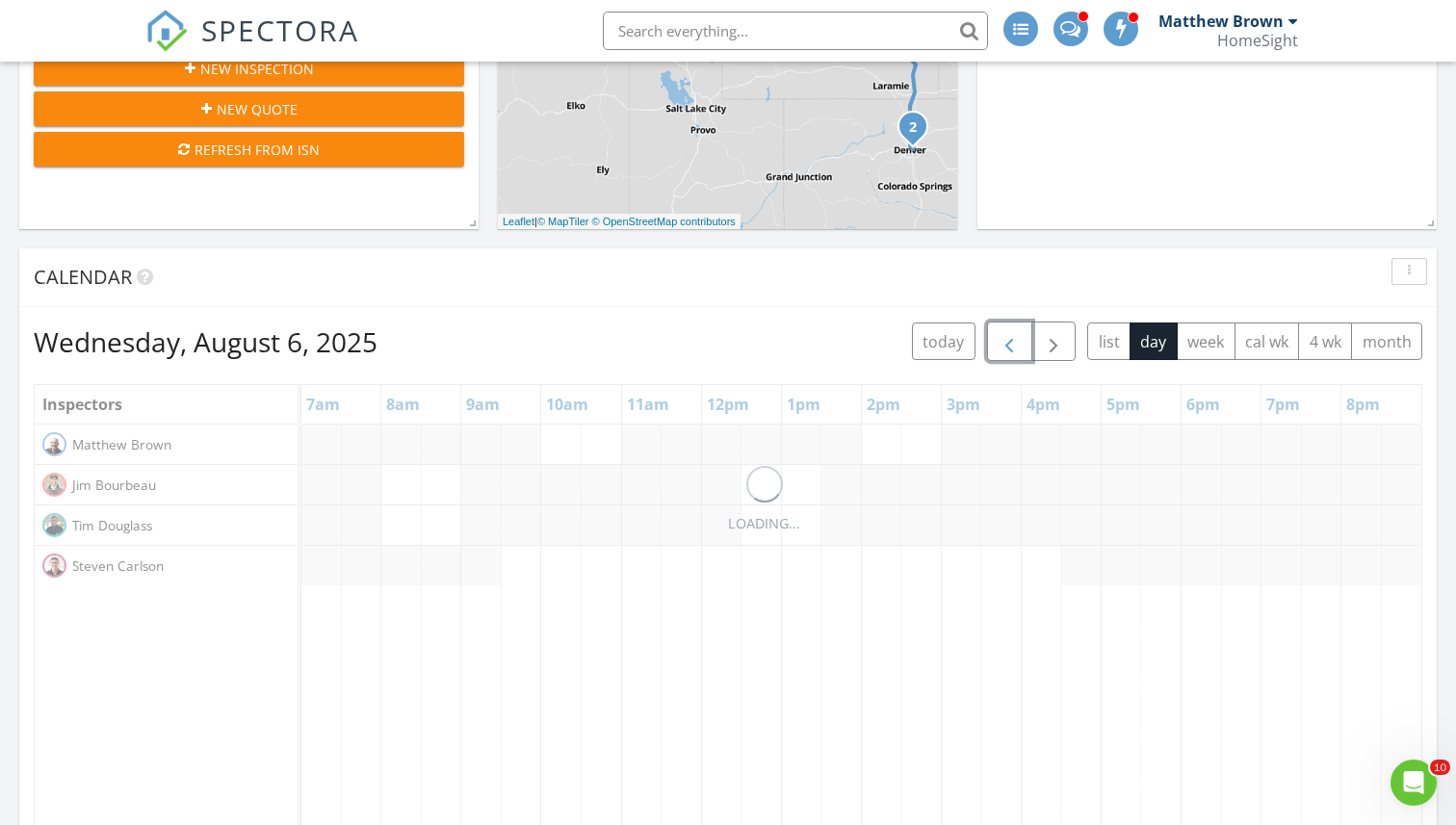 click at bounding box center [1009, 342] 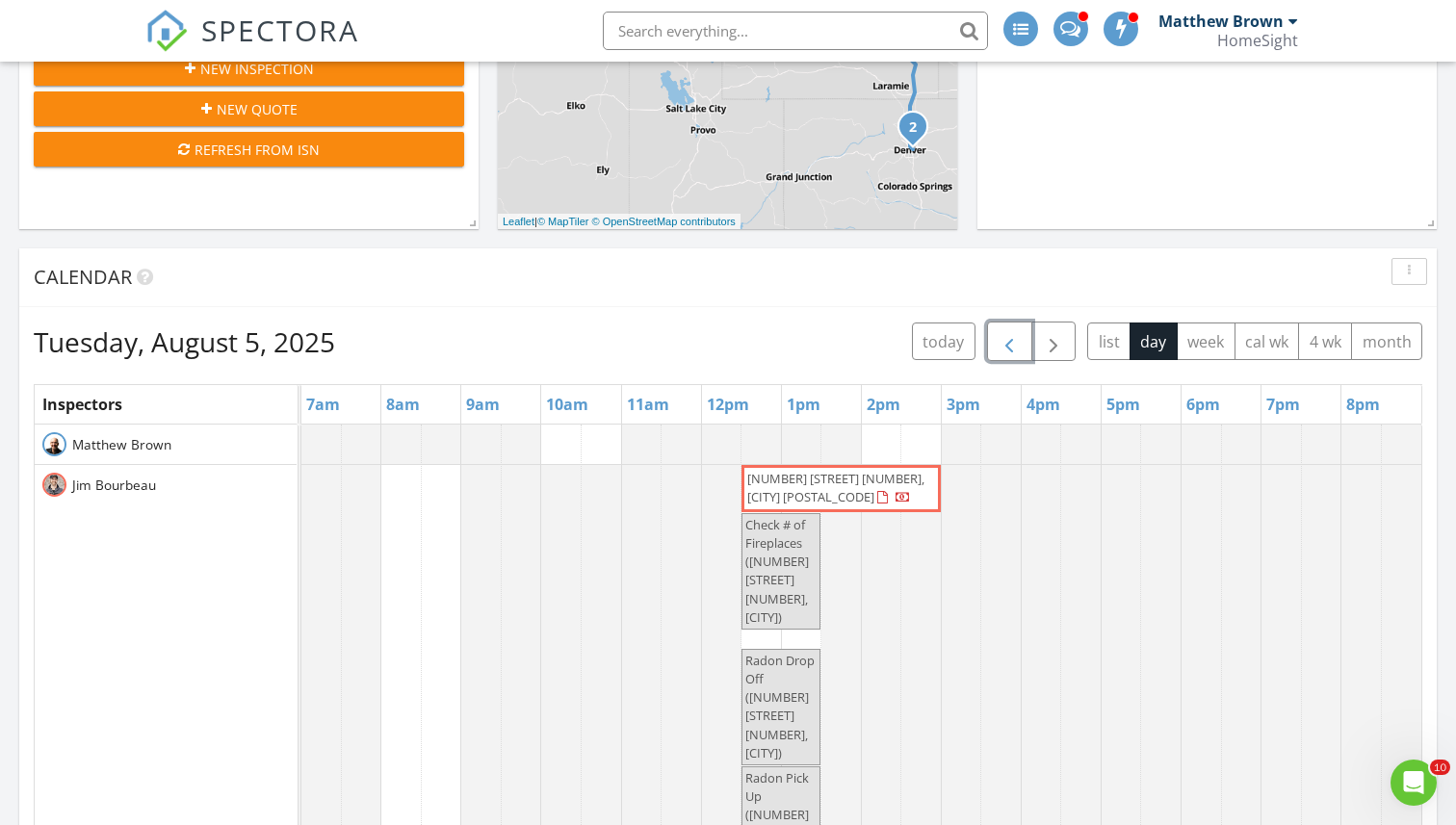 click at bounding box center (1009, 342) 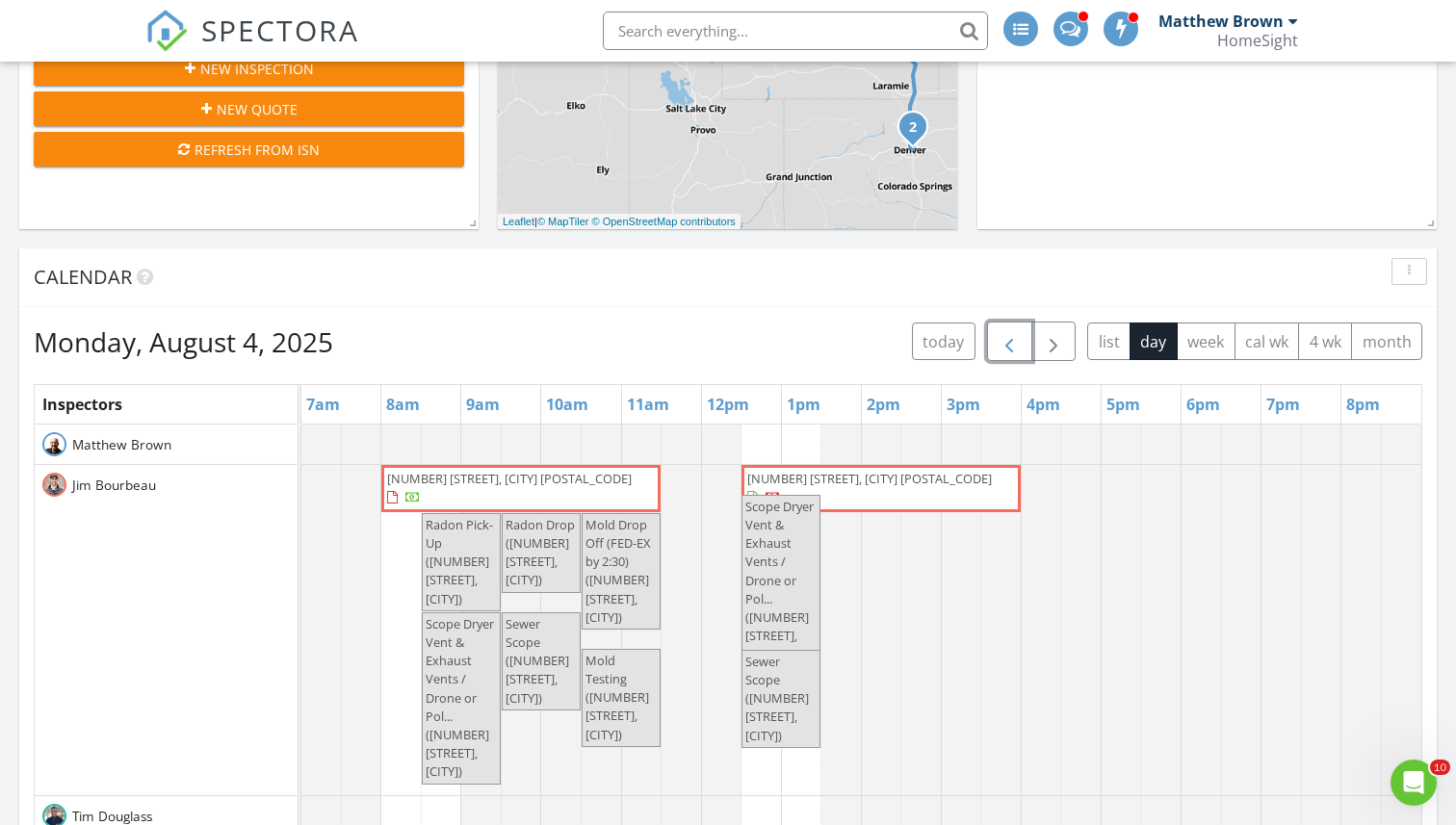 click at bounding box center [1009, 342] 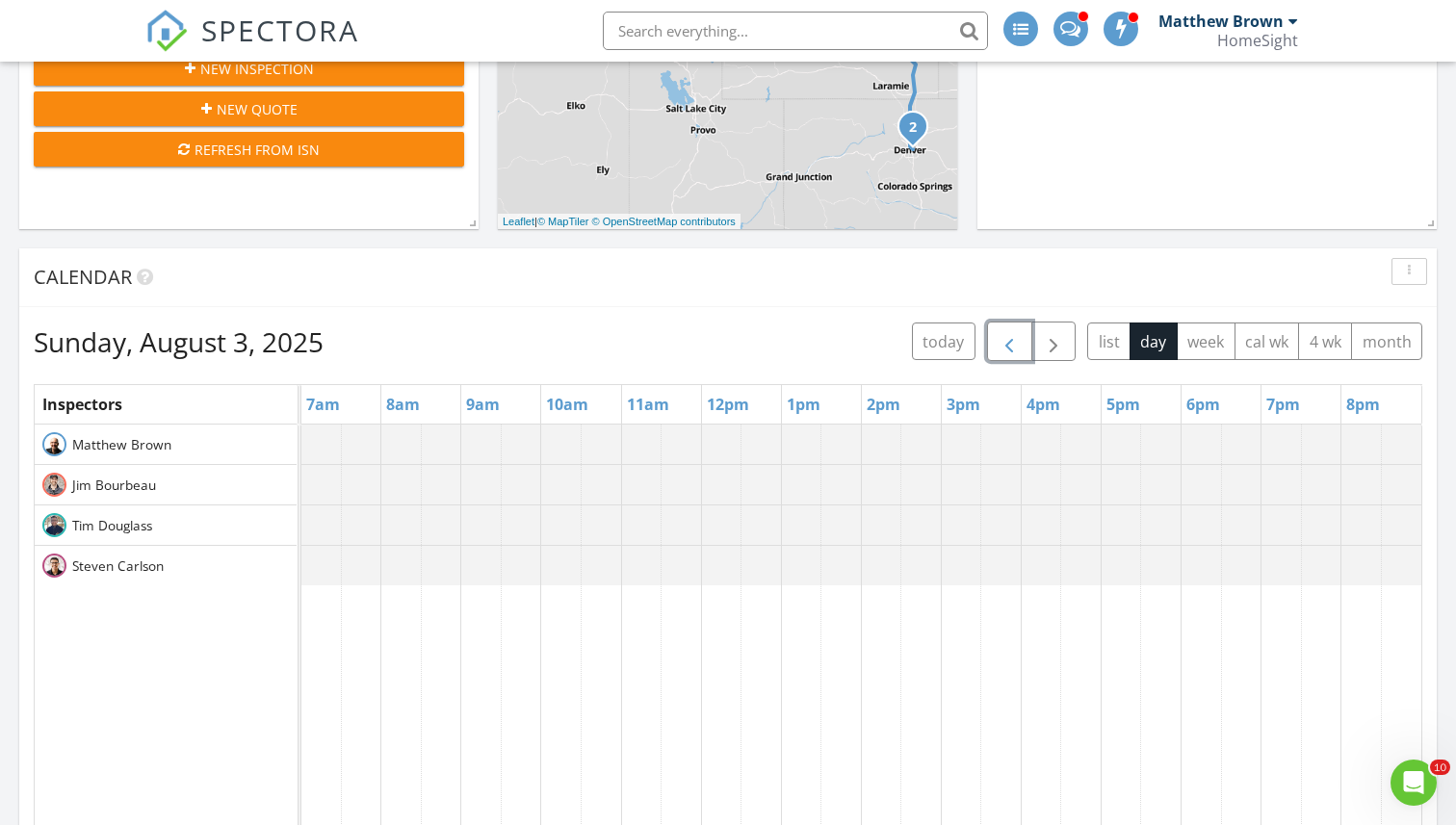 click at bounding box center [1009, 342] 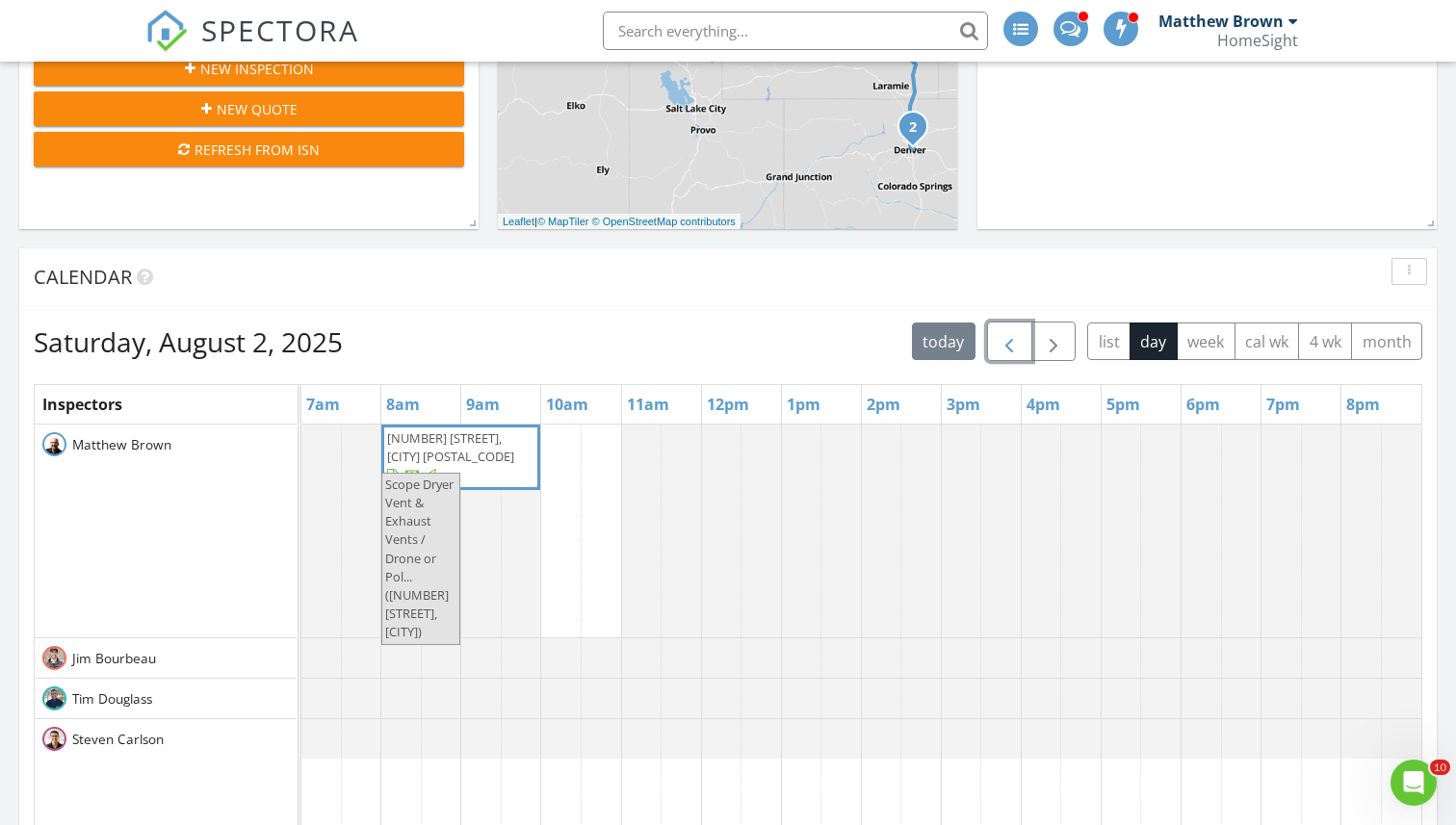 click at bounding box center (1009, 342) 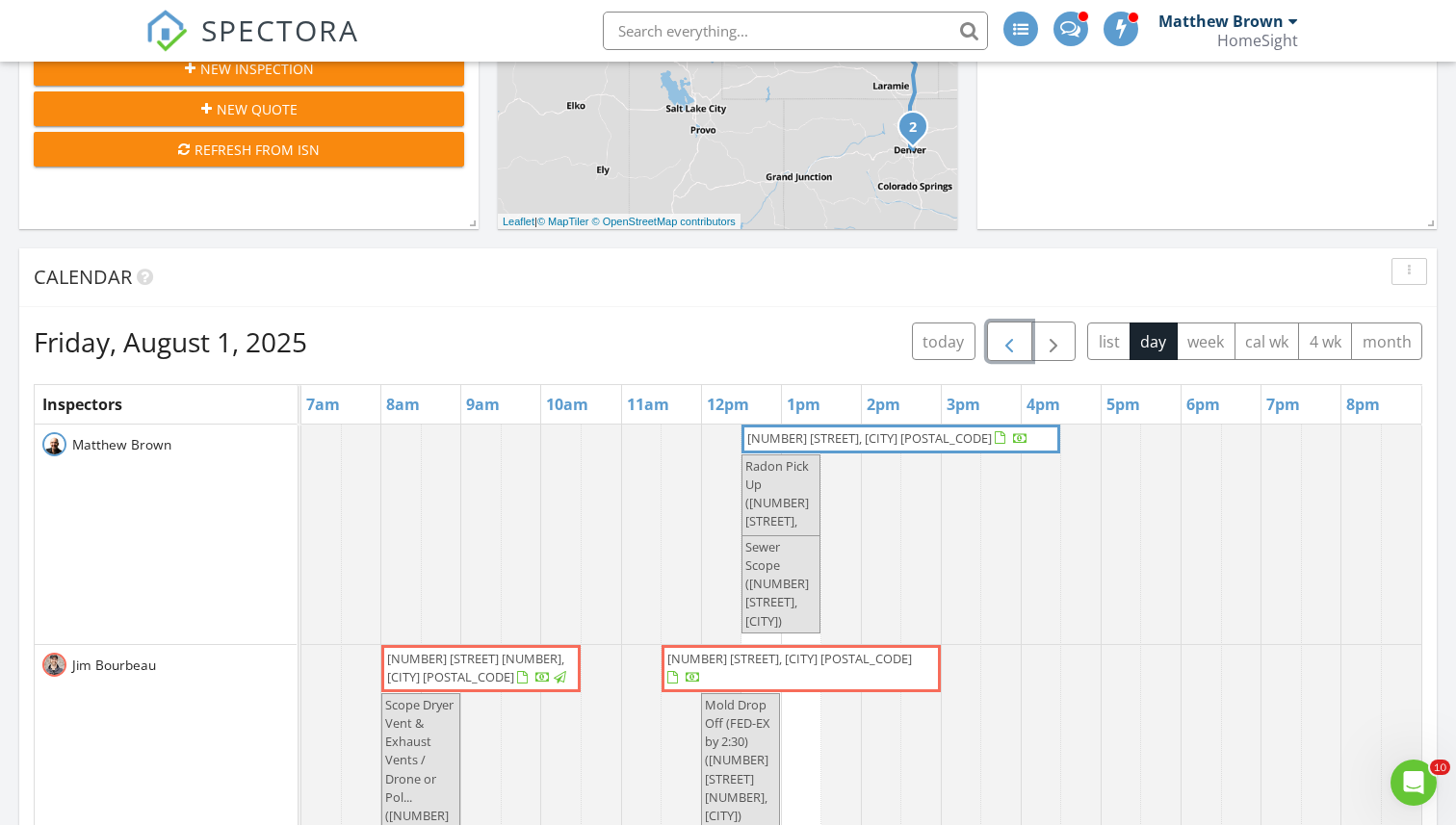 scroll, scrollTop: 7, scrollLeft: 0, axis: vertical 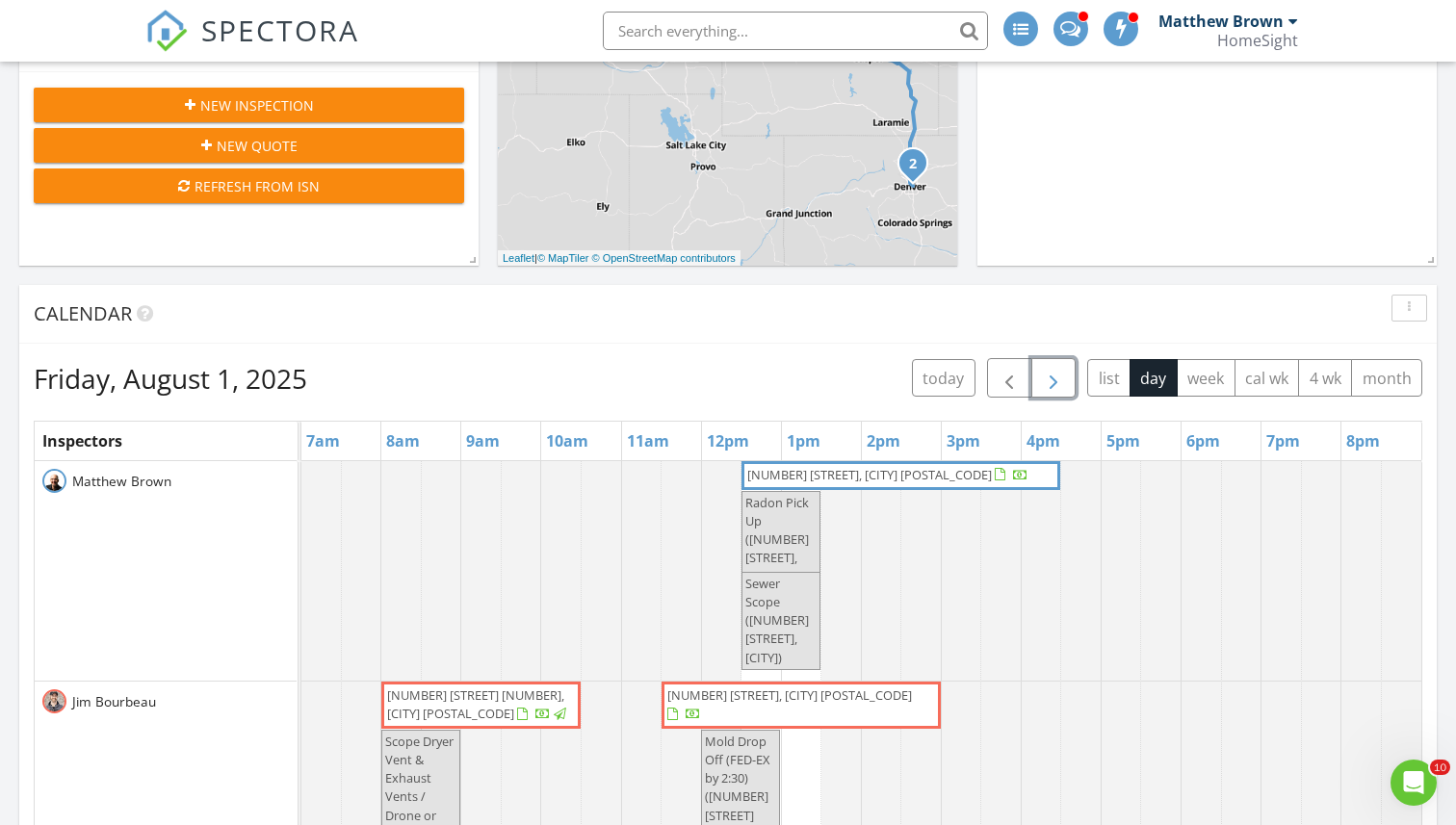 click at bounding box center [1053, 378] 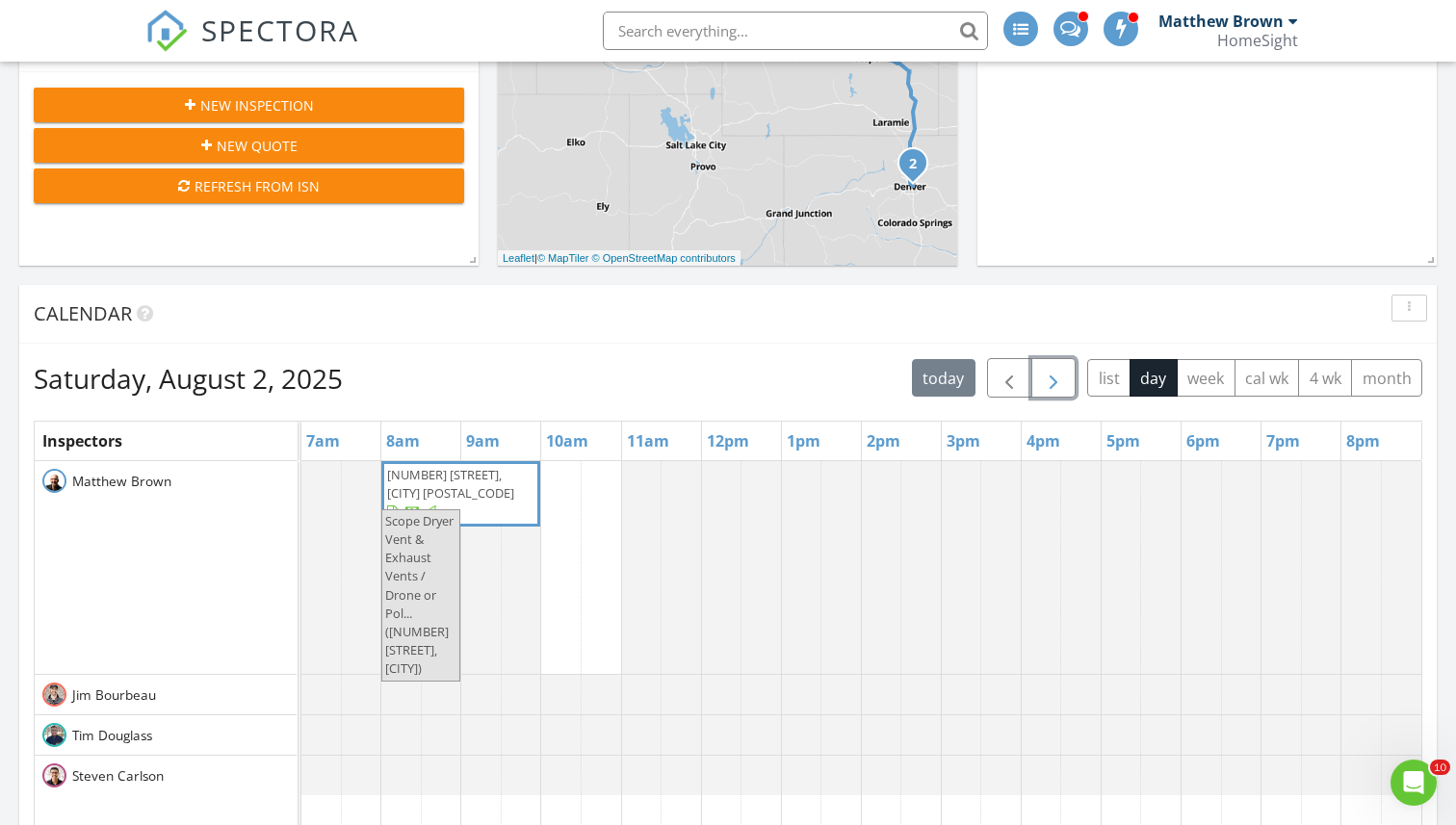 click at bounding box center [1053, 378] 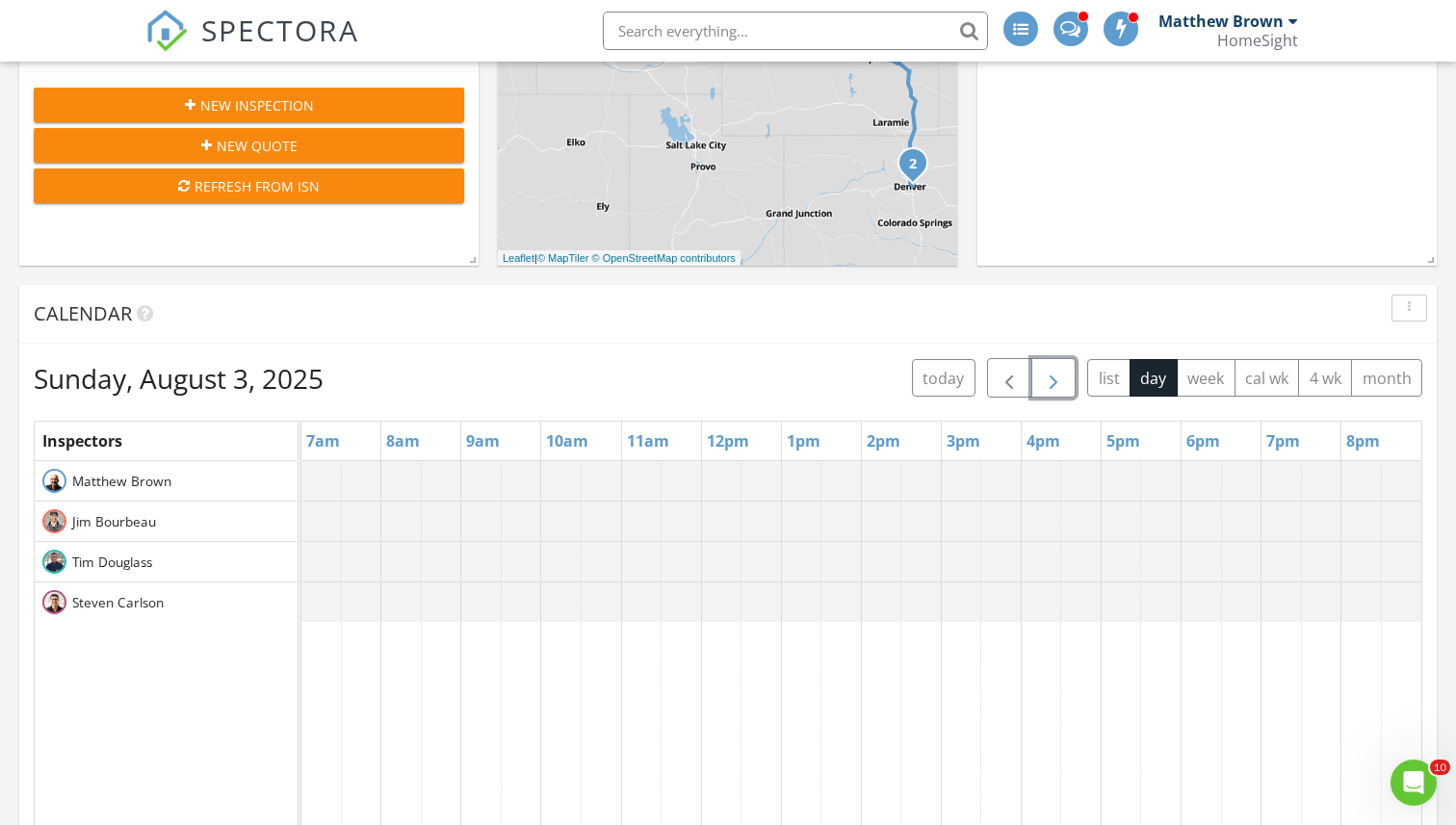click at bounding box center [1053, 378] 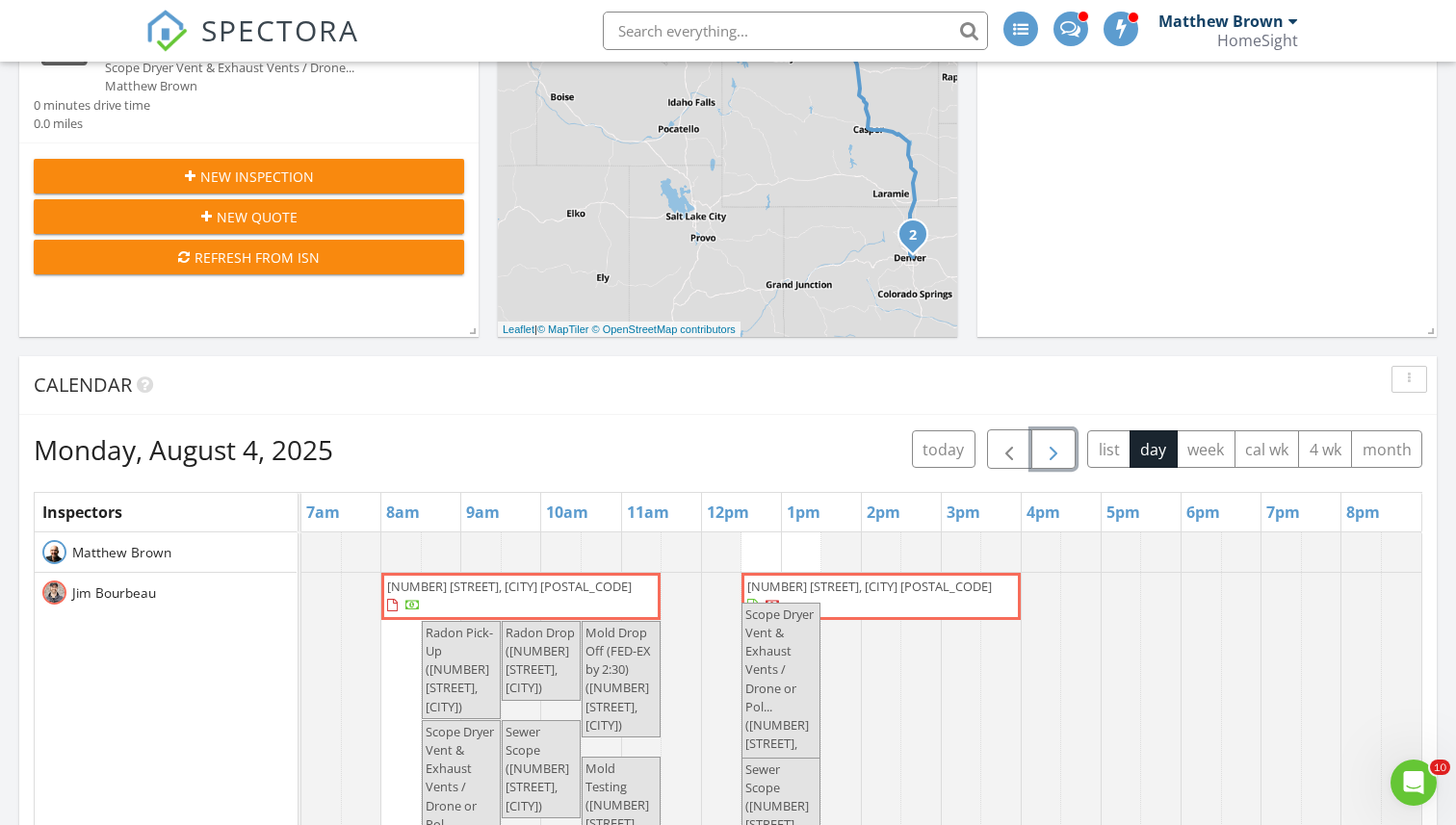 scroll, scrollTop: 976, scrollLeft: 0, axis: vertical 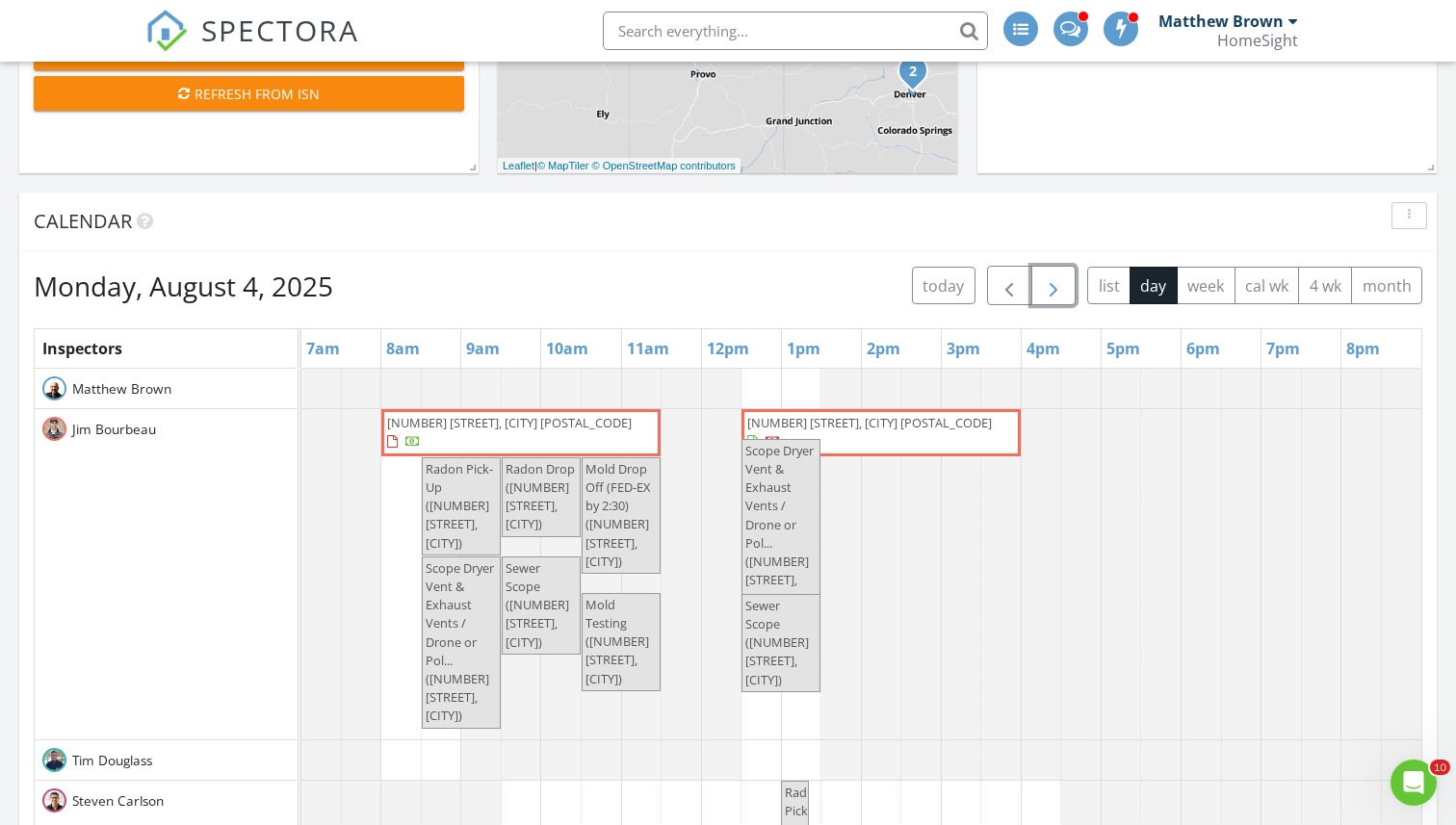 click at bounding box center [1053, 286] 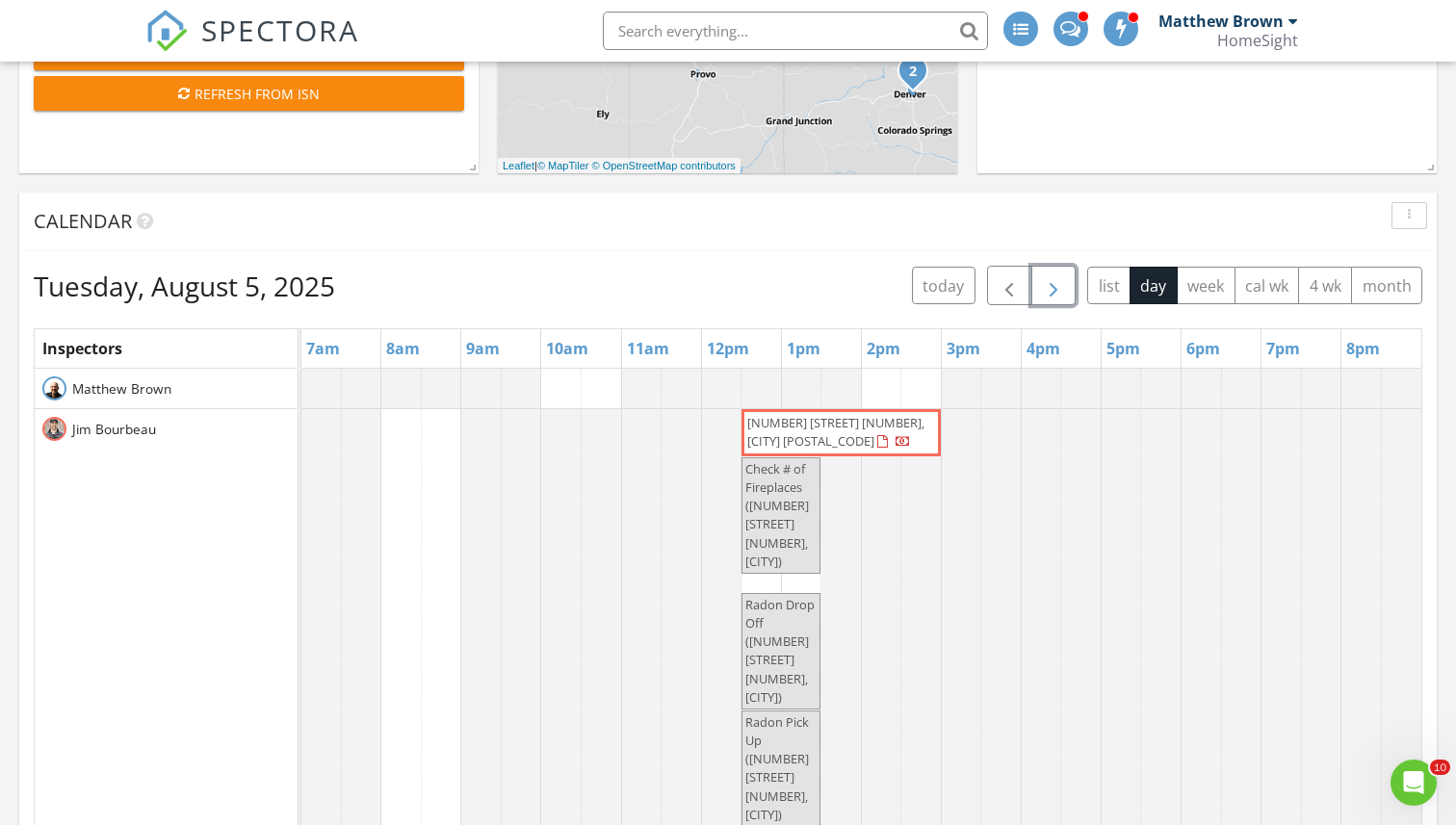 scroll, scrollTop: 23, scrollLeft: 0, axis: vertical 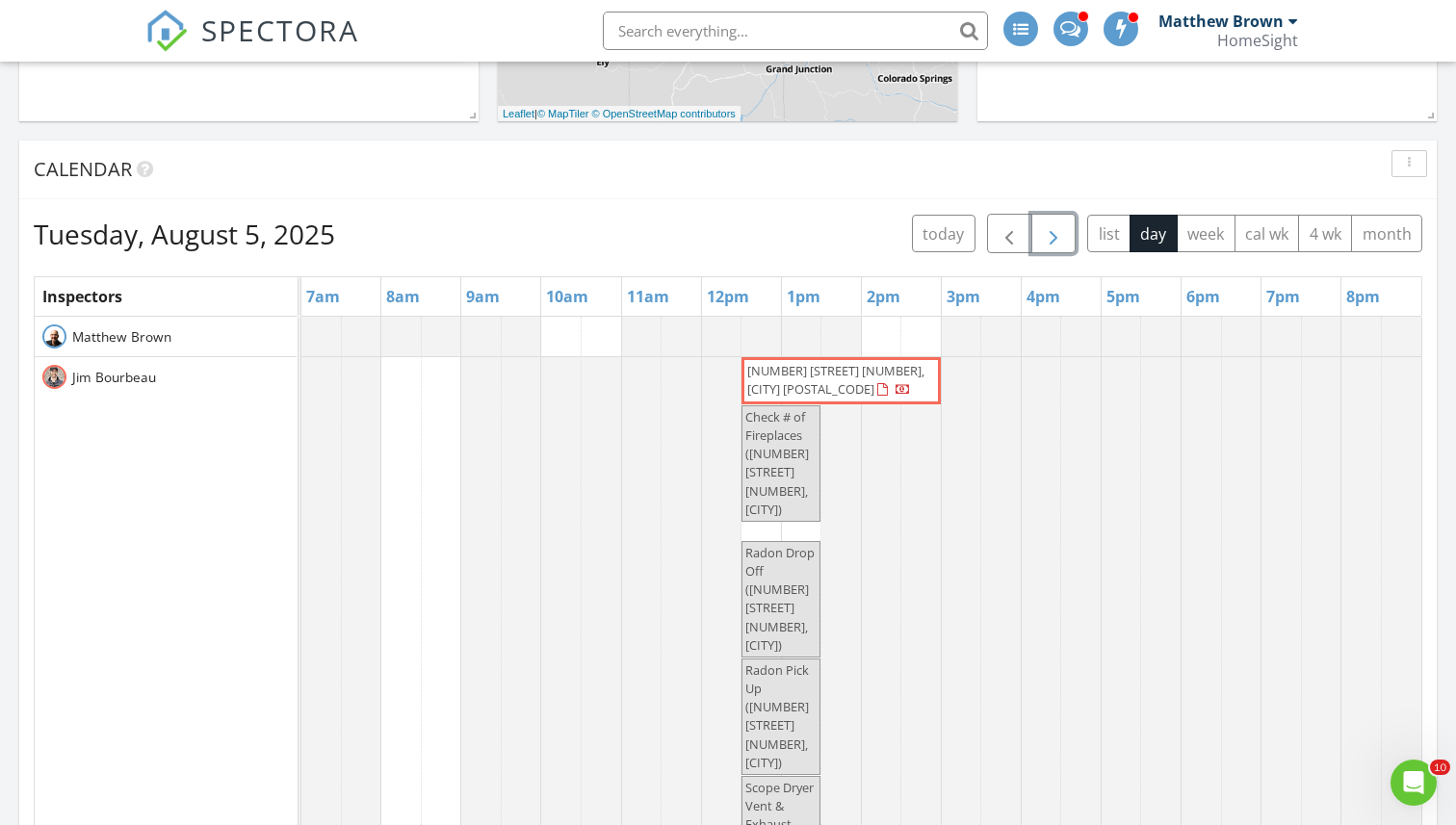 click at bounding box center [1053, 234] 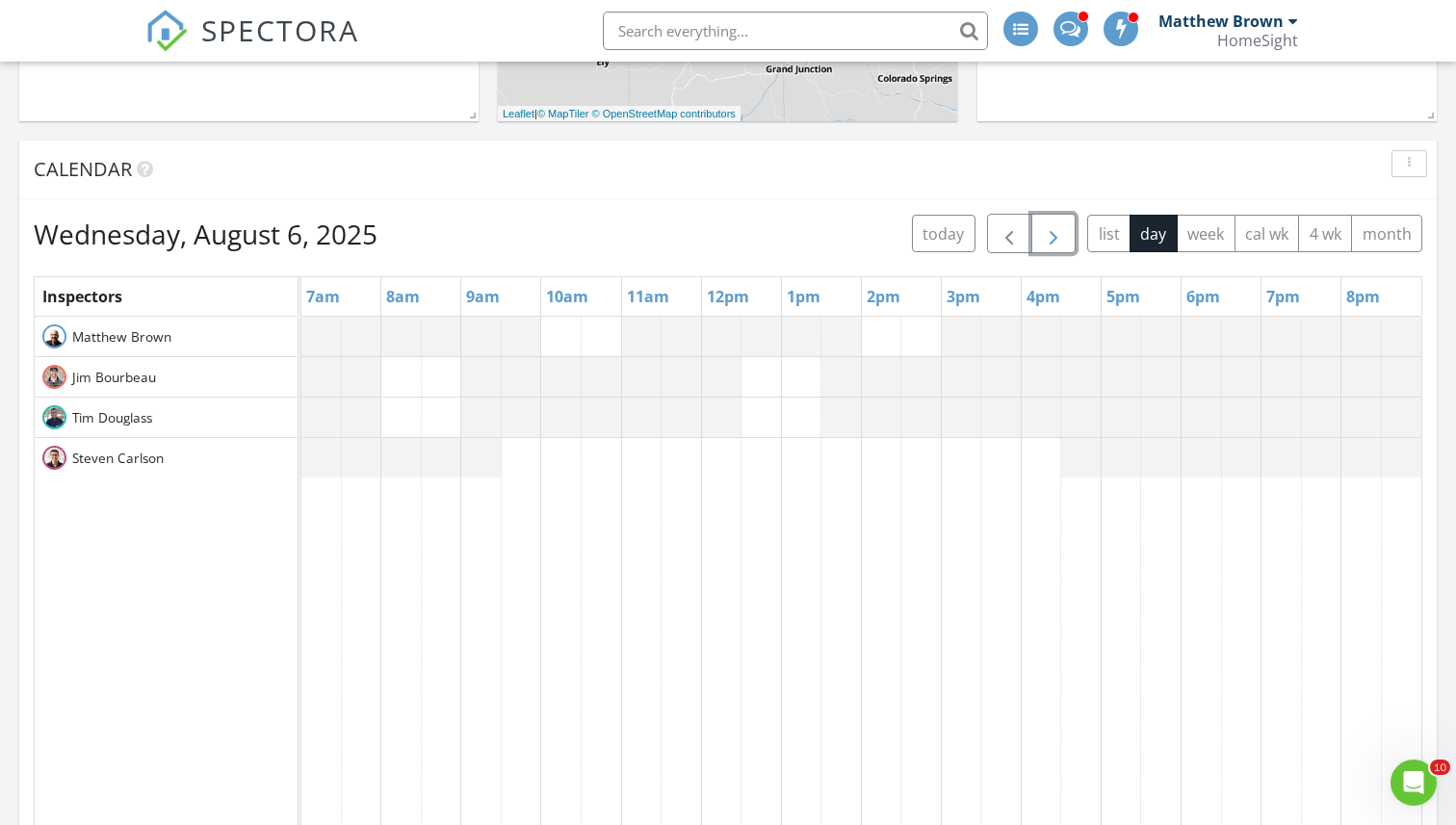 click at bounding box center (1053, 234) 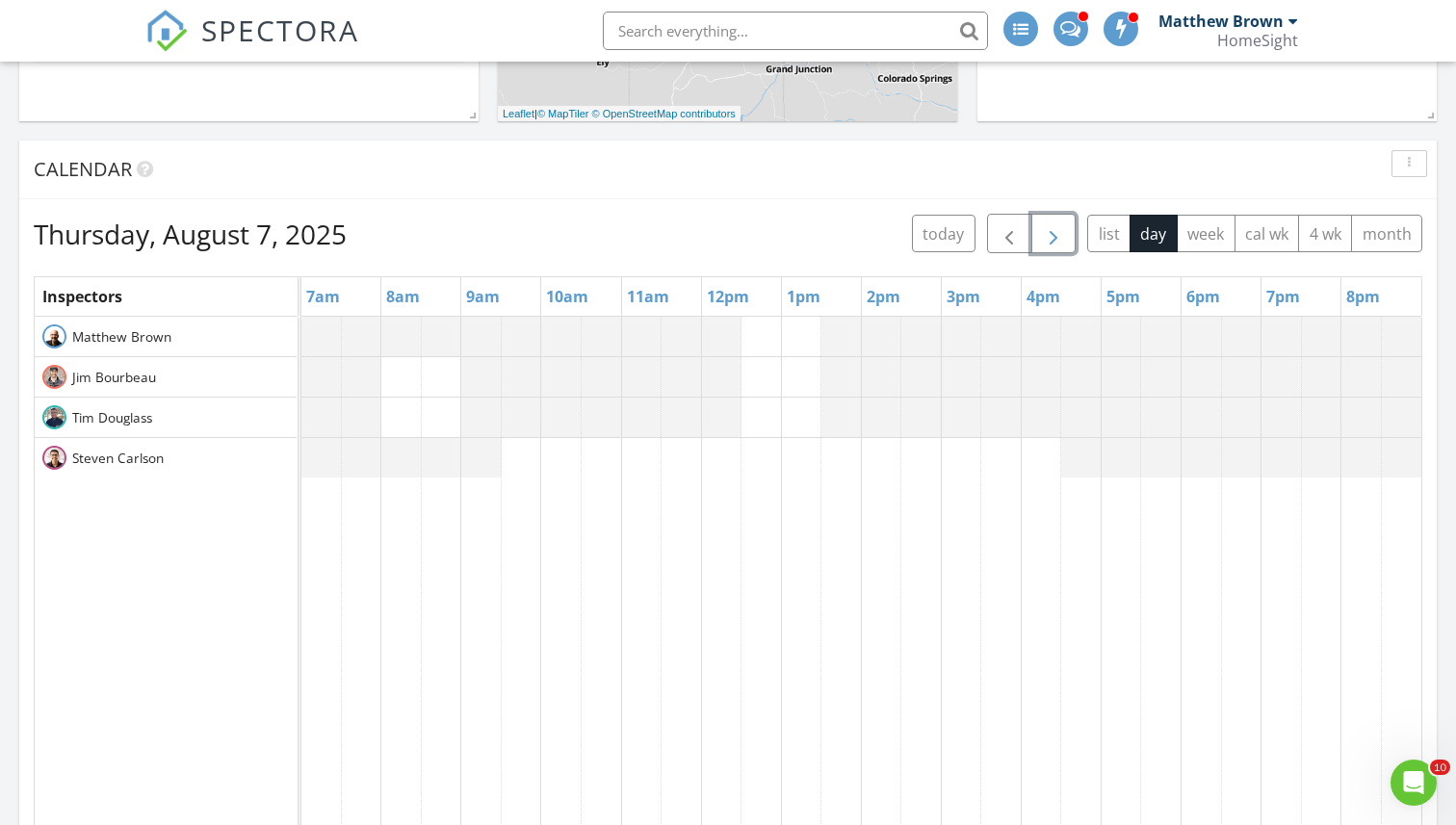 click at bounding box center [1053, 234] 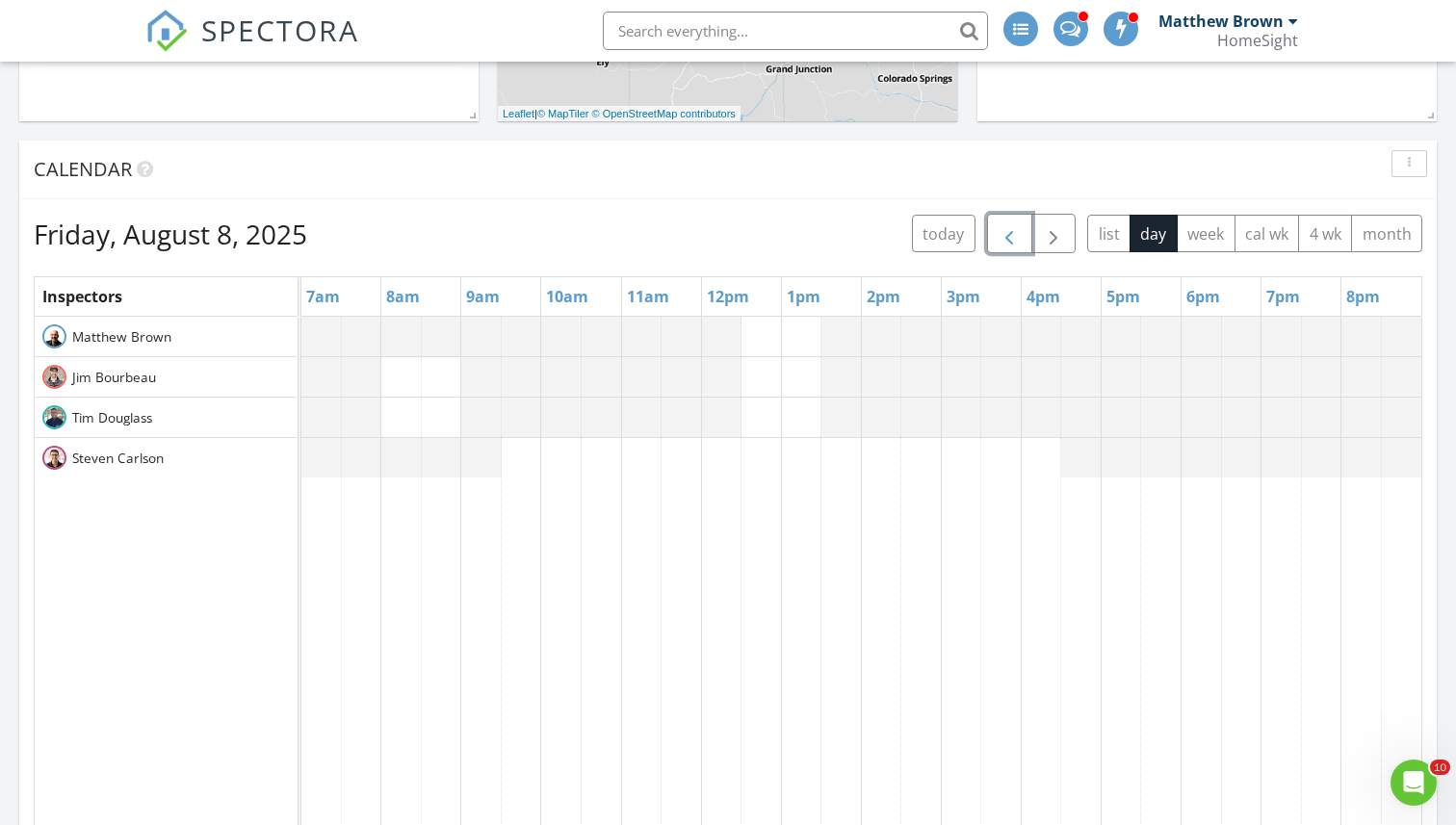 click at bounding box center [1009, 234] 